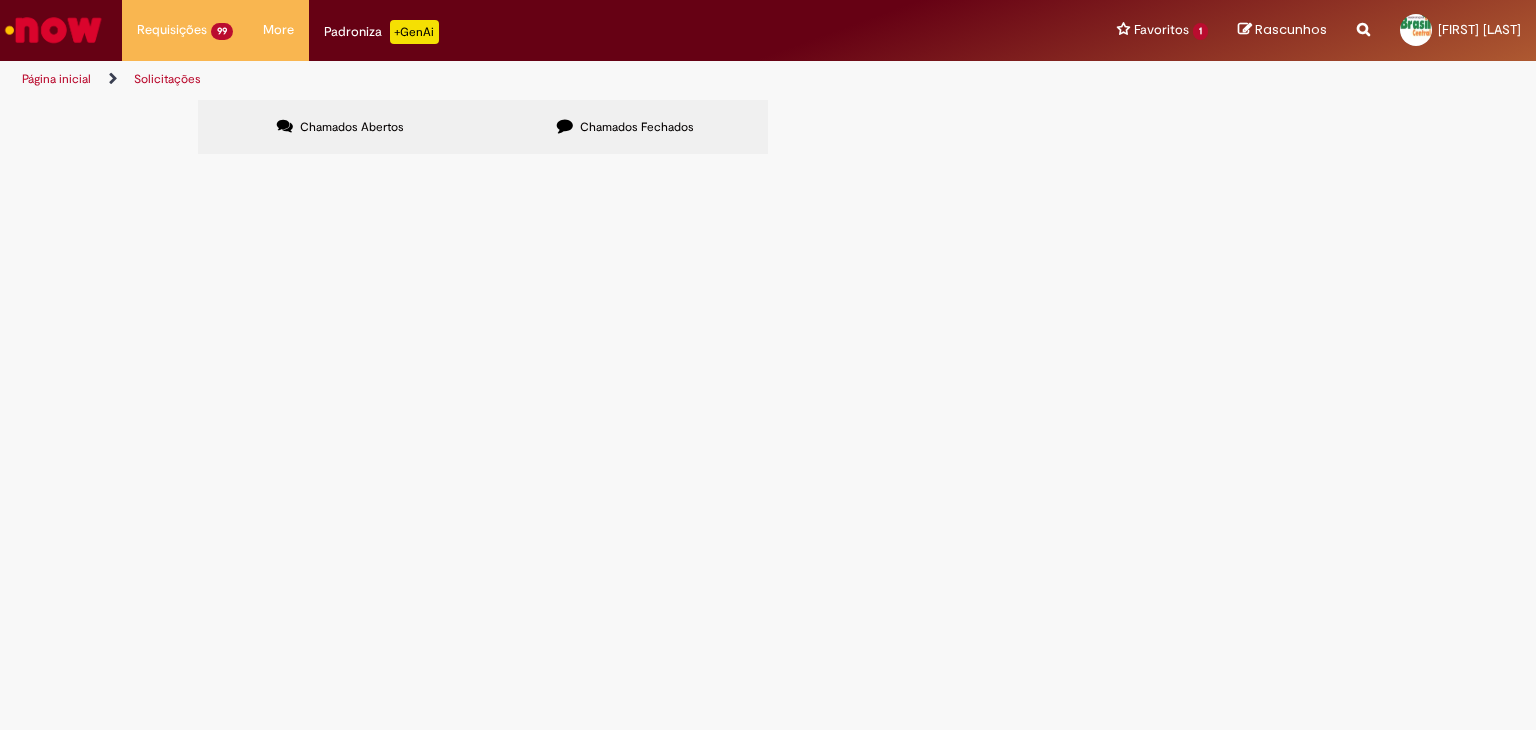 scroll, scrollTop: 0, scrollLeft: 0, axis: both 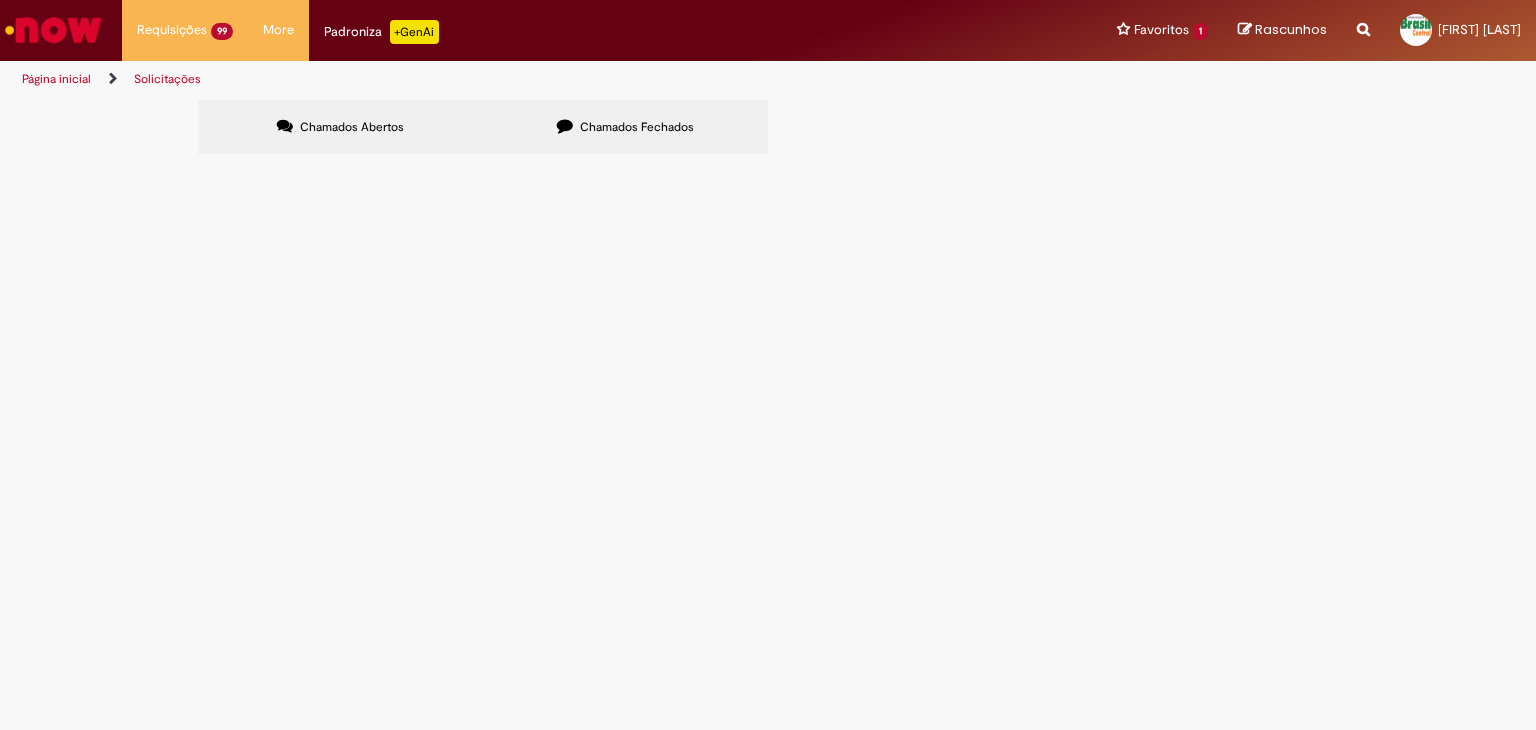 click at bounding box center (0, 0) 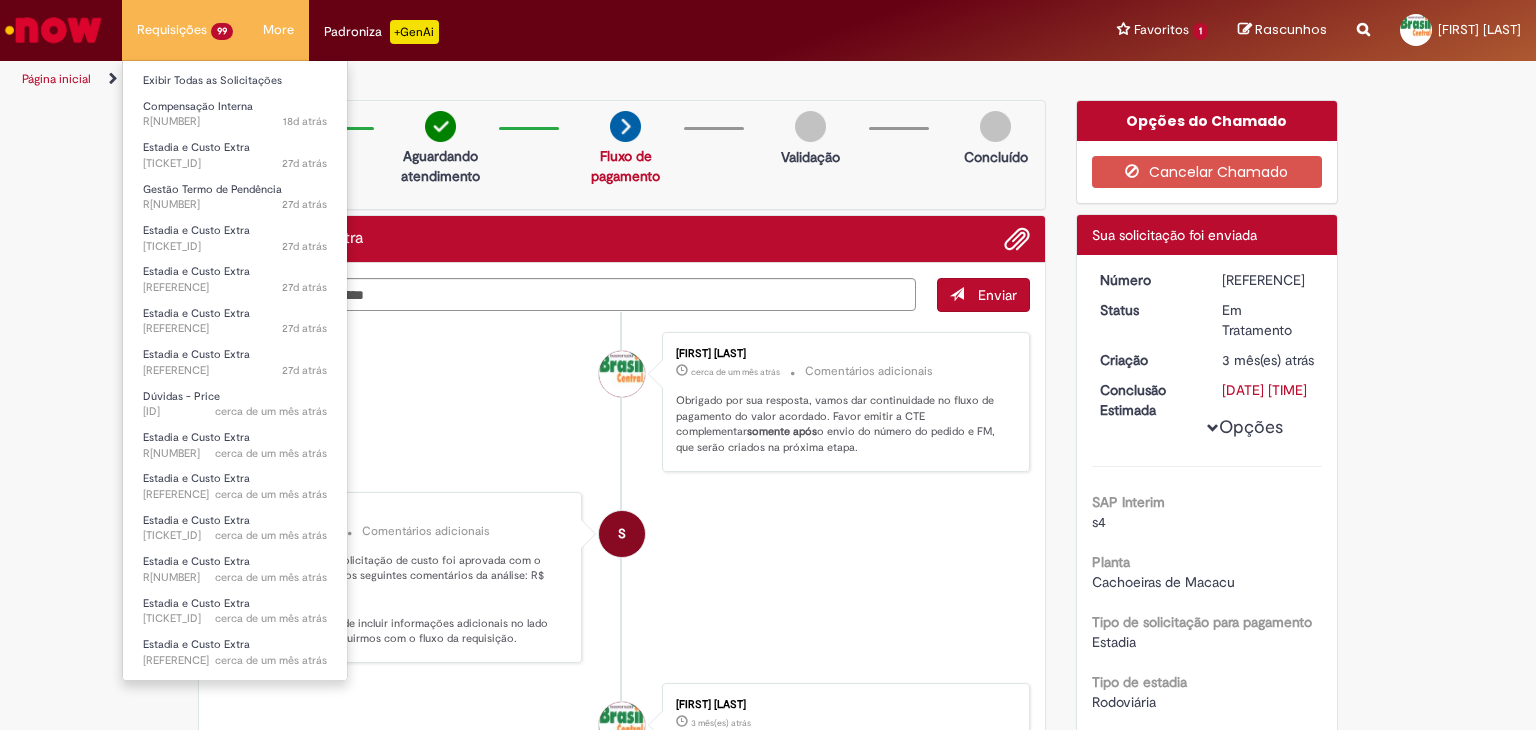 click on "Requisições   99
Exibir Todas as Solicitações
Compensação Interna
18d atrás 18 dias atrás  [TICKET_ID]
Estadia e Custo Extra
27d atrás 27 dias atrás  [TICKET_ID]
Gestão Termo de Pendência
27d atrás 27 dias atrás  [TICKET_ID]
Estadia e Custo Extra
27d atrás 27 dias atrás  [TICKET_ID]
Estadia e Custo Extra
27d atrás 27 dias atrás  [TICKET_ID]
Estadia e Custo Extra
27d atrás 27 dias atrás  [TICKET_ID]
Estadia e Custo Extra
27d atrás 27 dias atrás  [TICKET_ID]
Dúvidas - Price
cerca de um mês atrás cerca de um mês atrás  [TICKET_ID]
Estadia e Custo Extra
cerca de um mês atrás cerca de um mês atrás  [TICKET_ID]
Estadia e Custo Extra
cerca de um mês atrás cerca de um mês atrás  [TICKET_ID]
Estadia e Custo Extra" at bounding box center (185, 30) 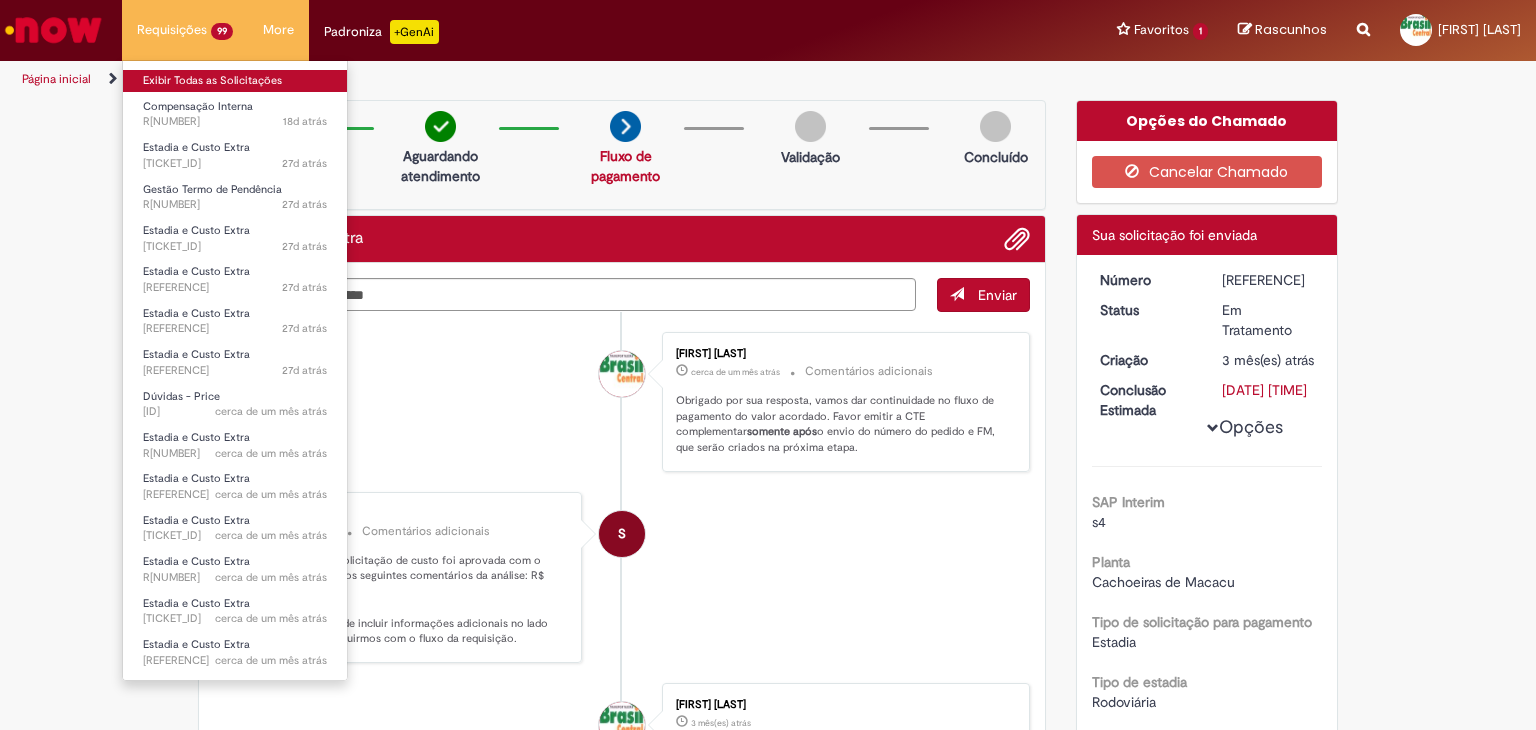click on "Exibir Todas as Solicitações" at bounding box center [235, 81] 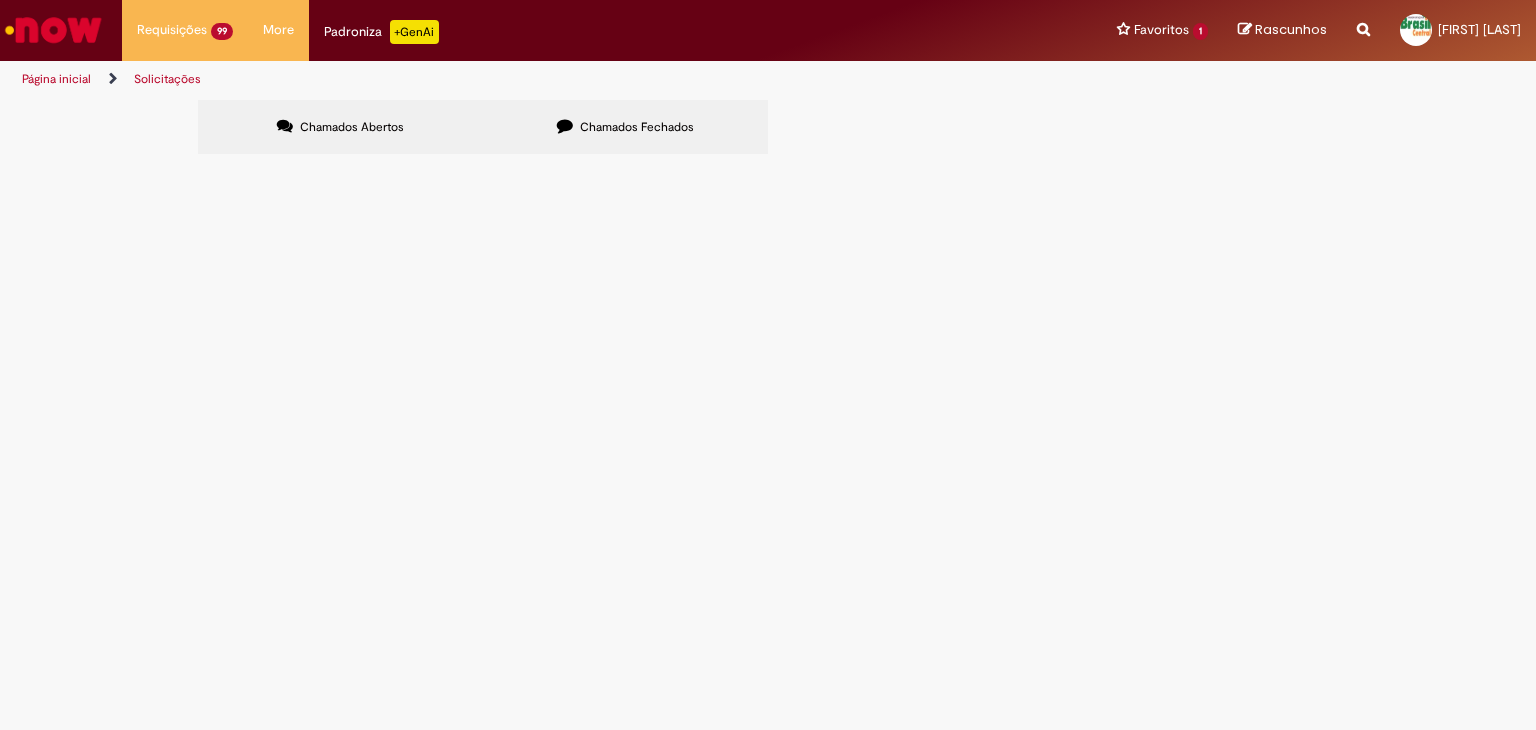 click at bounding box center [0, 0] 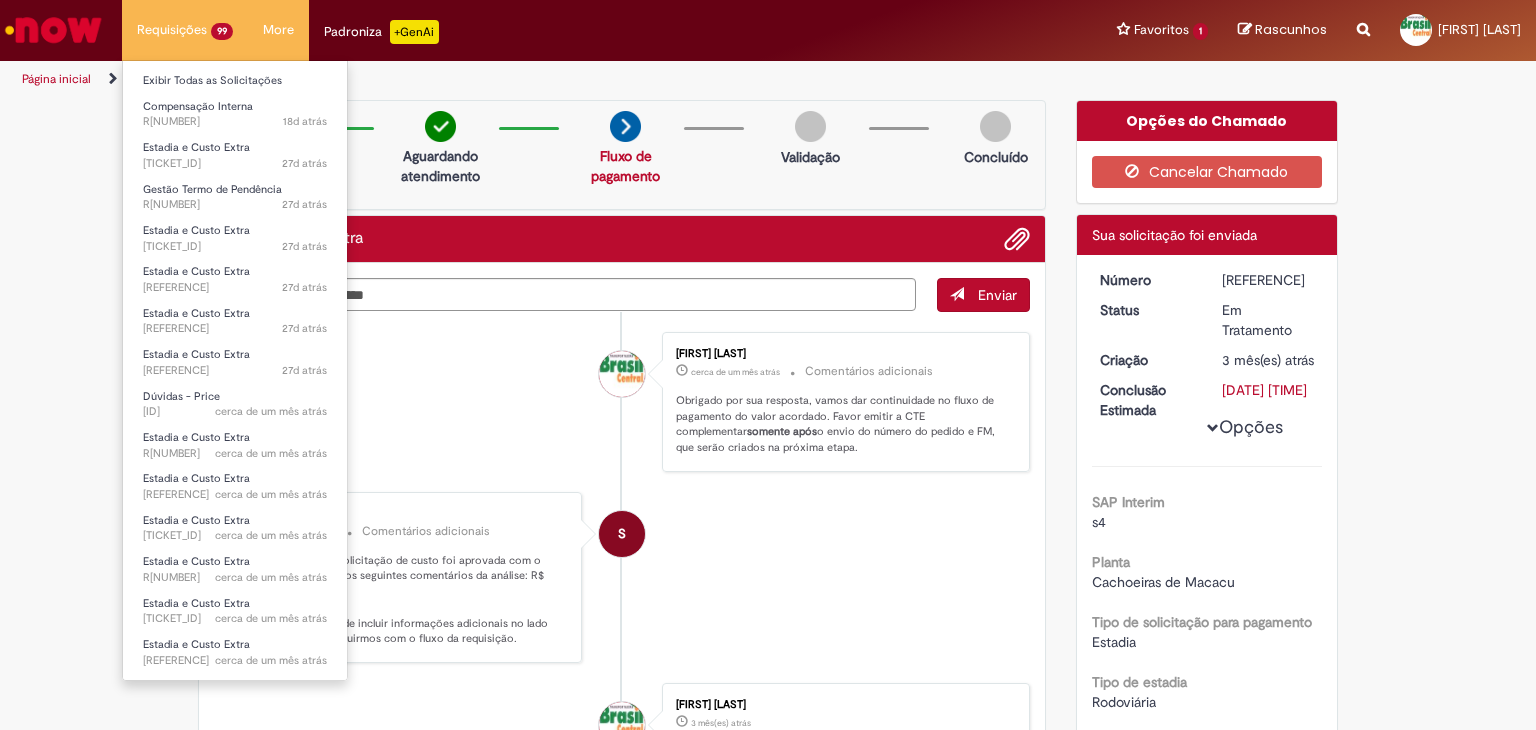 click on "Requisições   99
Exibir Todas as Solicitações
Compensação Interna
18d atrás 18 dias atrás  [TICKET_ID]
Estadia e Custo Extra
27d atrás 27 dias atrás  [TICKET_ID]
Gestão Termo de Pendência
27d atrás 27 dias atrás  [TICKET_ID]
Estadia e Custo Extra
27d atrás 27 dias atrás  [TICKET_ID]
Estadia e Custo Extra
27d atrás 27 dias atrás  [TICKET_ID]
Estadia e Custo Extra
27d atrás 27 dias atrás  [TICKET_ID]
Estadia e Custo Extra
27d atrás 27 dias atrás  [TICKET_ID]
Dúvidas - Price
cerca de um mês atrás cerca de um mês atrás  [TICKET_ID]
Estadia e Custo Extra
cerca de um mês atrás cerca de um mês atrás  [TICKET_ID]
Estadia e Custo Extra
cerca de um mês atrás cerca de um mês atrás  [TICKET_ID]
Estadia e Custo Extra" at bounding box center (185, 30) 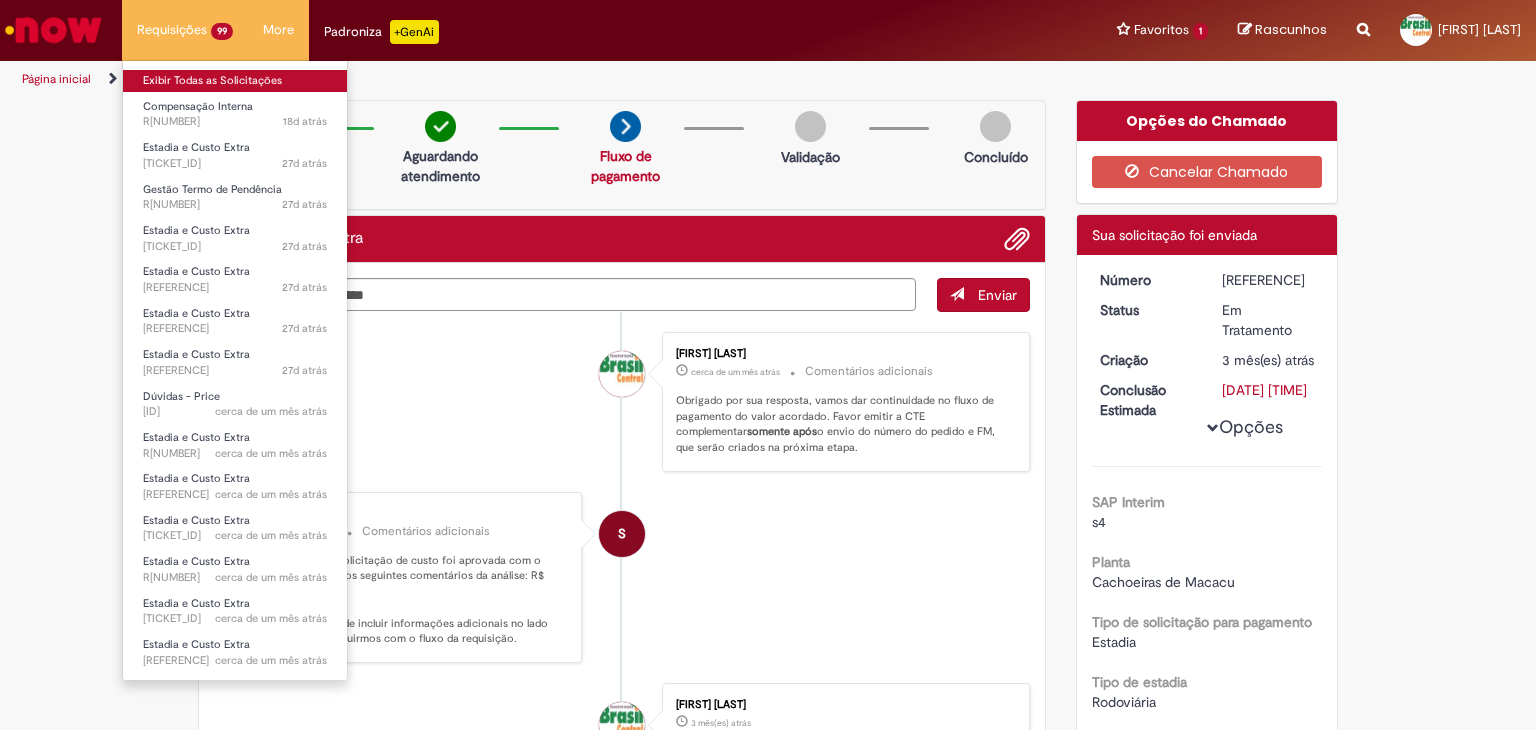 click on "Exibir Todas as Solicitações" at bounding box center (235, 81) 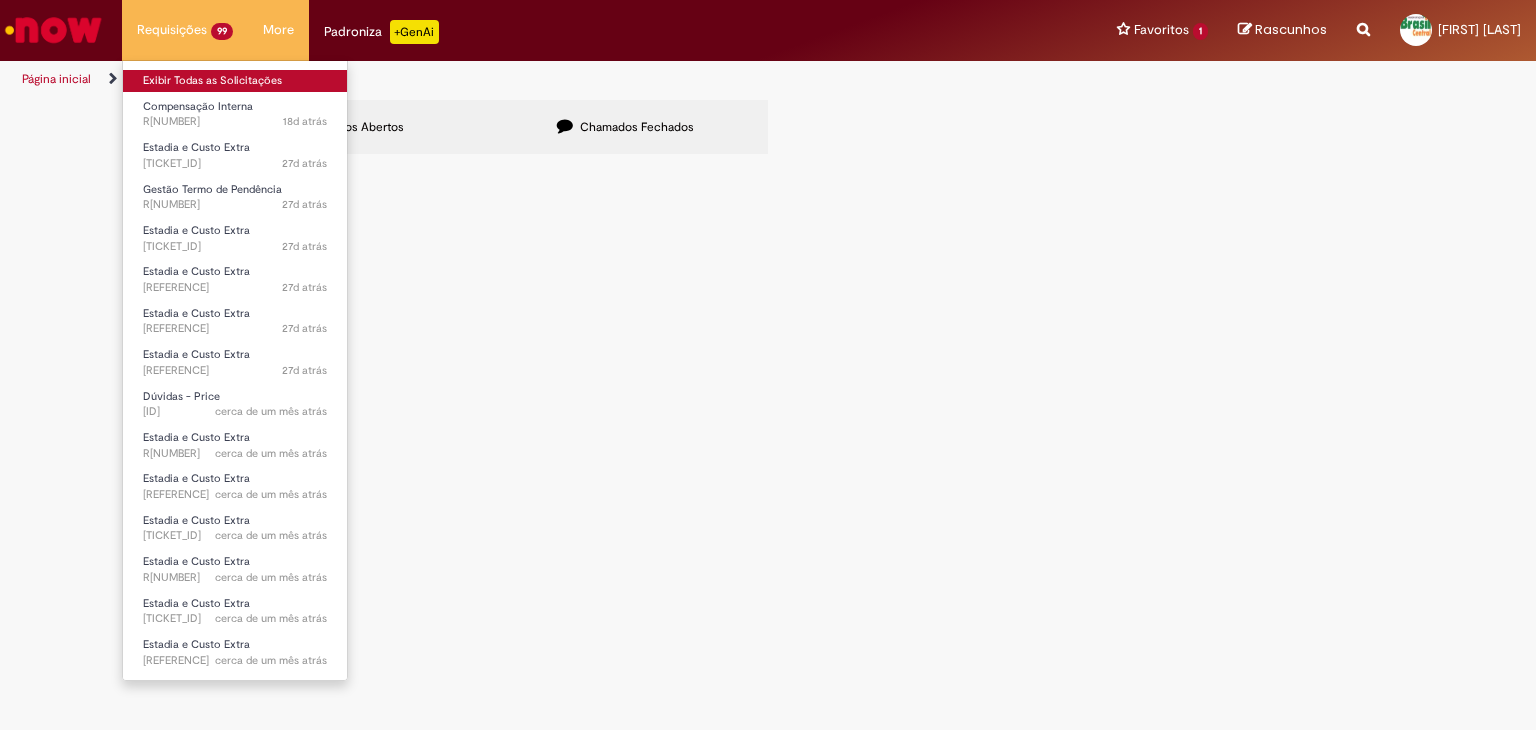 click on "Exibir Todas as Solicitações" at bounding box center (235, 81) 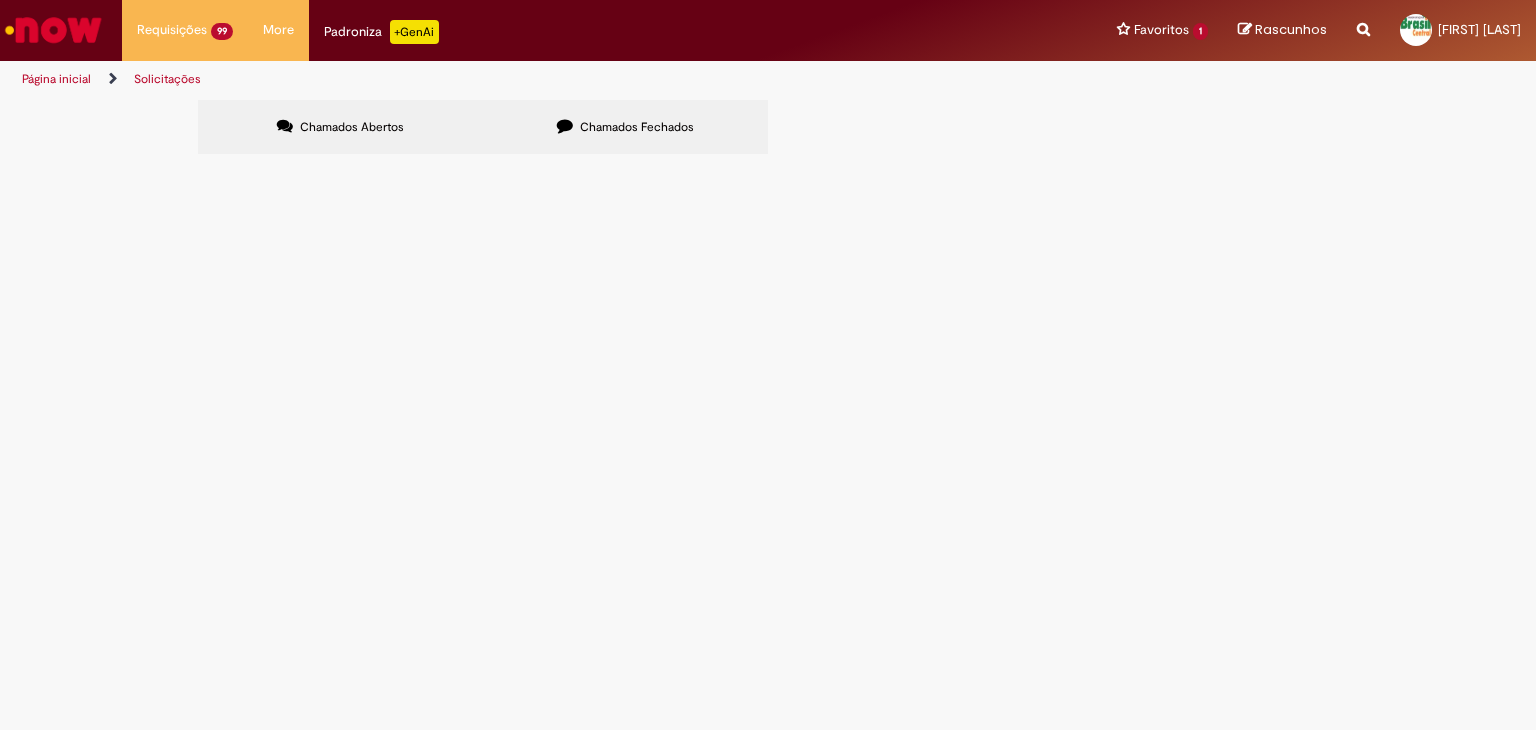 click at bounding box center [0, 0] 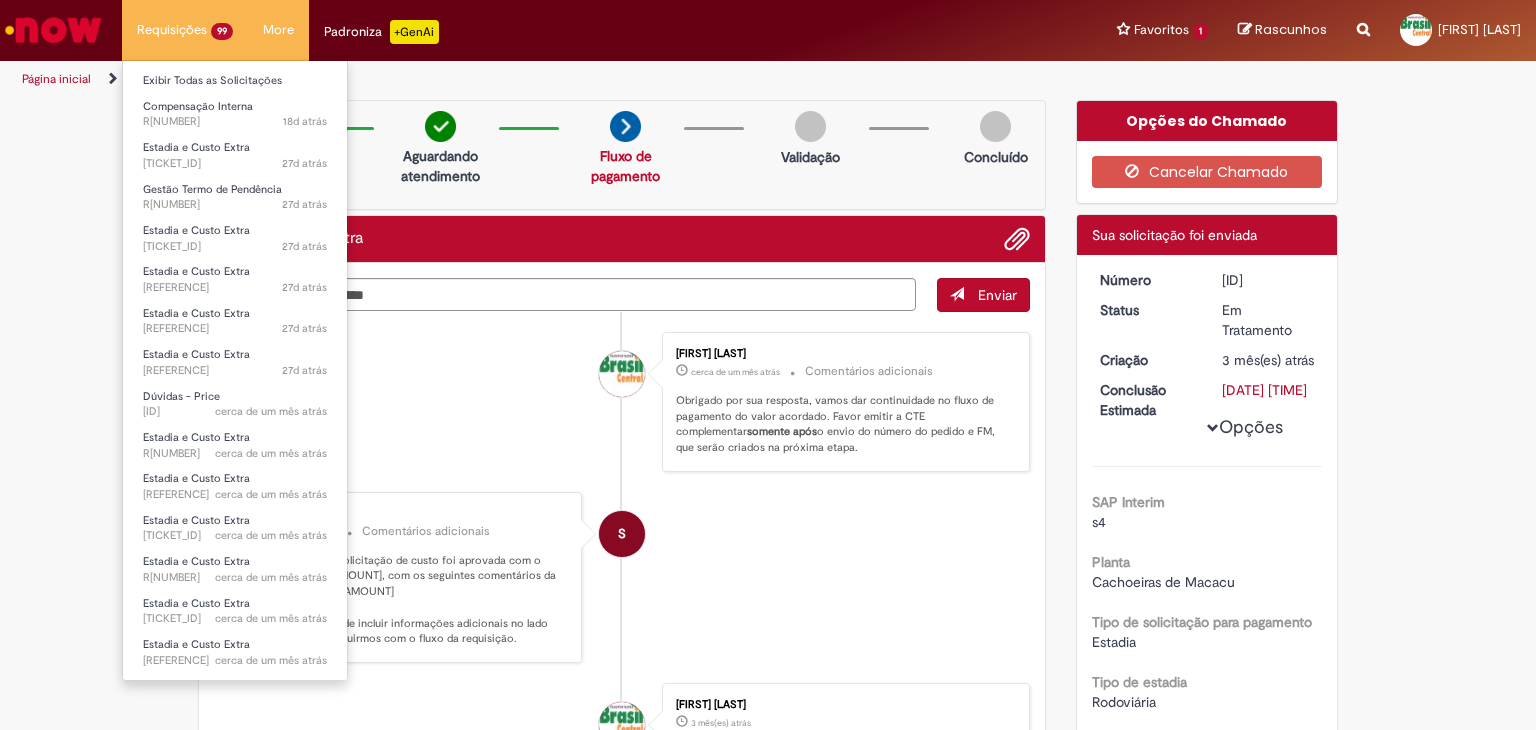 click on "Requisições   99
Exibir Todas as Solicitações
Compensação Interna
18d atrás 18 dias atrás  [TICKET_ID]
Estadia e Custo Extra
27d atrás 27 dias atrás  [TICKET_ID]
Gestão Termo de Pendência
27d atrás 27 dias atrás  [TICKET_ID]
Estadia e Custo Extra
27d atrás 27 dias atrás  [TICKET_ID]
Estadia e Custo Extra
27d atrás 27 dias atrás  [TICKET_ID]
Estadia e Custo Extra
27d atrás 27 dias atrás  [TICKET_ID]
Estadia e Custo Extra
27d atrás 27 dias atrás  [TICKET_ID]
Dúvidas - Price
cerca de um mês atrás cerca de um mês atrás  [TICKET_ID]
Estadia e Custo Extra
cerca de um mês atrás cerca de um mês atrás  [TICKET_ID]
Estadia e Custo Extra
cerca de um mês atrás cerca de um mês atrás  [TICKET_ID]
Estadia e Custo Extra" at bounding box center (185, 30) 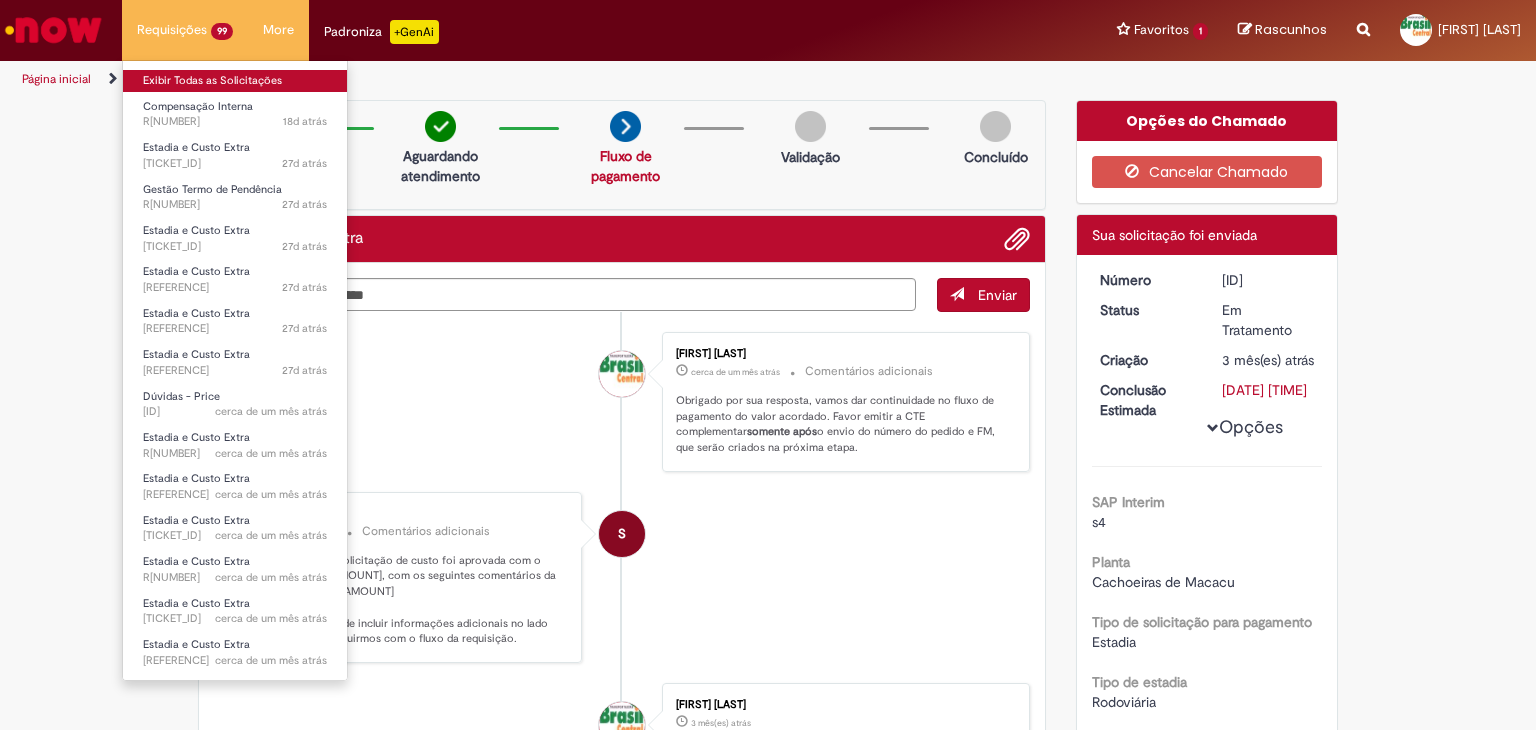 click on "Exibir Todas as Solicitações" at bounding box center (235, 81) 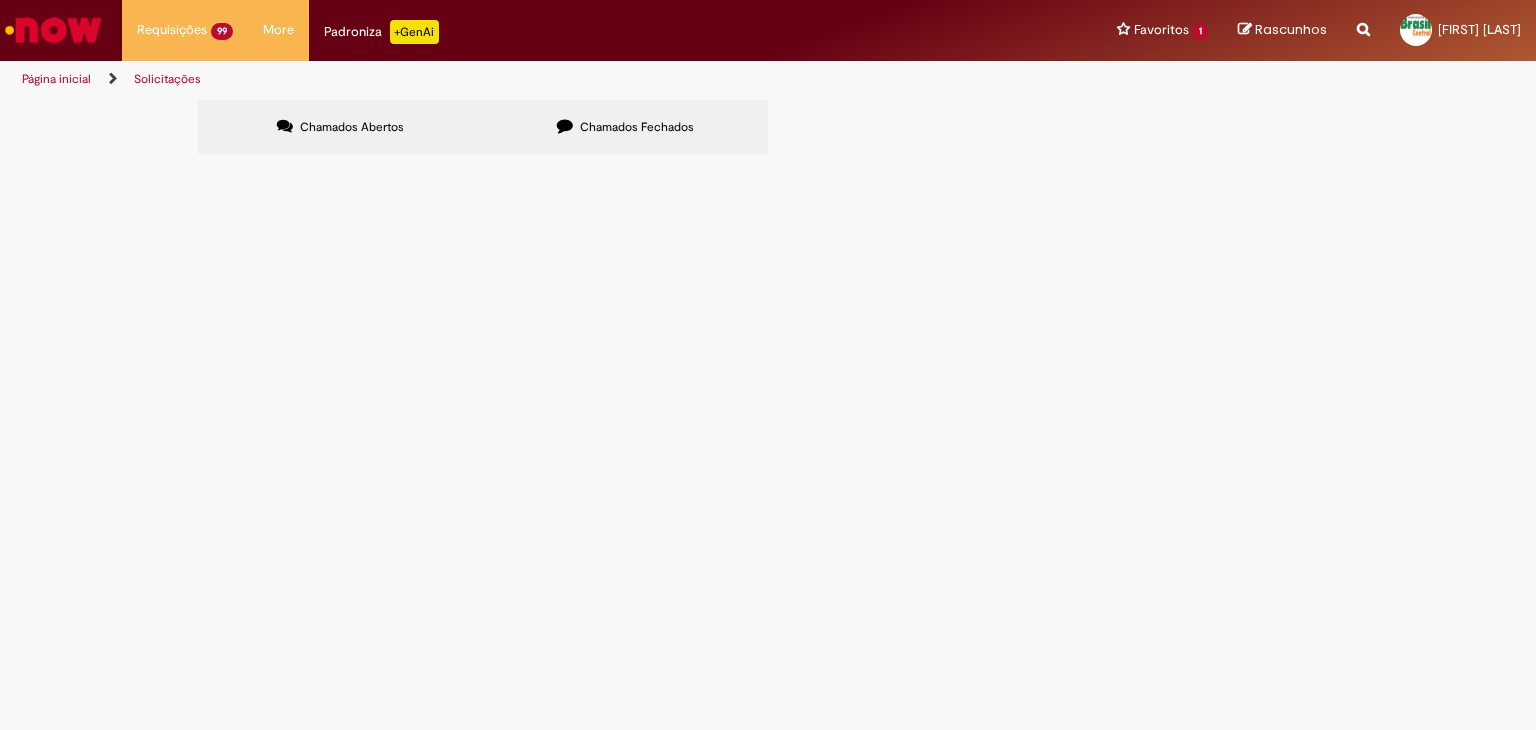 click at bounding box center [0, 0] 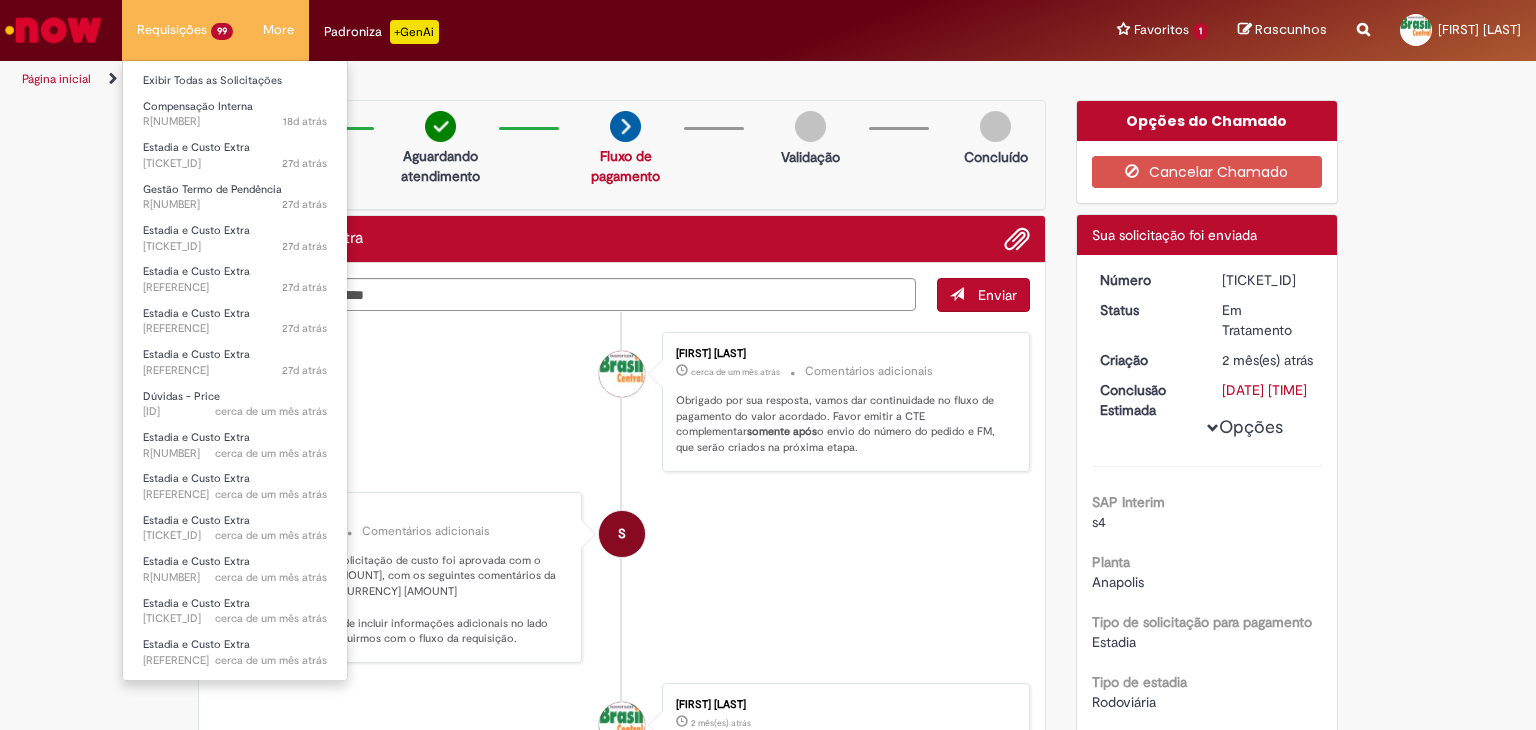click on "Requisições   99
Exibir Todas as Solicitações
Compensação Interna
18d atrás 18 dias atrás  [TICKET_ID]
Estadia e Custo Extra
27d atrás 27 dias atrás  [TICKET_ID]
Gestão Termo de Pendência
27d atrás 27 dias atrás  [TICKET_ID]
Estadia e Custo Extra
27d atrás 27 dias atrás  [TICKET_ID]
Estadia e Custo Extra
27d atrás 27 dias atrás  [TICKET_ID]
Estadia e Custo Extra
27d atrás 27 dias atrás  [TICKET_ID]
Estadia e Custo Extra
27d atrás 27 dias atrás  [TICKET_ID]
Dúvidas - Price
cerca de um mês atrás cerca de um mês atrás  [TICKET_ID]
Estadia e Custo Extra
cerca de um mês atrás cerca de um mês atrás  [TICKET_ID]
Estadia e Custo Extra
cerca de um mês atrás cerca de um mês atrás  [TICKET_ID]
Estadia e Custo Extra" at bounding box center [185, 30] 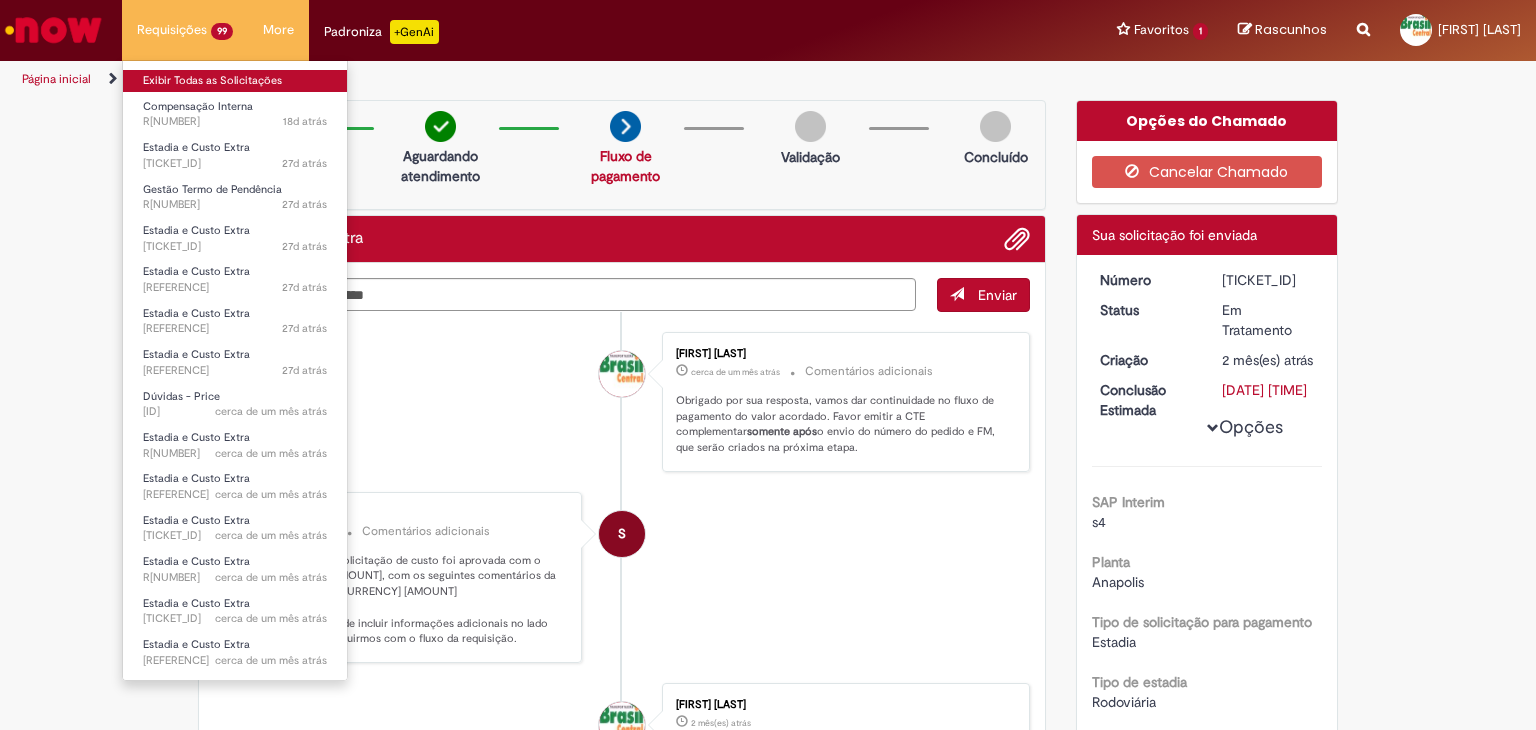 click on "Exibir Todas as Solicitações" at bounding box center [235, 81] 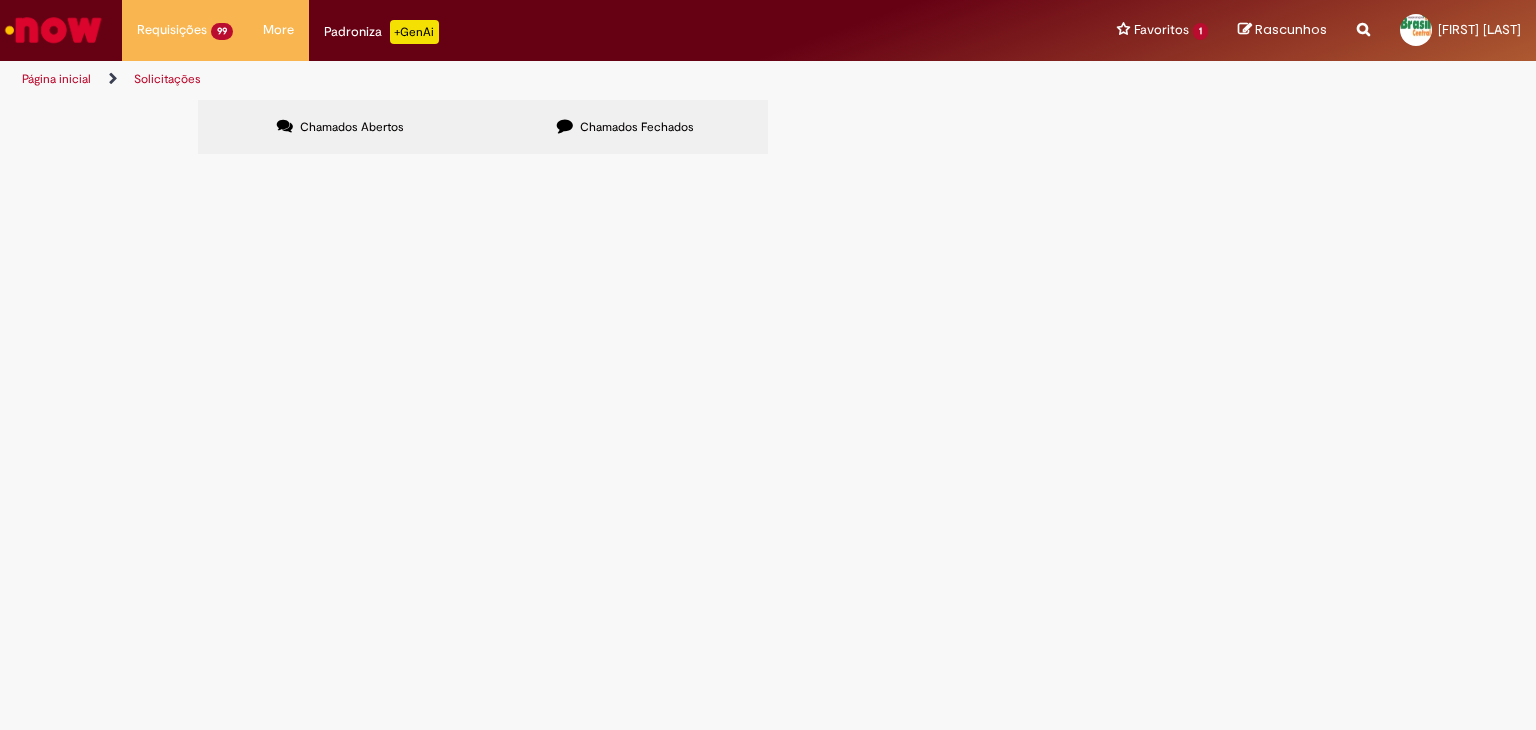 click at bounding box center [0, 0] 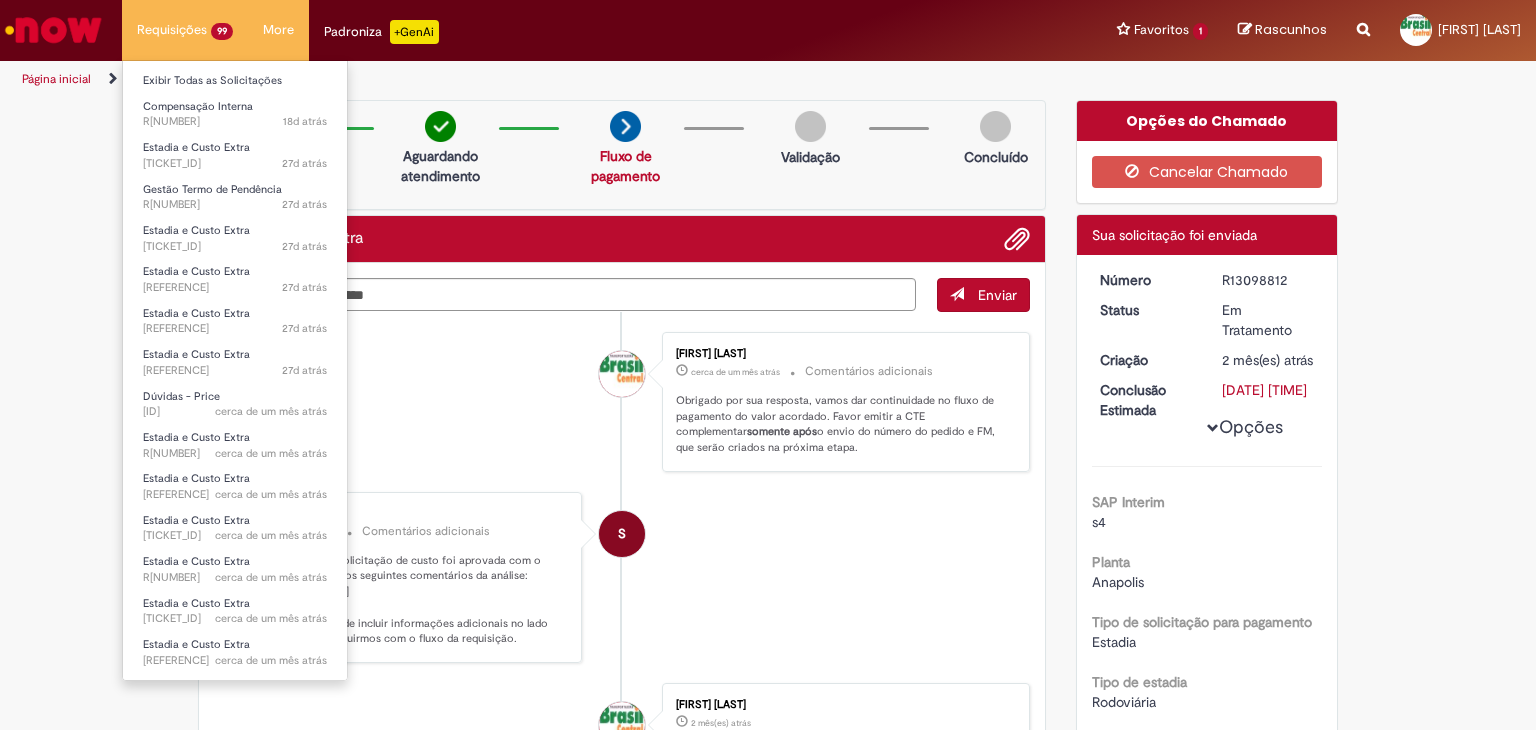 click on "Requisições   99
Exibir Todas as Solicitações
Compensação Interna
18d atrás 18 dias atrás  [TICKET_ID]
Estadia e Custo Extra
27d atrás 27 dias atrás  [TICKET_ID]
Gestão Termo de Pendência
27d atrás 27 dias atrás  [TICKET_ID]
Estadia e Custo Extra
27d atrás 27 dias atrás  [TICKET_ID]
Estadia e Custo Extra
27d atrás 27 dias atrás  [TICKET_ID]
Estadia e Custo Extra
27d atrás 27 dias atrás  [TICKET_ID]
Estadia e Custo Extra
27d atrás 27 dias atrás  [TICKET_ID]
Dúvidas - Price
cerca de um mês atrás cerca de um mês atrás  [TICKET_ID]
Estadia e Custo Extra
cerca de um mês atrás cerca de um mês atrás  [TICKET_ID]
Estadia e Custo Extra
cerca de um mês atrás cerca de um mês atrás  [TICKET_ID]
Estadia e Custo Extra" at bounding box center [185, 30] 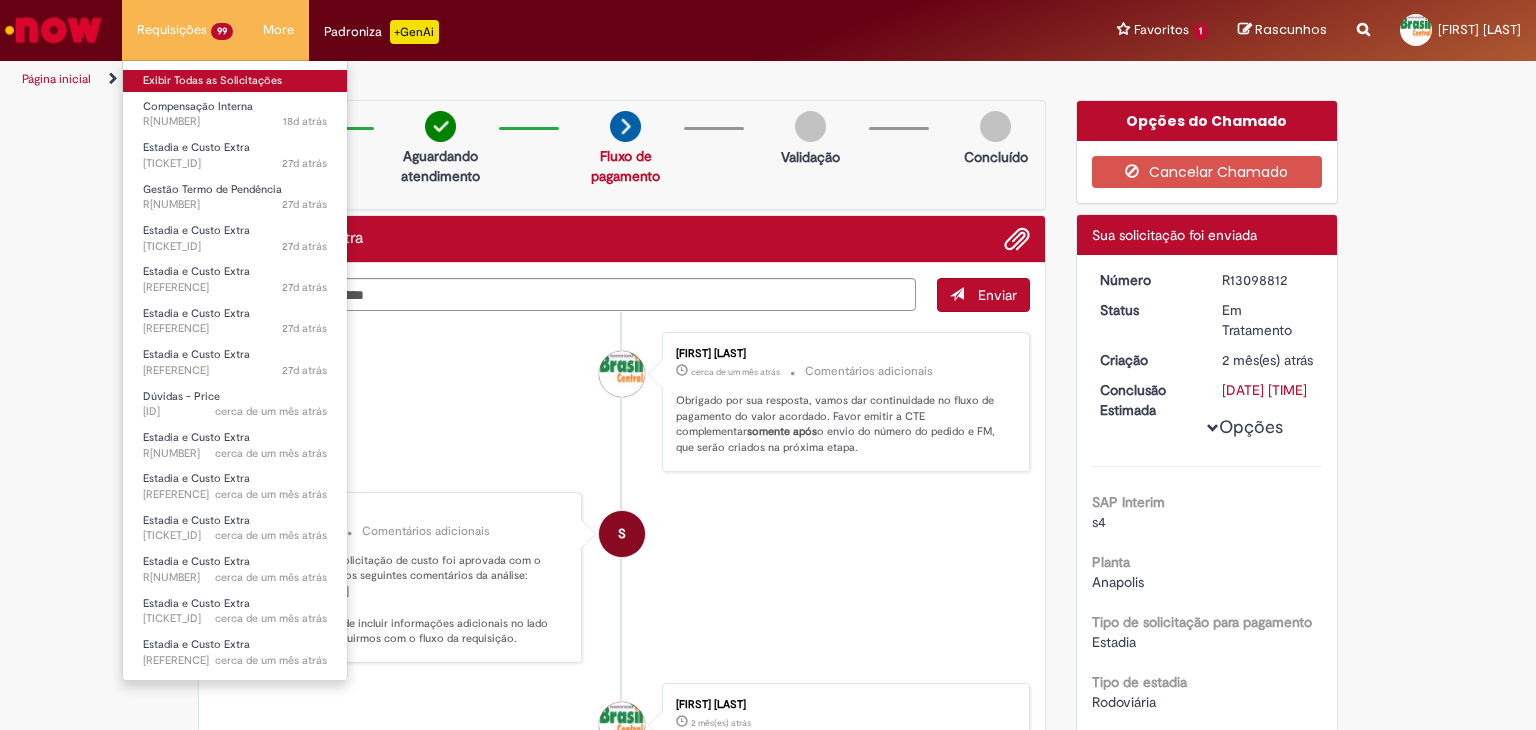 click on "Exibir Todas as Solicitações" at bounding box center [235, 81] 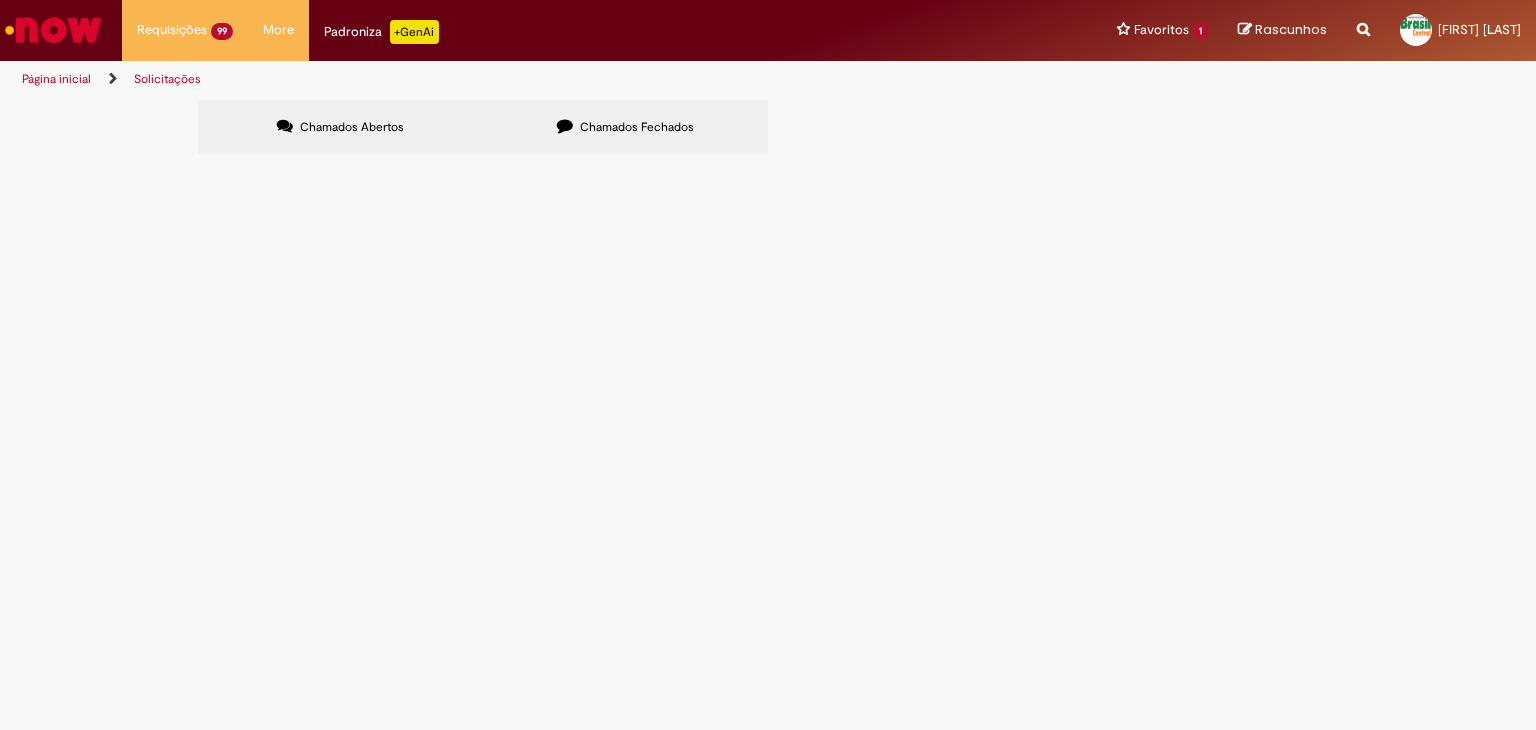click at bounding box center [0, 0] 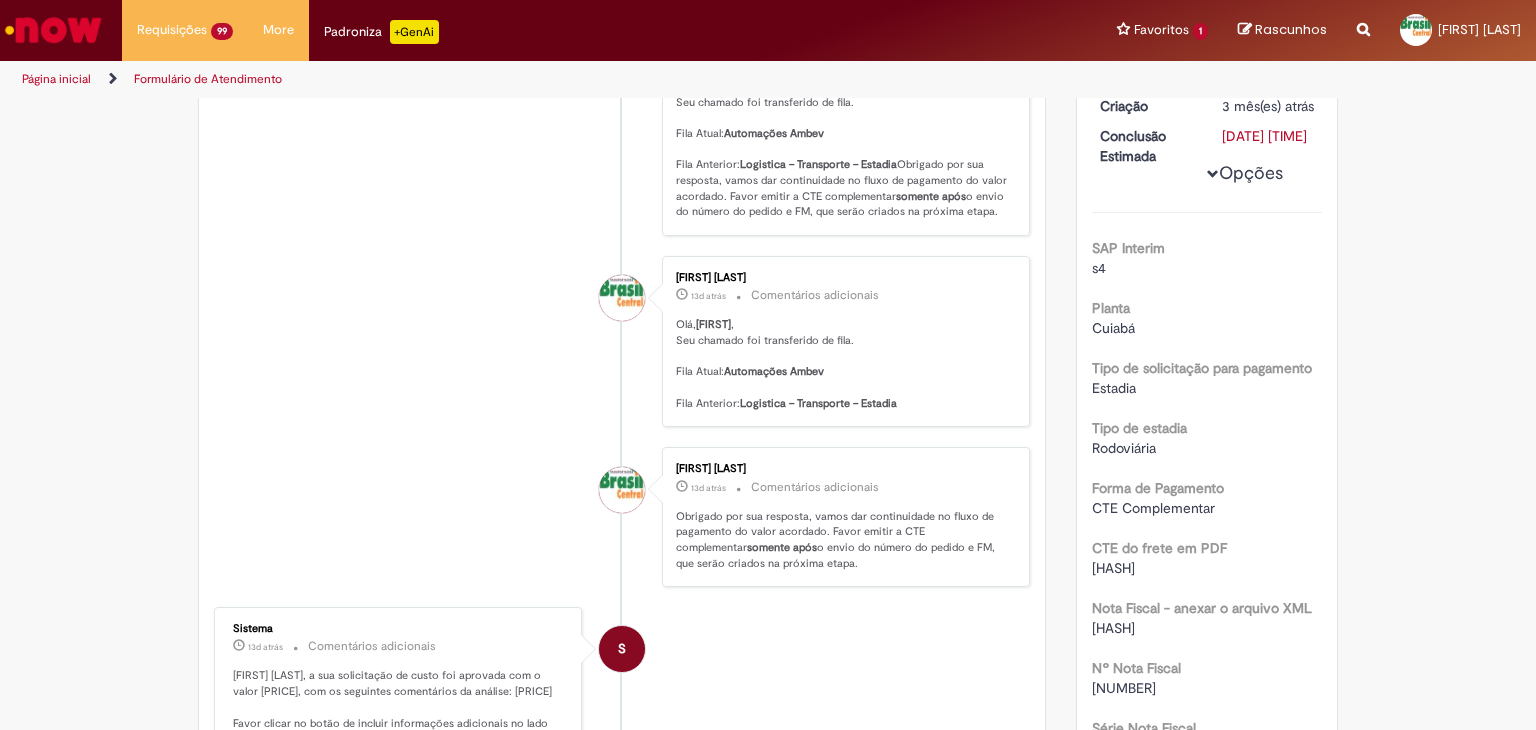 scroll, scrollTop: 414, scrollLeft: 0, axis: vertical 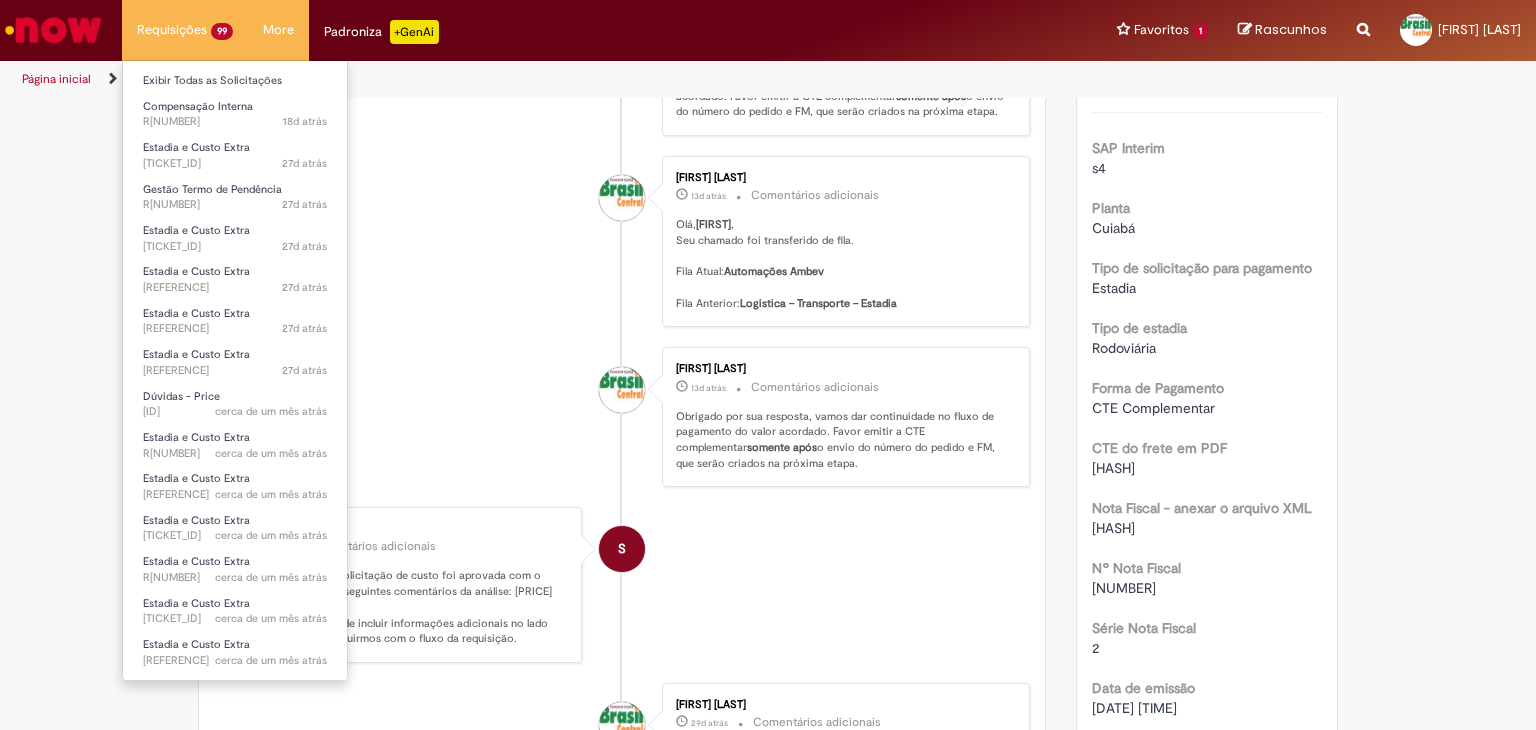 click on "Requisições   99
Exibir Todas as Solicitações
Compensação Interna
18d atrás 18 dias atrás  [TICKET_ID]
Estadia e Custo Extra
27d atrás 27 dias atrás  [TICKET_ID]
Gestão Termo de Pendência
27d atrás 27 dias atrás  [TICKET_ID]
Estadia e Custo Extra
27d atrás 27 dias atrás  [TICKET_ID]
Estadia e Custo Extra
27d atrás 27 dias atrás  [TICKET_ID]
Estadia e Custo Extra
27d atrás 27 dias atrás  [TICKET_ID]
Estadia e Custo Extra
27d atrás 27 dias atrás  [TICKET_ID]
Dúvidas - Price
cerca de um mês atrás cerca de um mês atrás  [TICKET_ID]
Estadia e Custo Extra
cerca de um mês atrás cerca de um mês atrás  [TICKET_ID]
Estadia e Custo Extra
cerca de um mês atrás cerca de um mês atrás  [TICKET_ID]
Estadia e Custo Extra" at bounding box center [185, 30] 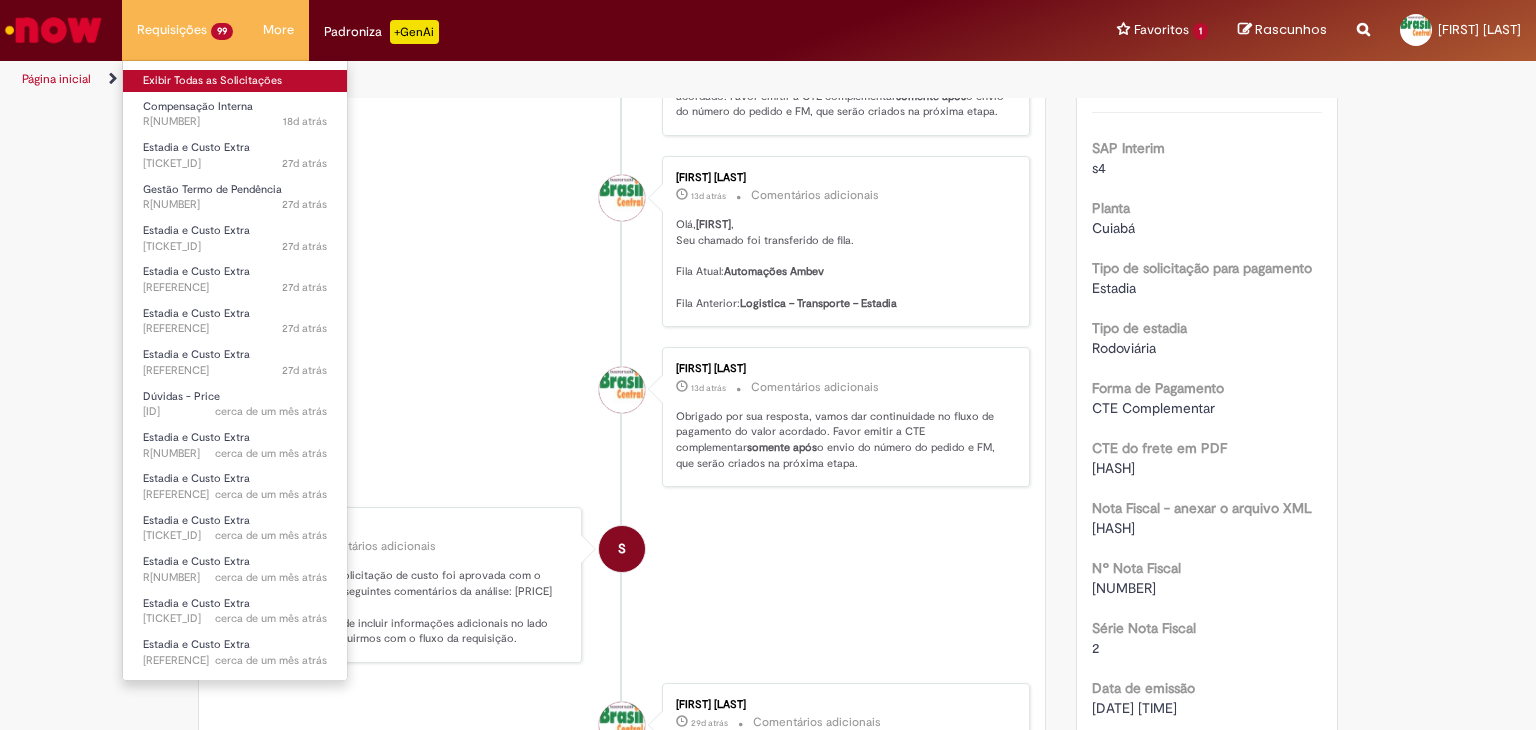click on "Exibir Todas as Solicitações" at bounding box center (235, 81) 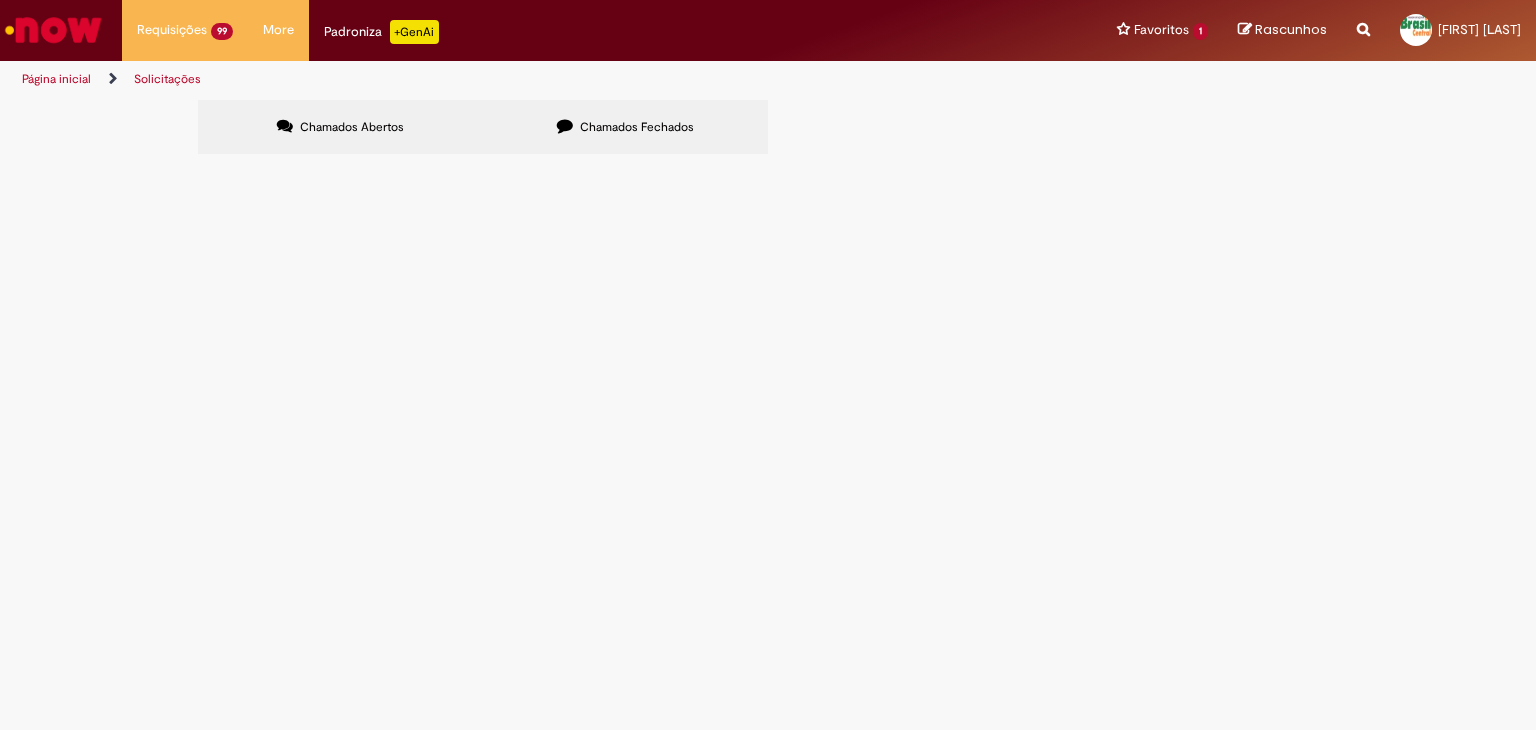 scroll, scrollTop: 0, scrollLeft: 0, axis: both 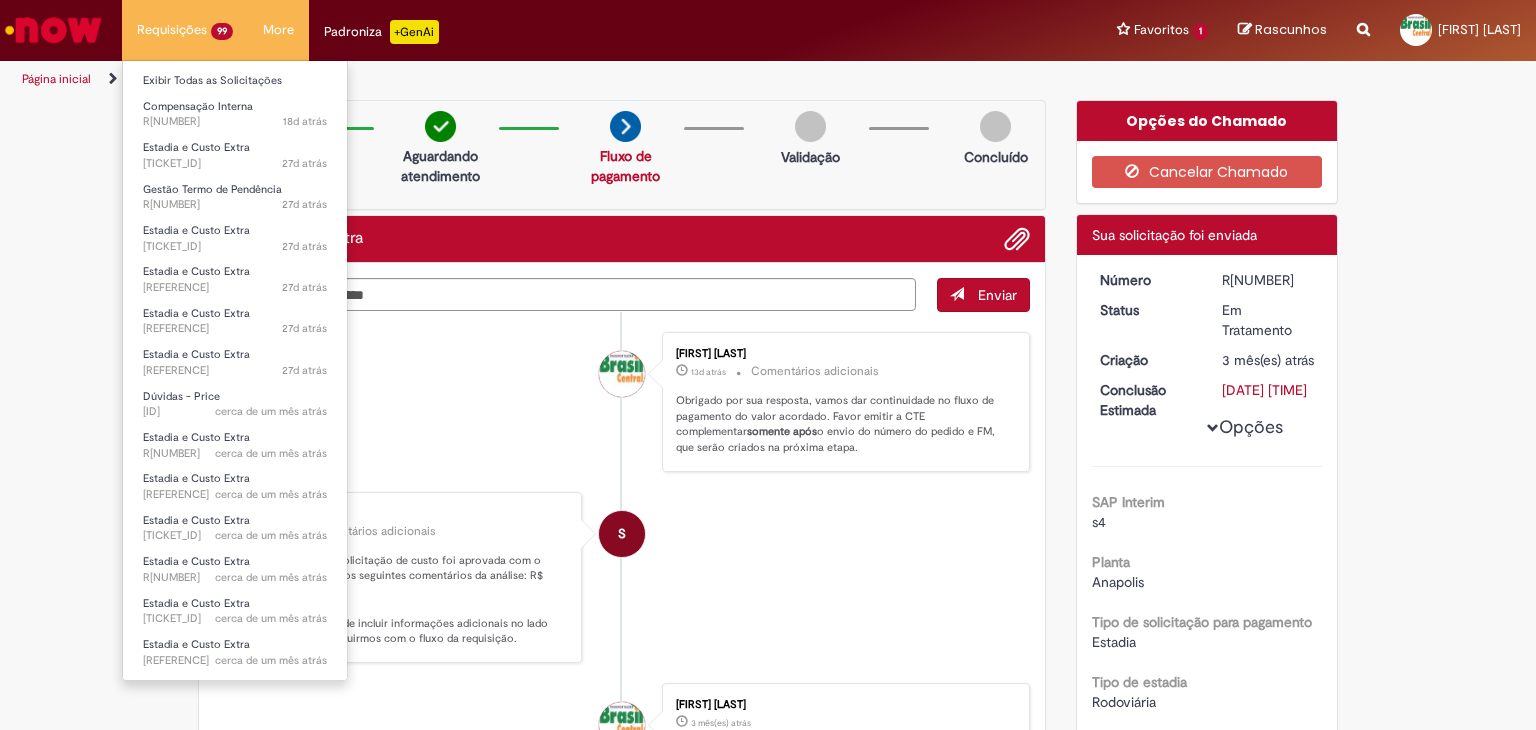 click on "Requisições   99
Exibir Todas as Solicitações
Compensação Interna
18d atrás 18 dias atrás  [TICKET_ID]
Estadia e Custo Extra
27d atrás 27 dias atrás  [TICKET_ID]
Gestão Termo de Pendência
27d atrás 27 dias atrás  [TICKET_ID]
Estadia e Custo Extra
27d atrás 27 dias atrás  [TICKET_ID]
Estadia e Custo Extra
27d atrás 27 dias atrás  [TICKET_ID]
Estadia e Custo Extra
27d atrás 27 dias atrás  [TICKET_ID]
Estadia e Custo Extra
27d atrás 27 dias atrás  [TICKET_ID]
Dúvidas - Price
cerca de um mês atrás cerca de um mês atrás  [TICKET_ID]
Estadia e Custo Extra
cerca de um mês atrás cerca de um mês atrás  [TICKET_ID]
Estadia e Custo Extra
cerca de um mês atrás cerca de um mês atrás  [TICKET_ID]
Estadia e Custo Extra" at bounding box center [185, 30] 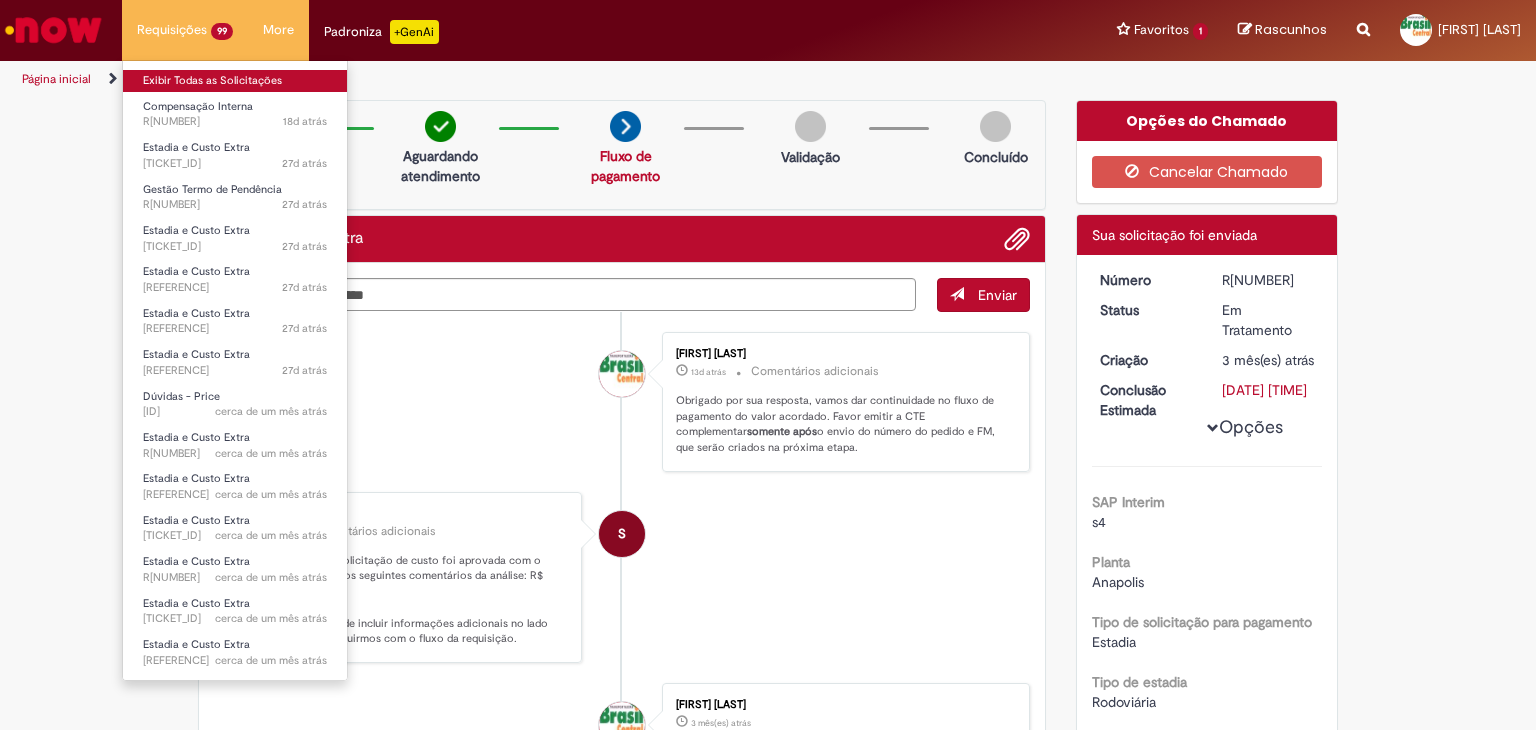click on "Exibir Todas as Solicitações" at bounding box center [235, 81] 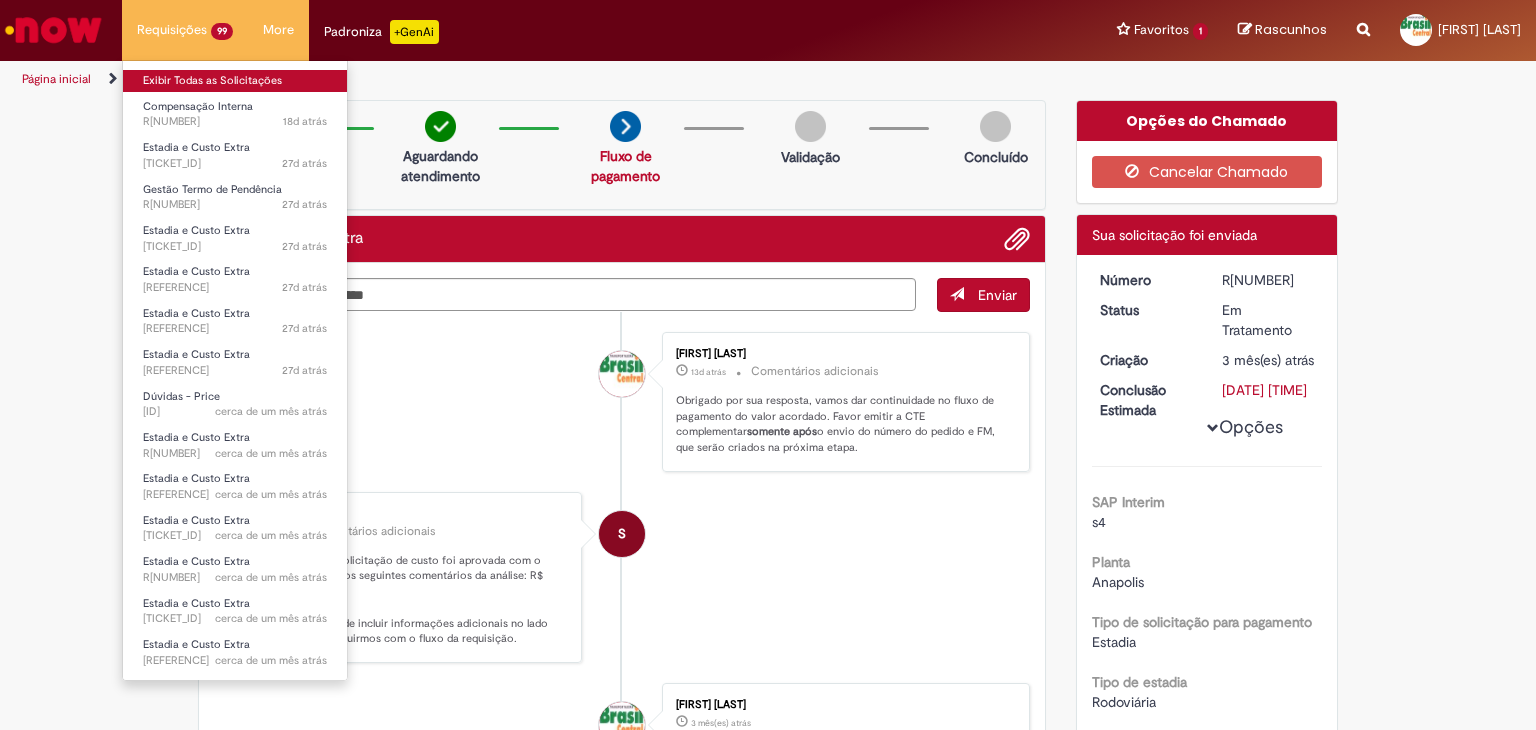click on "Exibir Todas as Solicitações" at bounding box center [235, 81] 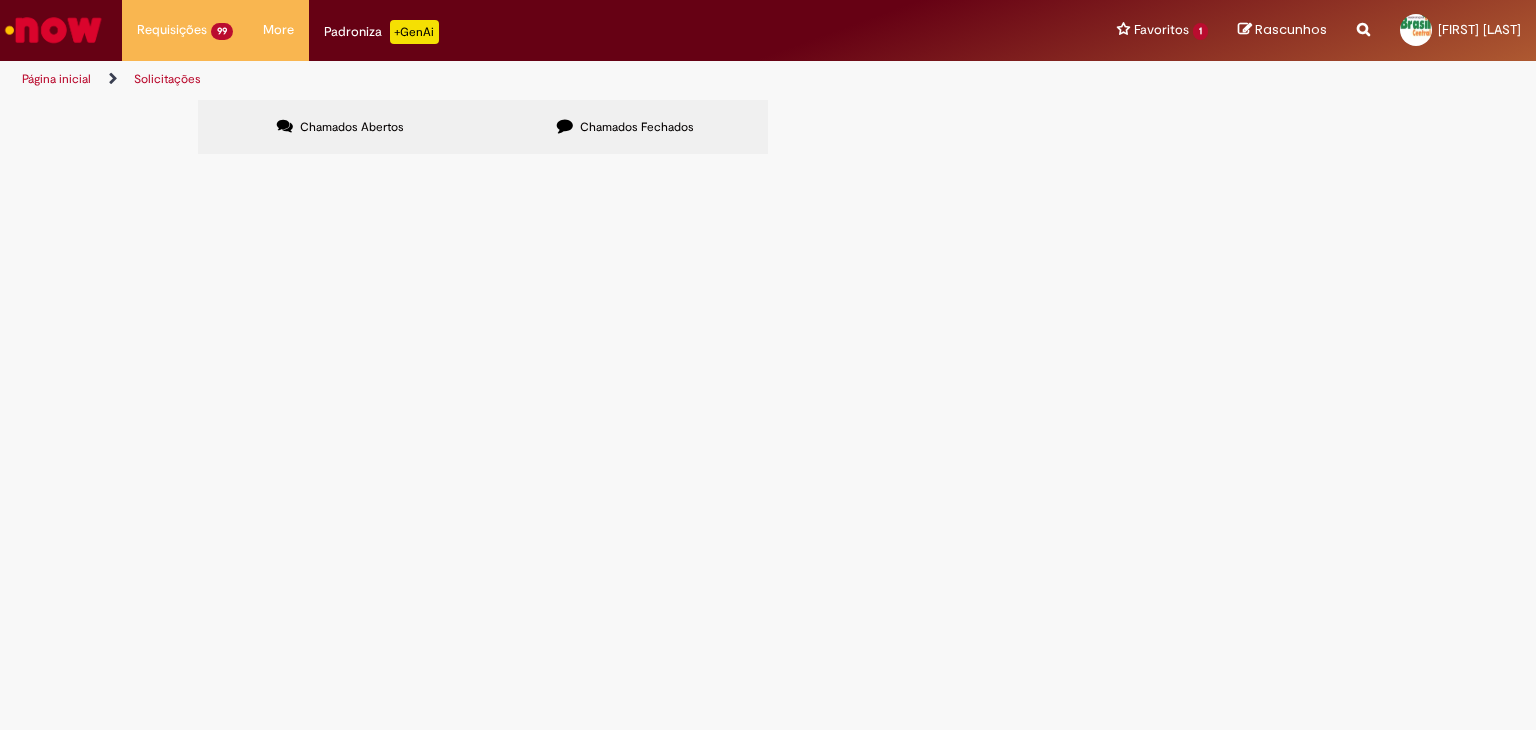 click at bounding box center [0, 0] 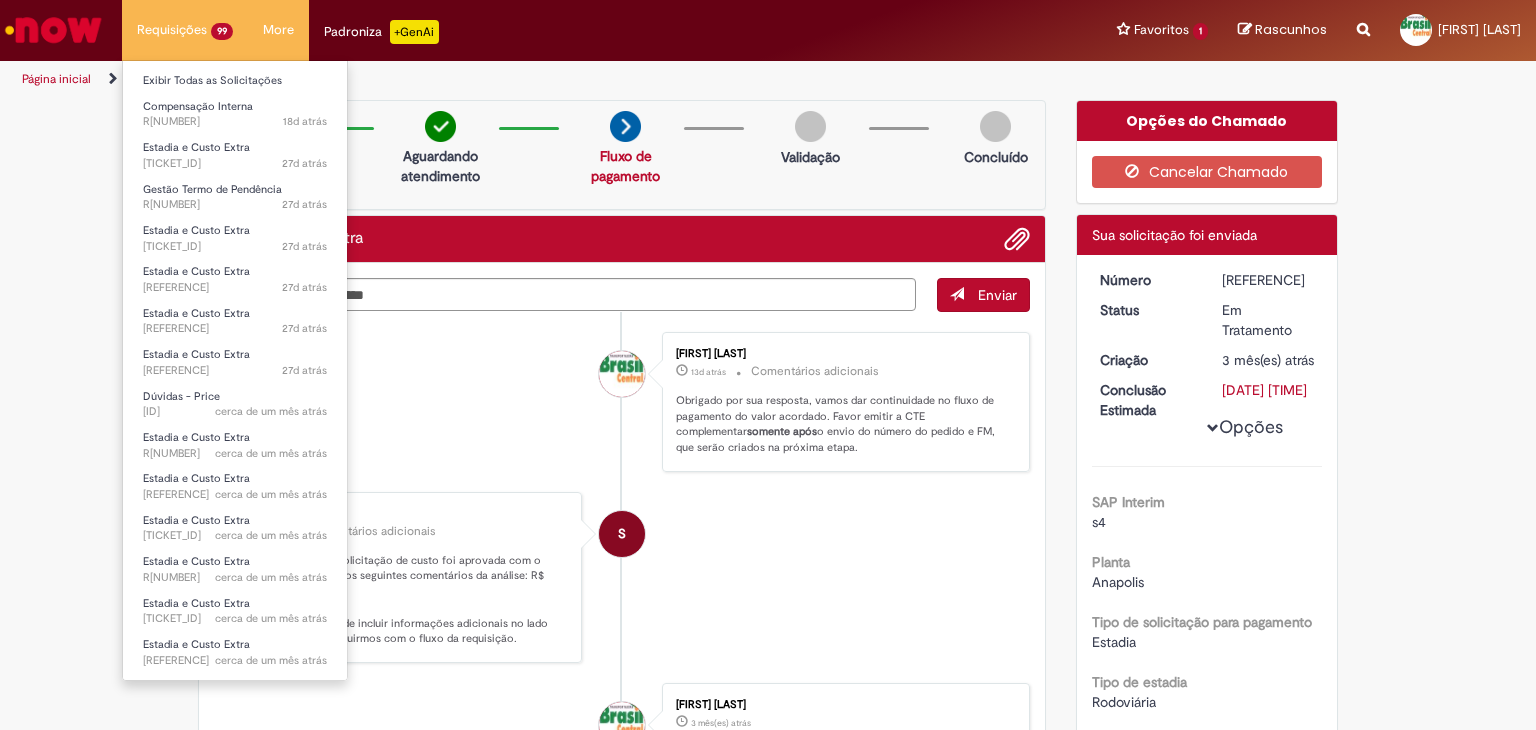 click on "Requisições   99
Exibir Todas as Solicitações
Compensação Interna
18d atrás 18 dias atrás  [TICKET_ID]
Estadia e Custo Extra
27d atrás 27 dias atrás  [TICKET_ID]
Gestão Termo de Pendência
27d atrás 27 dias atrás  [TICKET_ID]
Estadia e Custo Extra
27d atrás 27 dias atrás  [TICKET_ID]
Estadia e Custo Extra
27d atrás 27 dias atrás  [TICKET_ID]
Estadia e Custo Extra
27d atrás 27 dias atrás  [TICKET_ID]
Estadia e Custo Extra
27d atrás 27 dias atrás  [TICKET_ID]
Dúvidas - Price
cerca de um mês atrás cerca de um mês atrás  [TICKET_ID]
Estadia e Custo Extra
cerca de um mês atrás cerca de um mês atrás  [TICKET_ID]
Estadia e Custo Extra
cerca de um mês atrás cerca de um mês atrás  [TICKET_ID]
Estadia e Custo Extra" at bounding box center [185, 30] 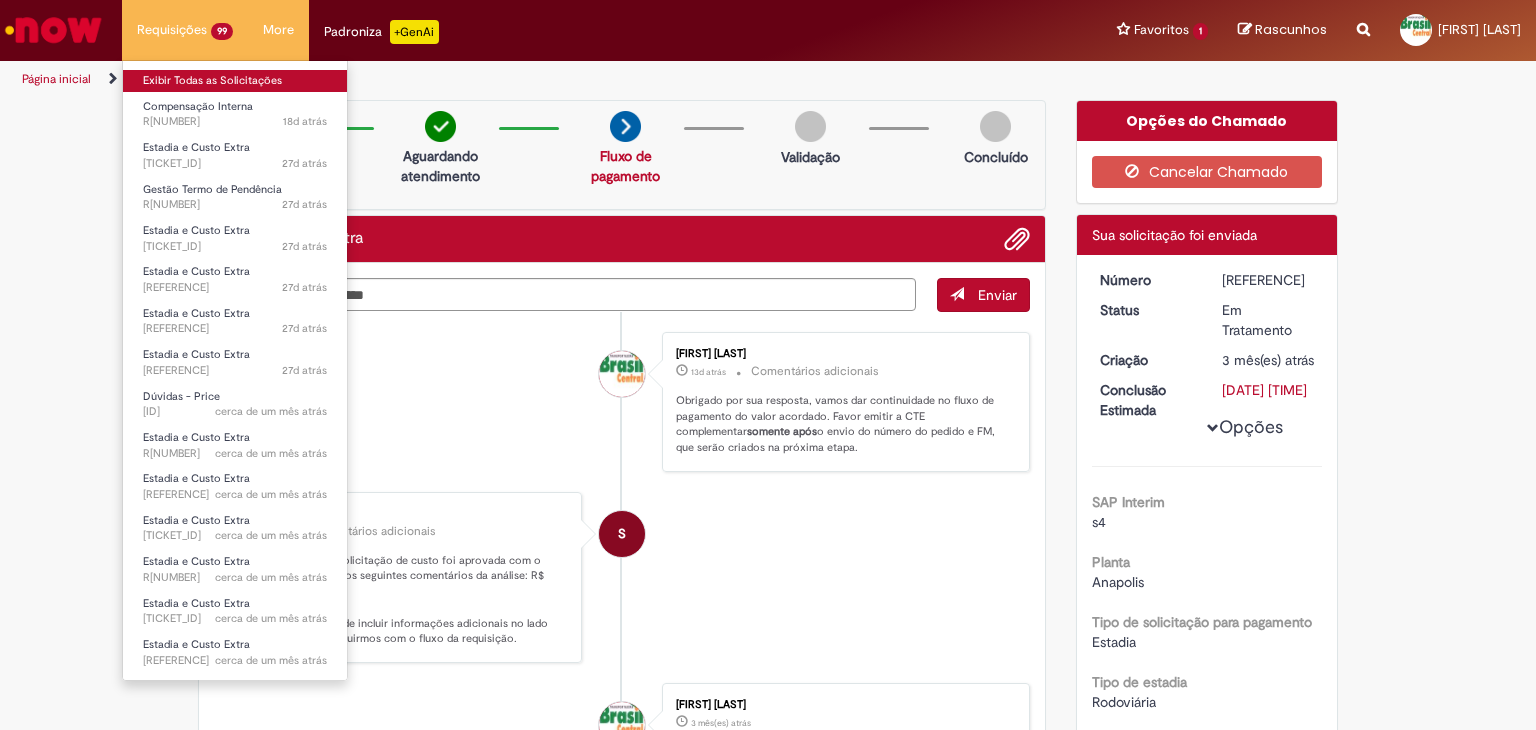click on "Exibir Todas as Solicitações" at bounding box center (235, 81) 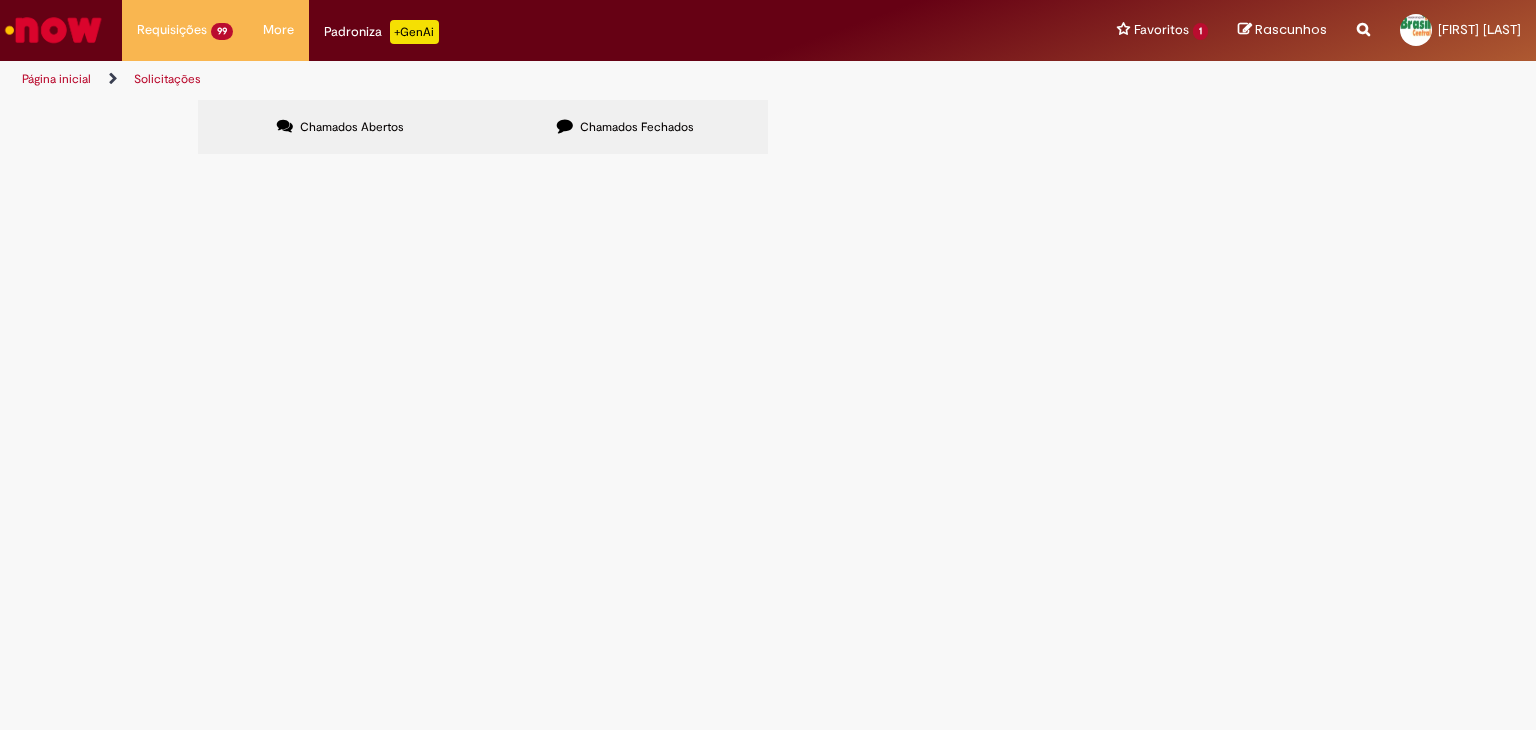 click at bounding box center [0, 0] 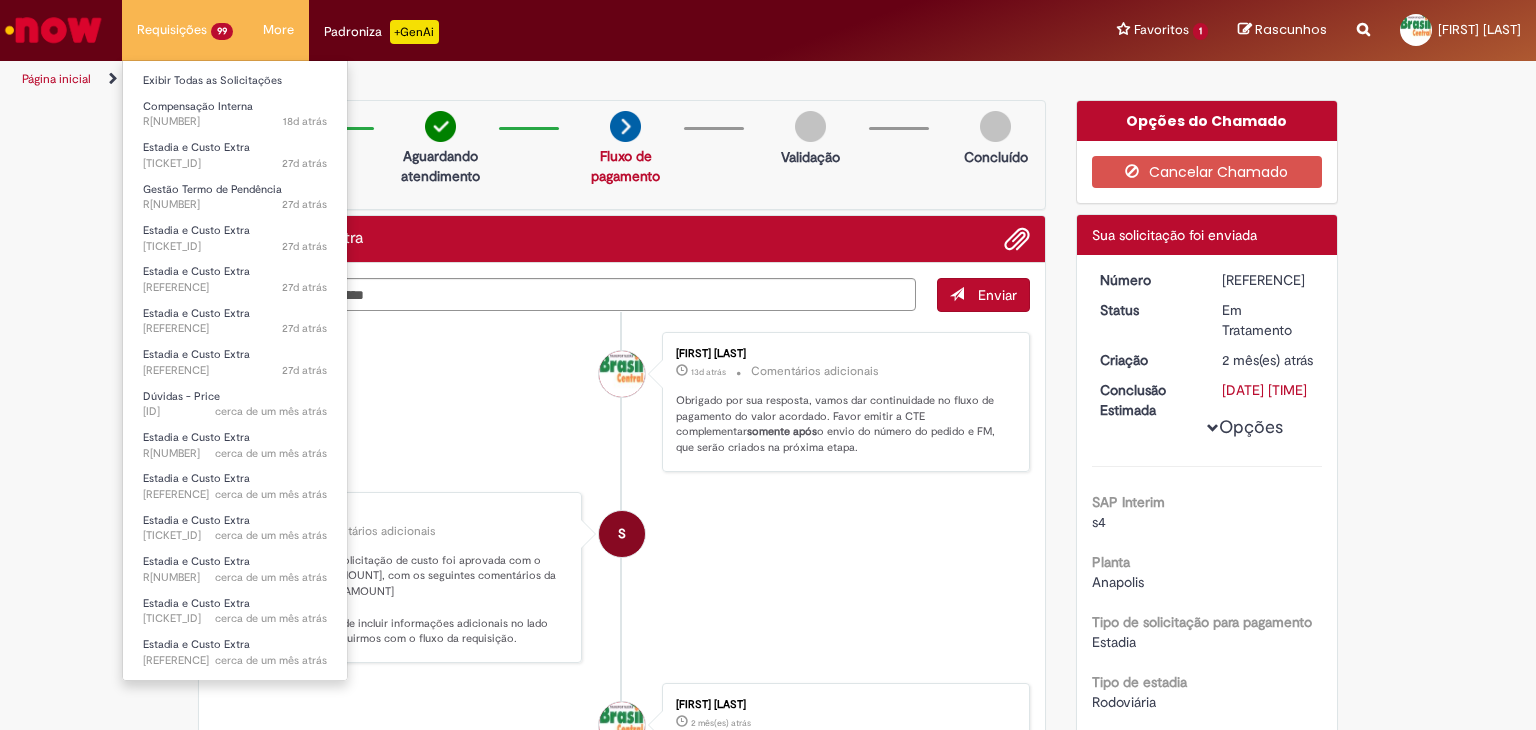 click on "Requisições   99
Exibir Todas as Solicitações
Compensação Interna
18d atrás 18 dias atrás  [TICKET_ID]
Estadia e Custo Extra
27d atrás 27 dias atrás  [TICKET_ID]
Gestão Termo de Pendência
27d atrás 27 dias atrás  [TICKET_ID]
Estadia e Custo Extra
27d atrás 27 dias atrás  [TICKET_ID]
Estadia e Custo Extra
27d atrás 27 dias atrás  [TICKET_ID]
Estadia e Custo Extra
27d atrás 27 dias atrás  [TICKET_ID]
Estadia e Custo Extra
27d atrás 27 dias atrás  [TICKET_ID]
Dúvidas - Price
cerca de um mês atrás cerca de um mês atrás  [TICKET_ID]
Estadia e Custo Extra
cerca de um mês atrás cerca de um mês atrás  [TICKET_ID]
Estadia e Custo Extra
cerca de um mês atrás cerca de um mês atrás  [TICKET_ID]
Estadia e Custo Extra" at bounding box center (185, 30) 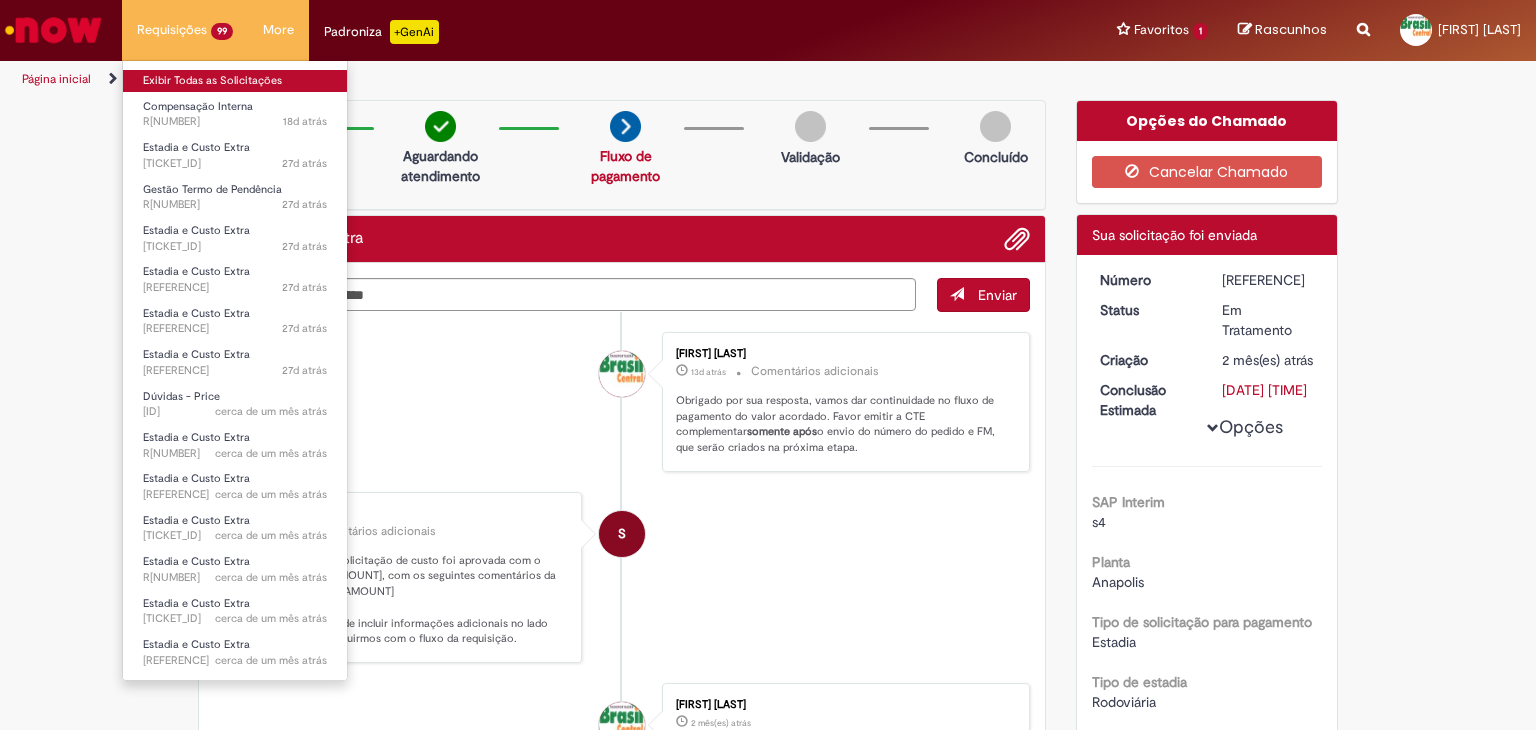 click on "Exibir Todas as Solicitações" at bounding box center (235, 81) 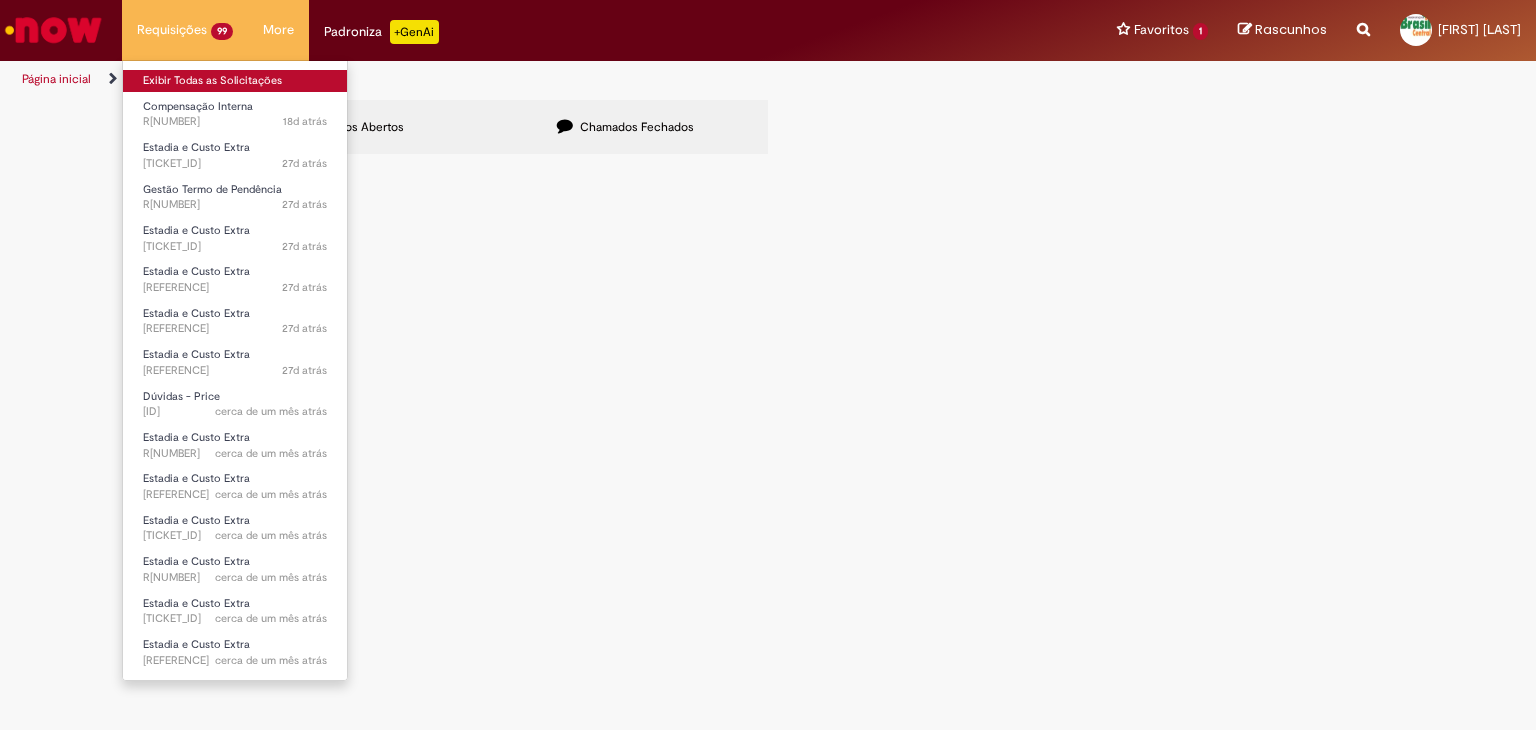 click on "Exibir Todas as Solicitações" at bounding box center [235, 81] 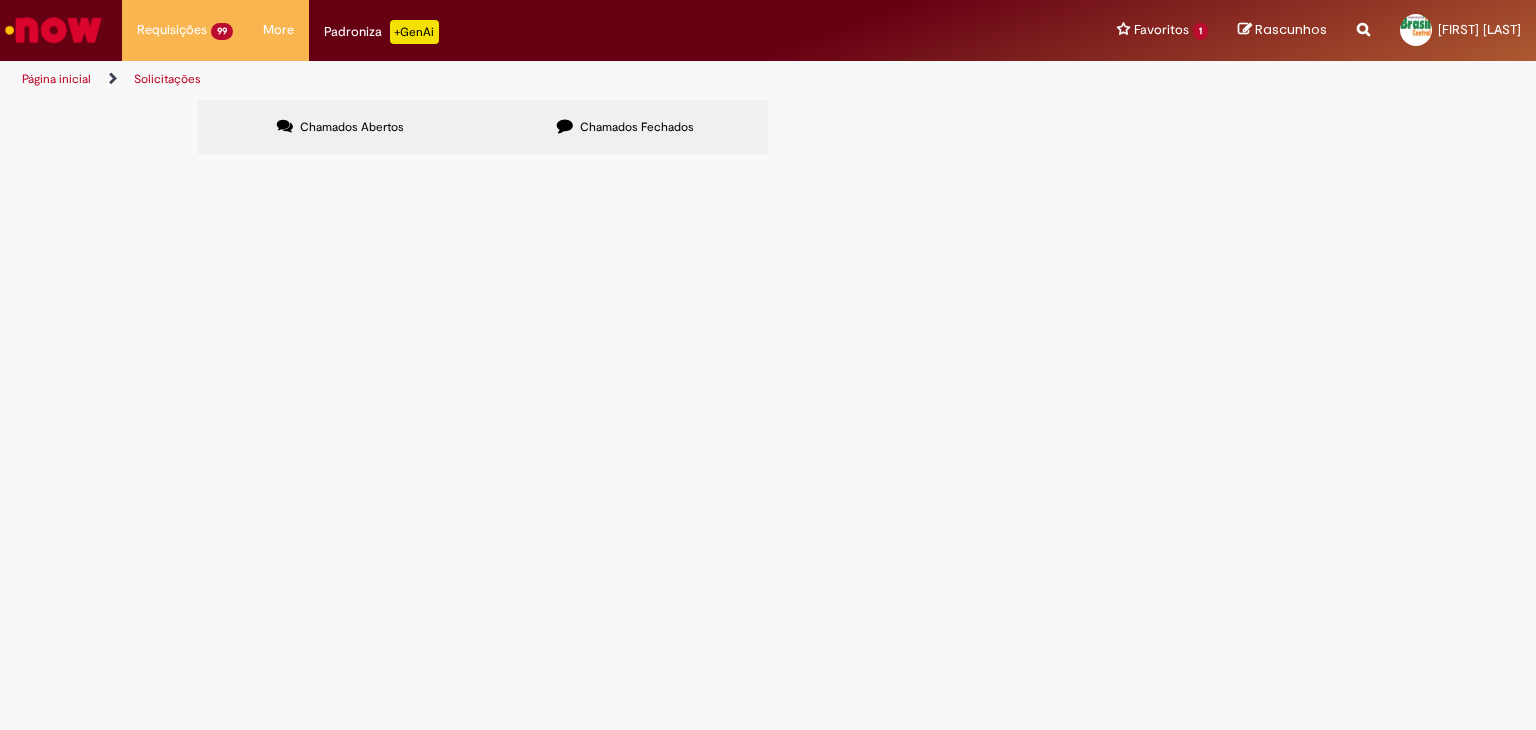 click at bounding box center [0, 0] 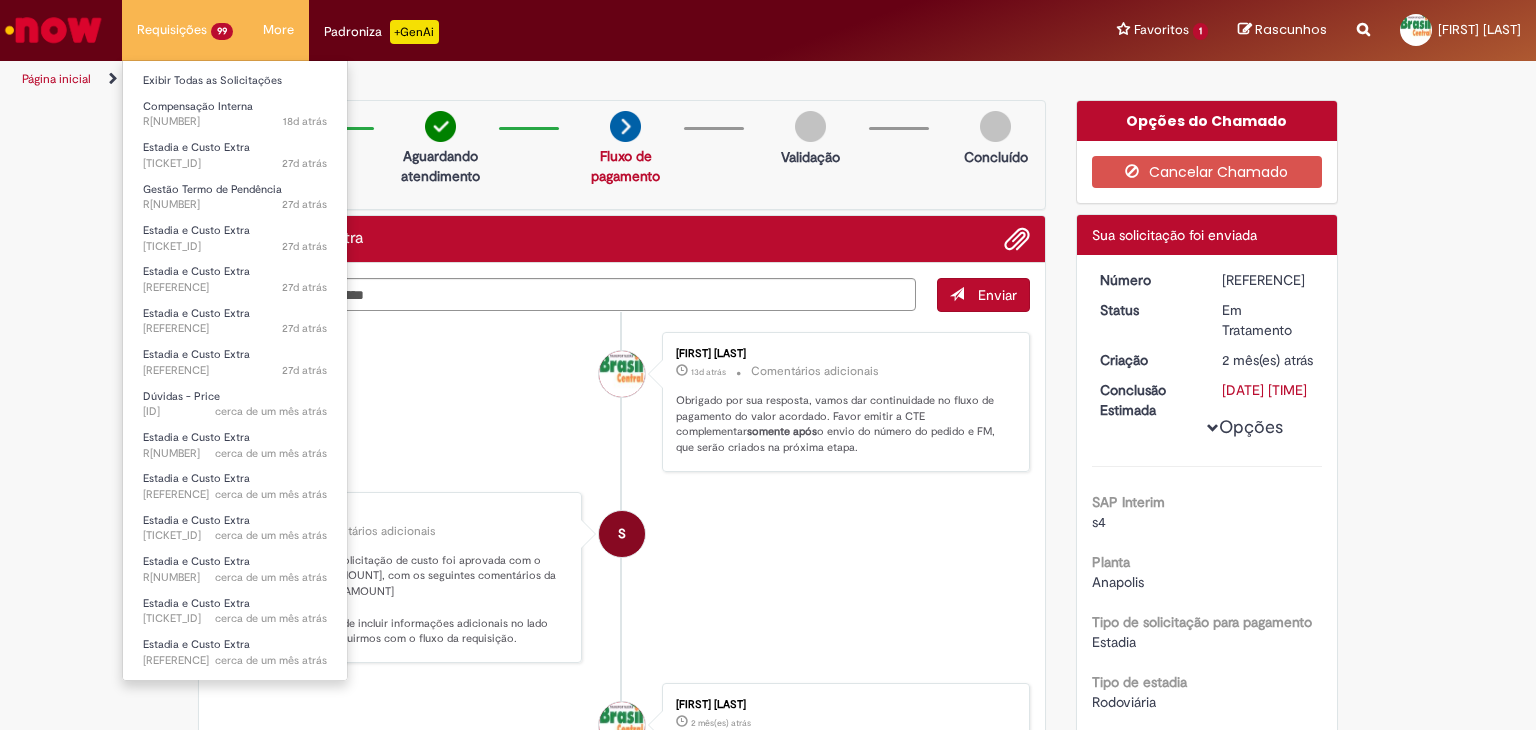 click on "Requisições   99
Exibir Todas as Solicitações
Compensação Interna
18d atrás 18 dias atrás  [TICKET_ID]
Estadia e Custo Extra
27d atrás 27 dias atrás  [TICKET_ID]
Gestão Termo de Pendência
27d atrás 27 dias atrás  [TICKET_ID]
Estadia e Custo Extra
27d atrás 27 dias atrás  [TICKET_ID]
Estadia e Custo Extra
27d atrás 27 dias atrás  [TICKET_ID]
Estadia e Custo Extra
27d atrás 27 dias atrás  [TICKET_ID]
Estadia e Custo Extra
27d atrás 27 dias atrás  [TICKET_ID]
Dúvidas - Price
cerca de um mês atrás cerca de um mês atrás  [TICKET_ID]
Estadia e Custo Extra
cerca de um mês atrás cerca de um mês atrás  [TICKET_ID]
Estadia e Custo Extra
cerca de um mês atrás cerca de um mês atrás  [TICKET_ID]
Estadia e Custo Extra" at bounding box center [185, 30] 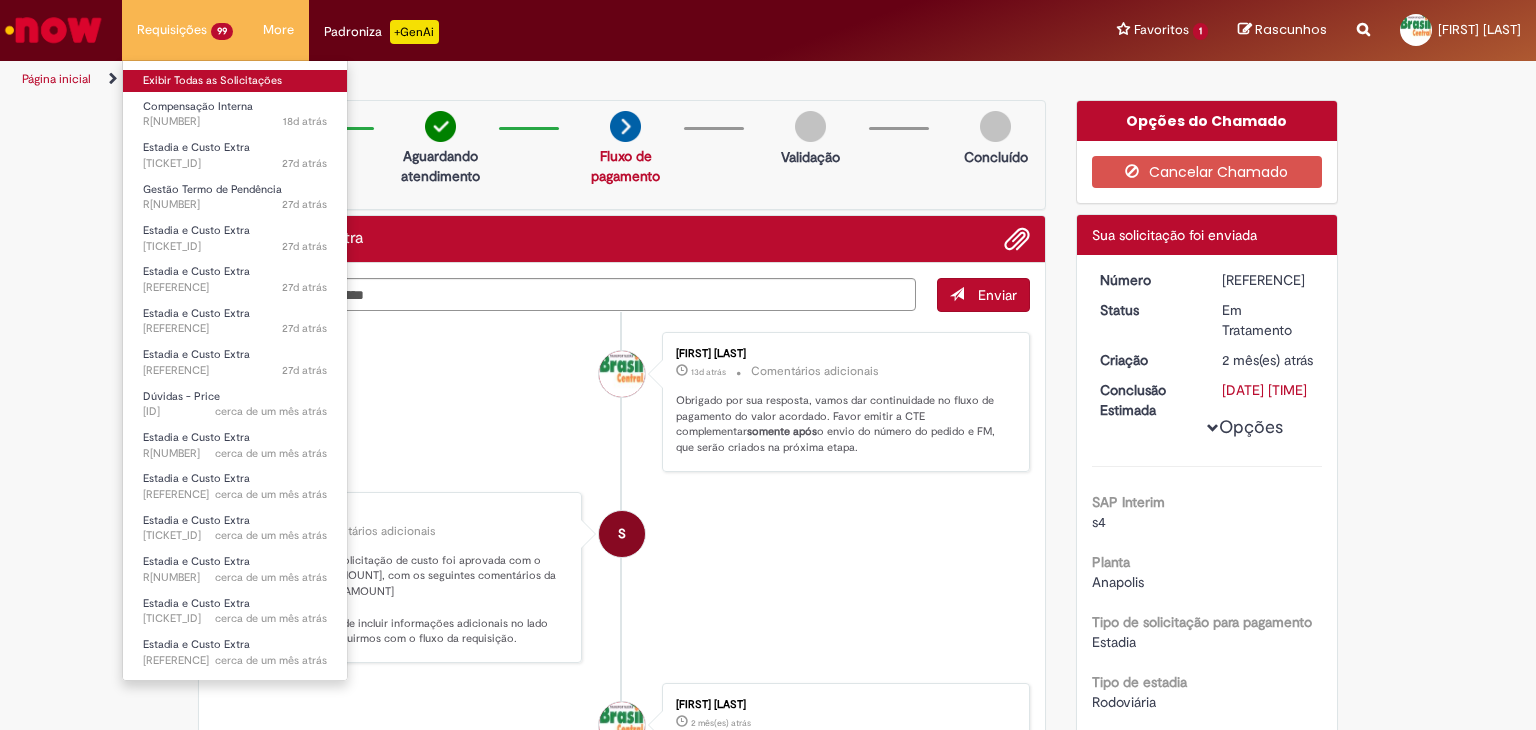 click on "Exibir Todas as Solicitações" at bounding box center (235, 81) 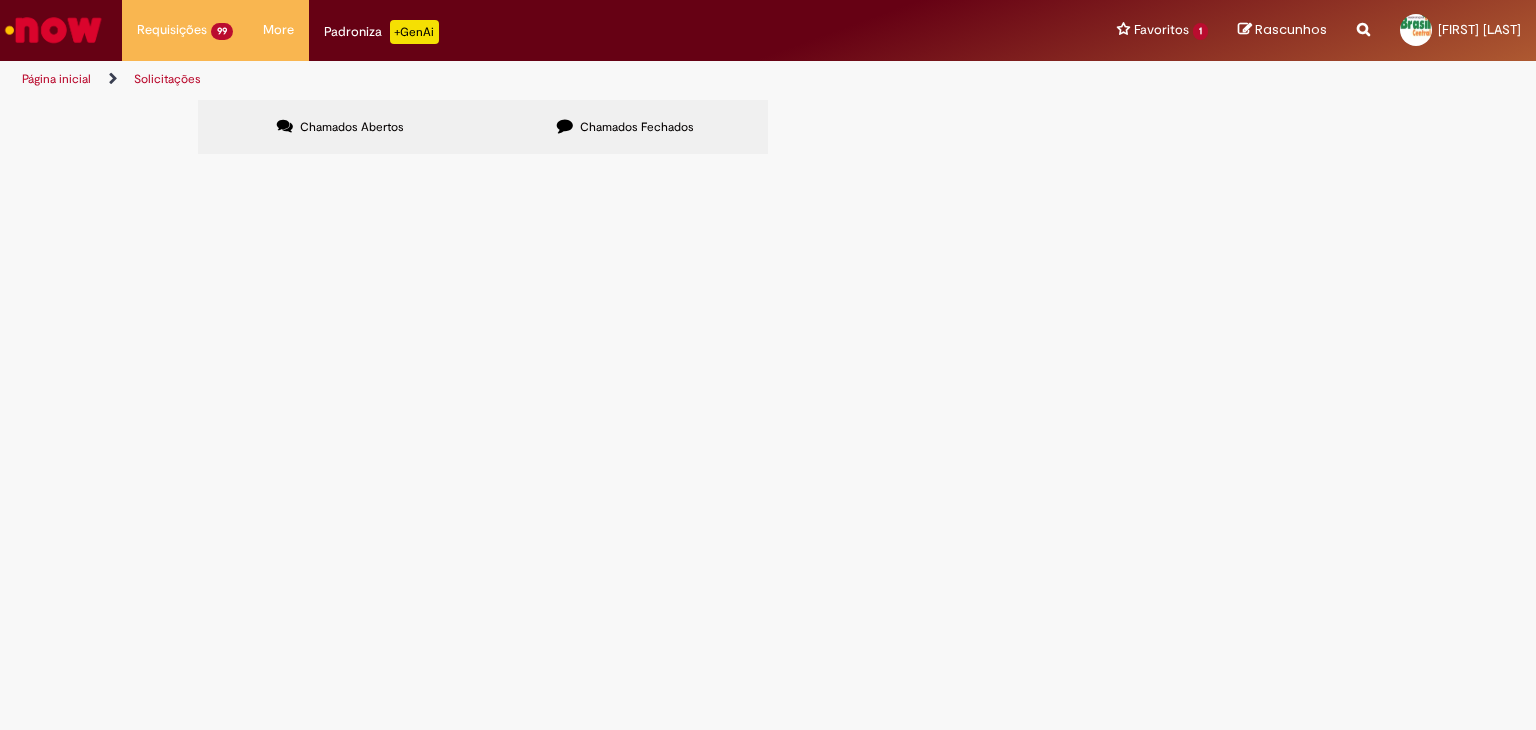 click at bounding box center (0, 0) 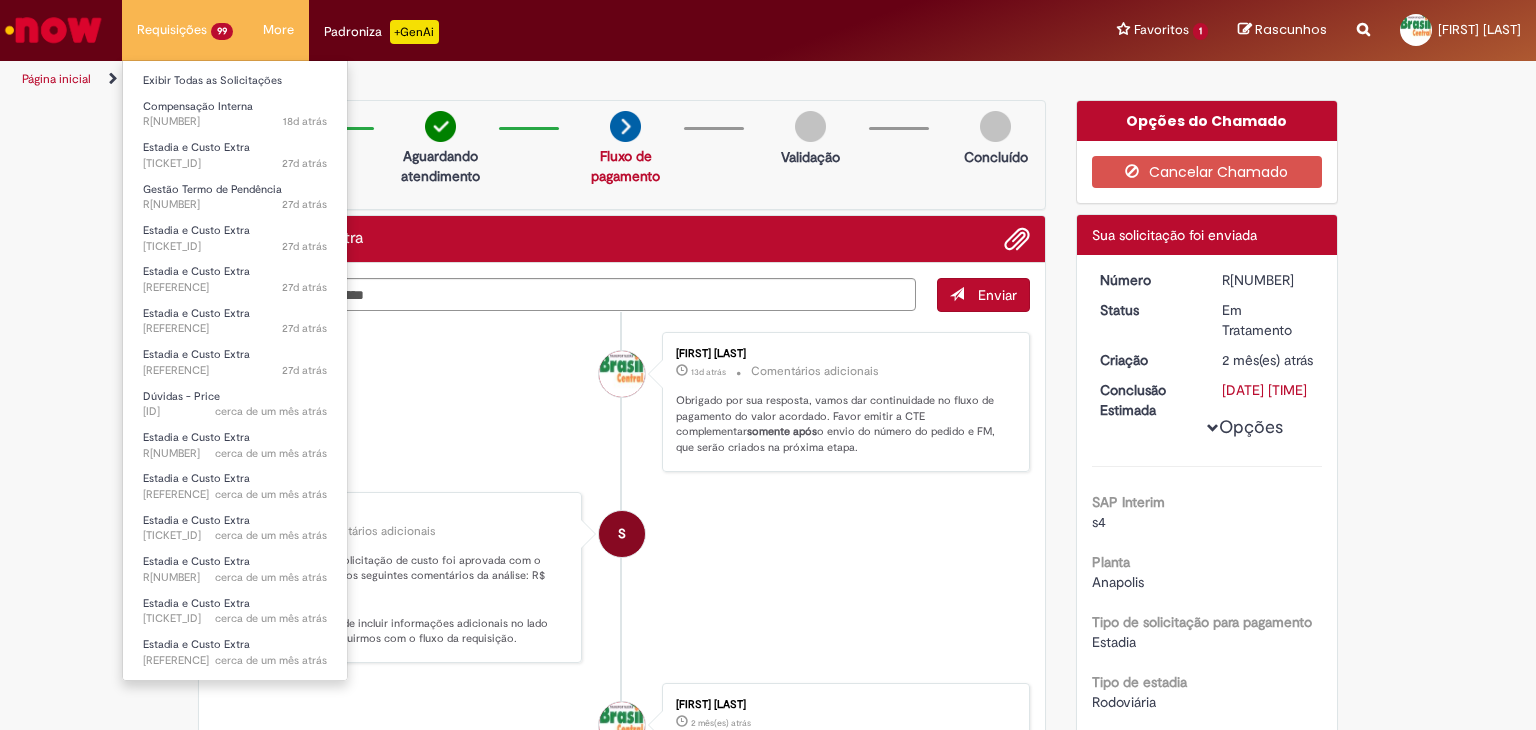 click on "Requisições   99
Exibir Todas as Solicitações
Compensação Interna
18d atrás 18 dias atrás  [TICKET_ID]
Estadia e Custo Extra
27d atrás 27 dias atrás  [TICKET_ID]
Gestão Termo de Pendência
27d atrás 27 dias atrás  [TICKET_ID]
Estadia e Custo Extra
27d atrás 27 dias atrás  [TICKET_ID]
Estadia e Custo Extra
27d atrás 27 dias atrás  [TICKET_ID]
Estadia e Custo Extra
27d atrás 27 dias atrás  [TICKET_ID]
Estadia e Custo Extra
27d atrás 27 dias atrás  [TICKET_ID]
Dúvidas - Price
cerca de um mês atrás cerca de um mês atrás  [TICKET_ID]
Estadia e Custo Extra
cerca de um mês atrás cerca de um mês atrás  [TICKET_ID]
Estadia e Custo Extra
cerca de um mês atrás cerca de um mês atrás  [TICKET_ID]
Estadia e Custo Extra" at bounding box center [185, 30] 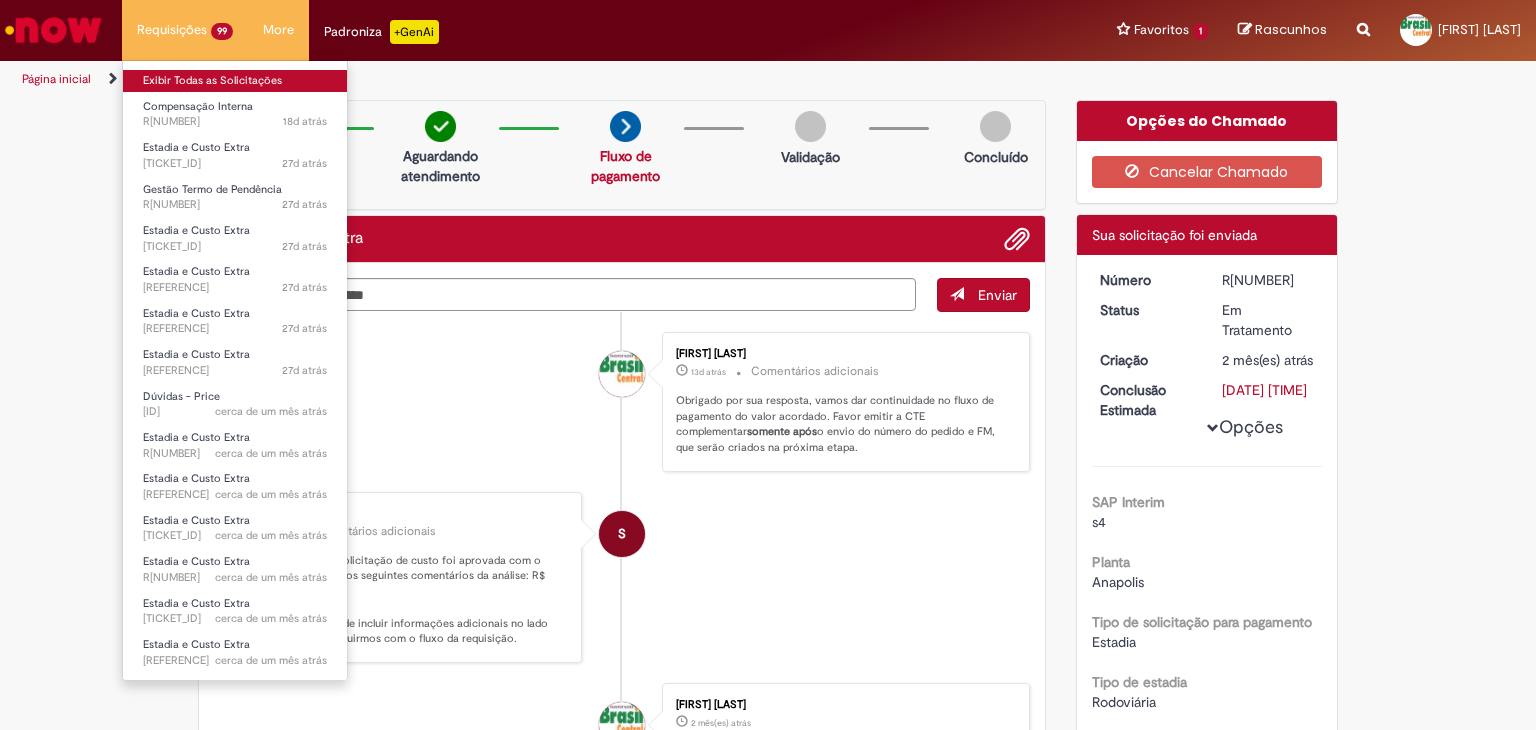 click on "Exibir Todas as Solicitações" at bounding box center [235, 81] 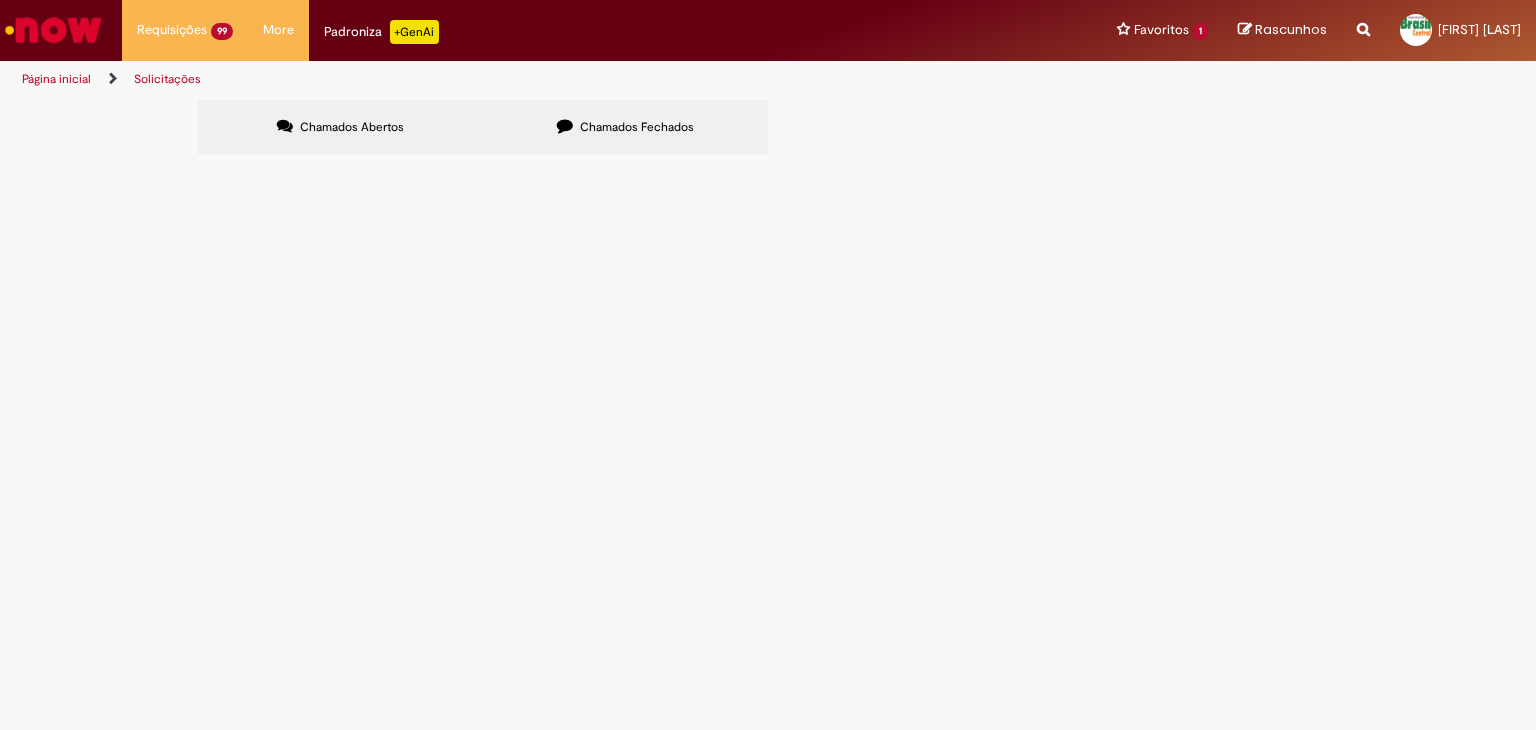 click at bounding box center [0, 0] 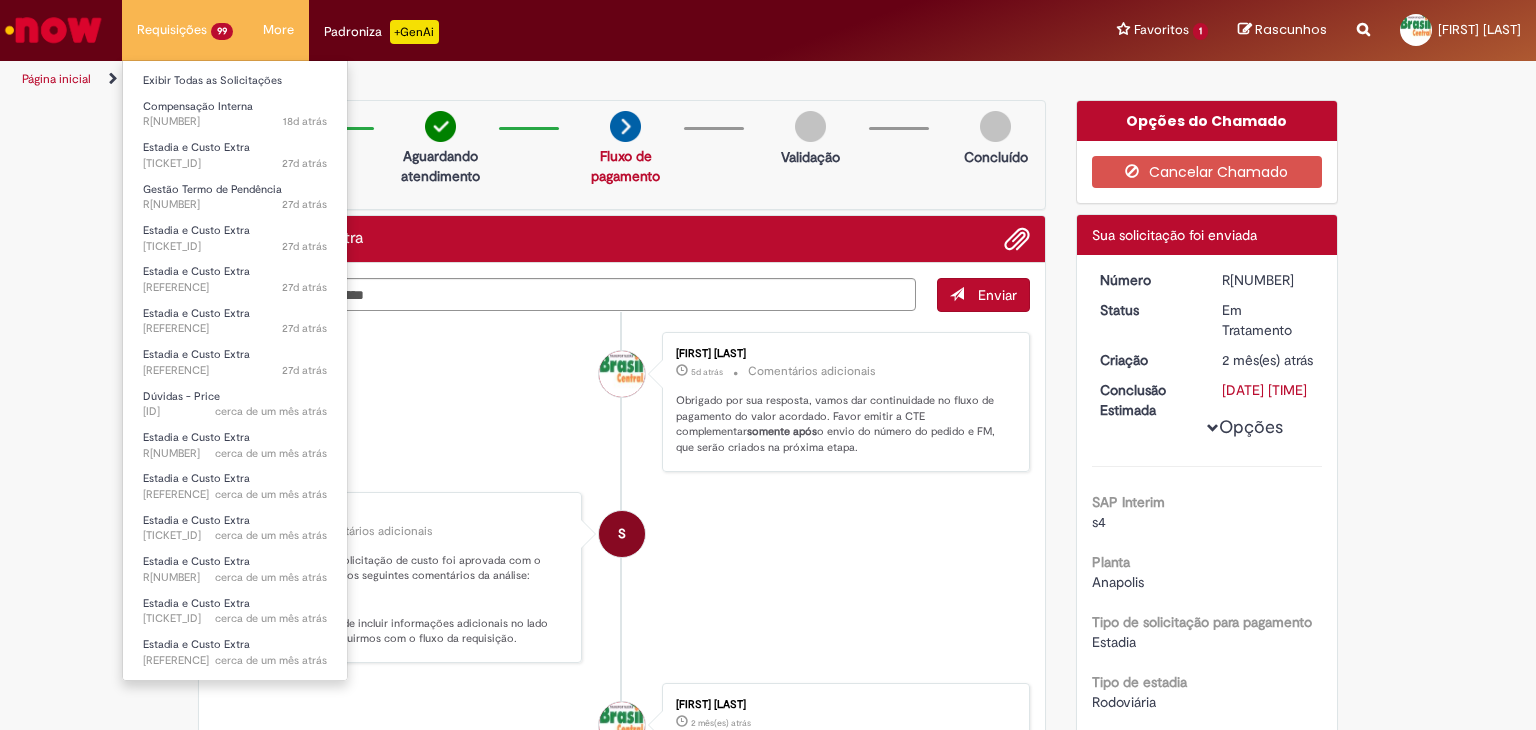 click on "Requisições   99
Exibir Todas as Solicitações
Compensação Interna
18d atrás 18 dias atrás  [TICKET_ID]
Estadia e Custo Extra
27d atrás 27 dias atrás  [TICKET_ID]
Gestão Termo de Pendência
27d atrás 27 dias atrás  [TICKET_ID]
Estadia e Custo Extra
27d atrás 27 dias atrás  [TICKET_ID]
Estadia e Custo Extra
27d atrás 27 dias atrás  [TICKET_ID]
Estadia e Custo Extra
27d atrás 27 dias atrás  [TICKET_ID]
Estadia e Custo Extra
27d atrás 27 dias atrás  [TICKET_ID]
Dúvidas - Price
cerca de um mês atrás cerca de um mês atrás  [TICKET_ID]
Estadia e Custo Extra
cerca de um mês atrás cerca de um mês atrás  [TICKET_ID]
Estadia e Custo Extra
cerca de um mês atrás cerca de um mês atrás  [TICKET_ID]
Estadia e Custo Extra" at bounding box center [185, 30] 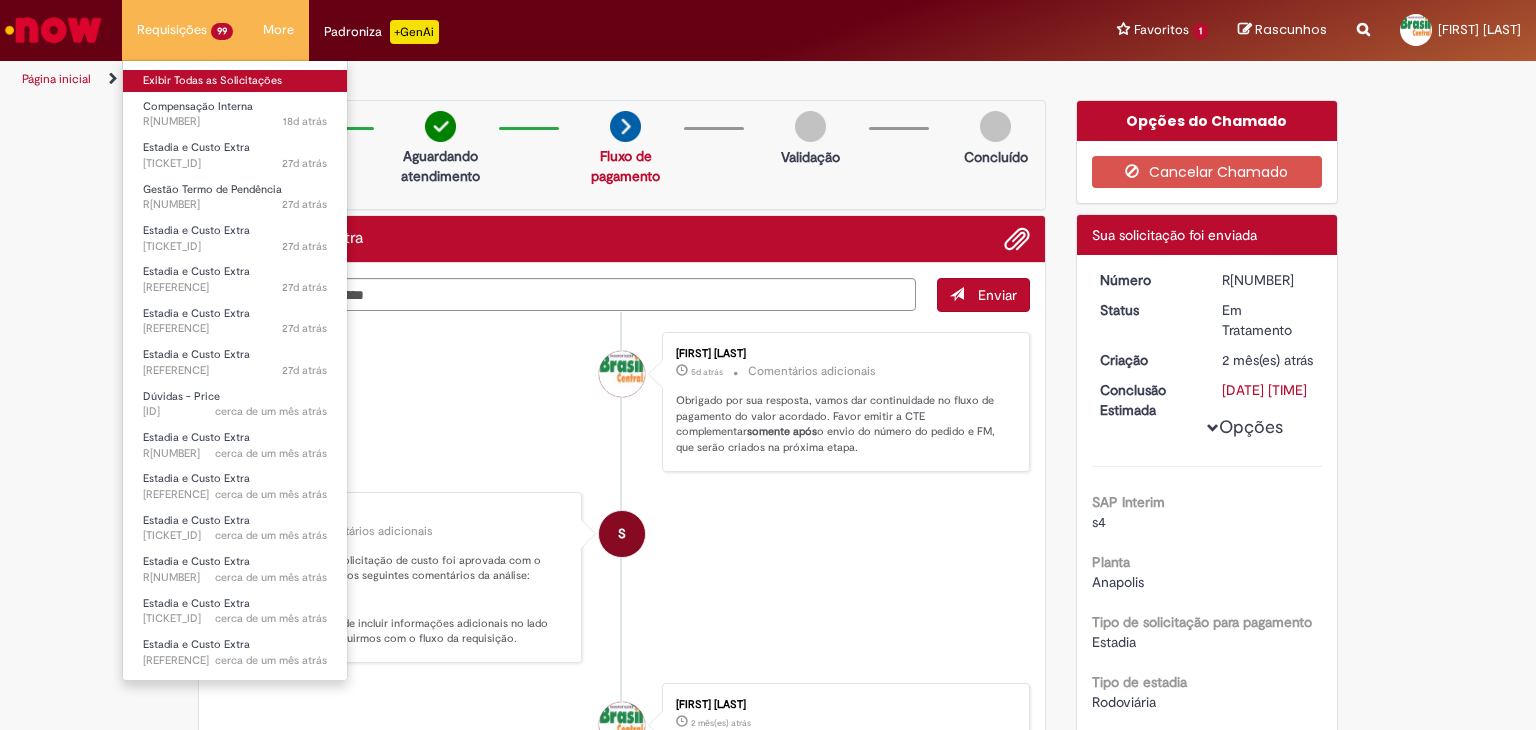 click on "Exibir Todas as Solicitações" at bounding box center [235, 81] 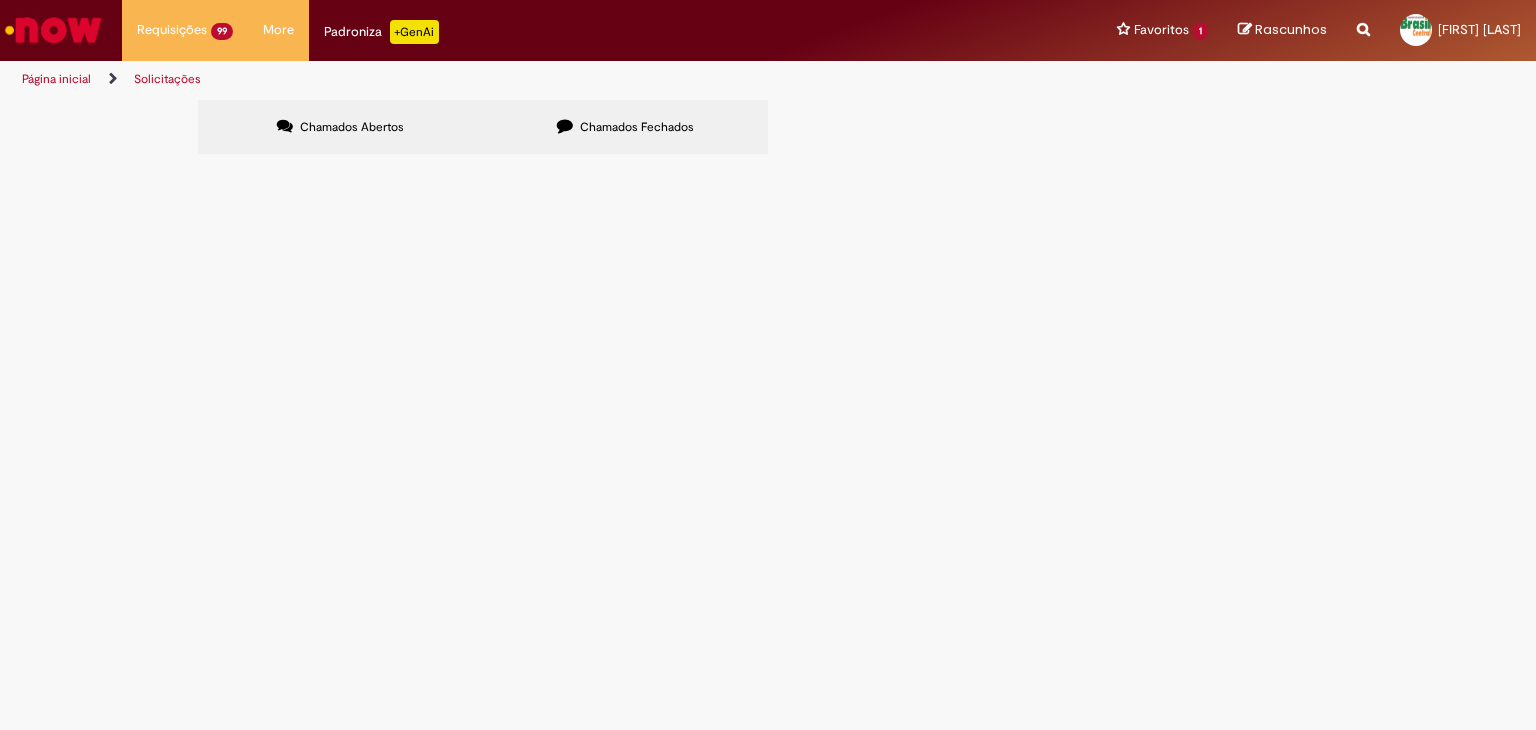 click at bounding box center [0, 0] 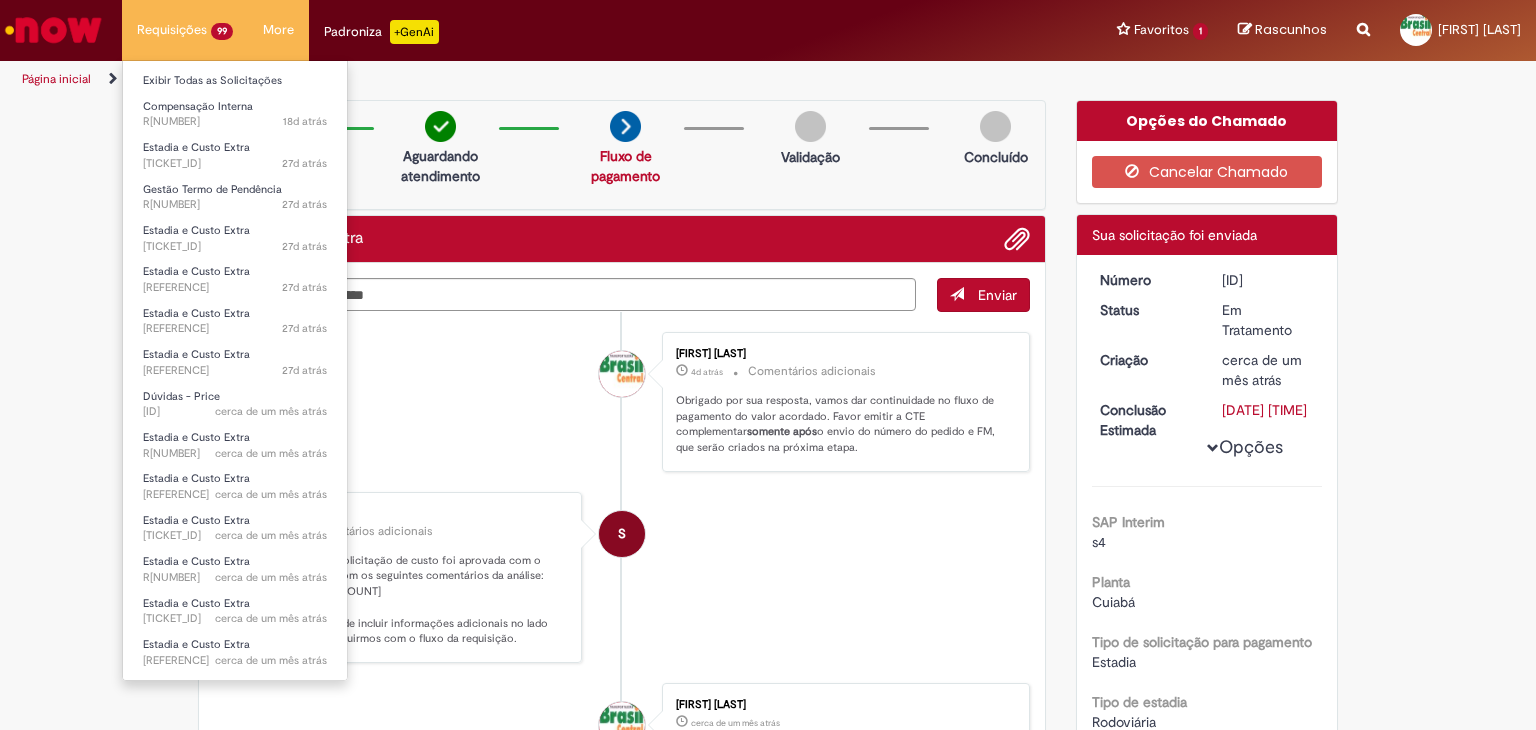 click on "Requisições   99
Exibir Todas as Solicitações
Compensação Interna
18d atrás 18 dias atrás  [TICKET_ID]
Estadia e Custo Extra
27d atrás 27 dias atrás  [TICKET_ID]
Gestão Termo de Pendência
27d atrás 27 dias atrás  [TICKET_ID]
Estadia e Custo Extra
27d atrás 27 dias atrás  [TICKET_ID]
Estadia e Custo Extra
27d atrás 27 dias atrás  [TICKET_ID]
Estadia e Custo Extra
27d atrás 27 dias atrás  [TICKET_ID]
Estadia e Custo Extra
27d atrás 27 dias atrás  [TICKET_ID]
Dúvidas - Price
cerca de um mês atrás cerca de um mês atrás  [TICKET_ID]
Estadia e Custo Extra
cerca de um mês atrás cerca de um mês atrás  [TICKET_ID]
Estadia e Custo Extra
cerca de um mês atrás cerca de um mês atrás  [TICKET_ID]
Estadia e Custo Extra" at bounding box center [185, 30] 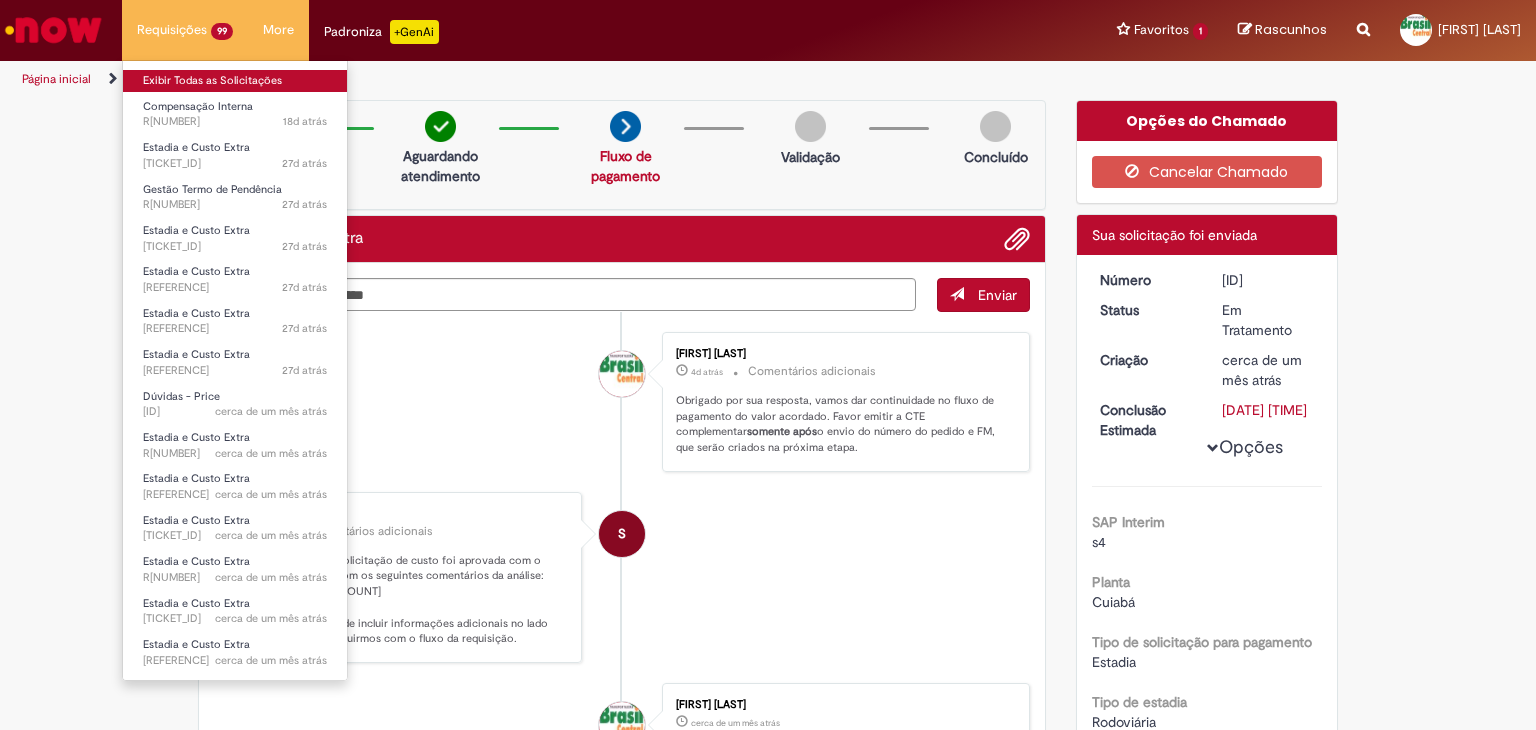 click on "Exibir Todas as Solicitações" at bounding box center (235, 81) 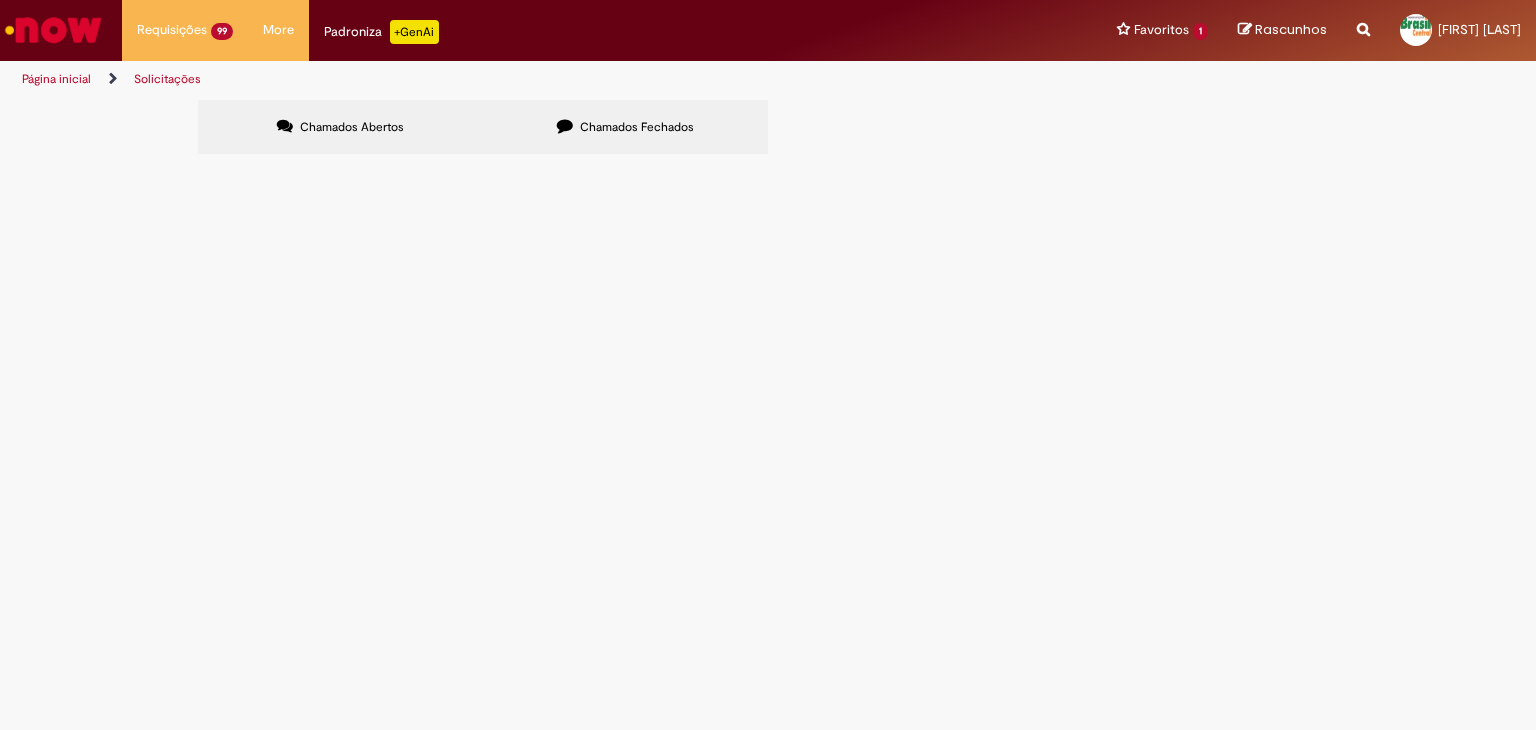 click at bounding box center (0, 0) 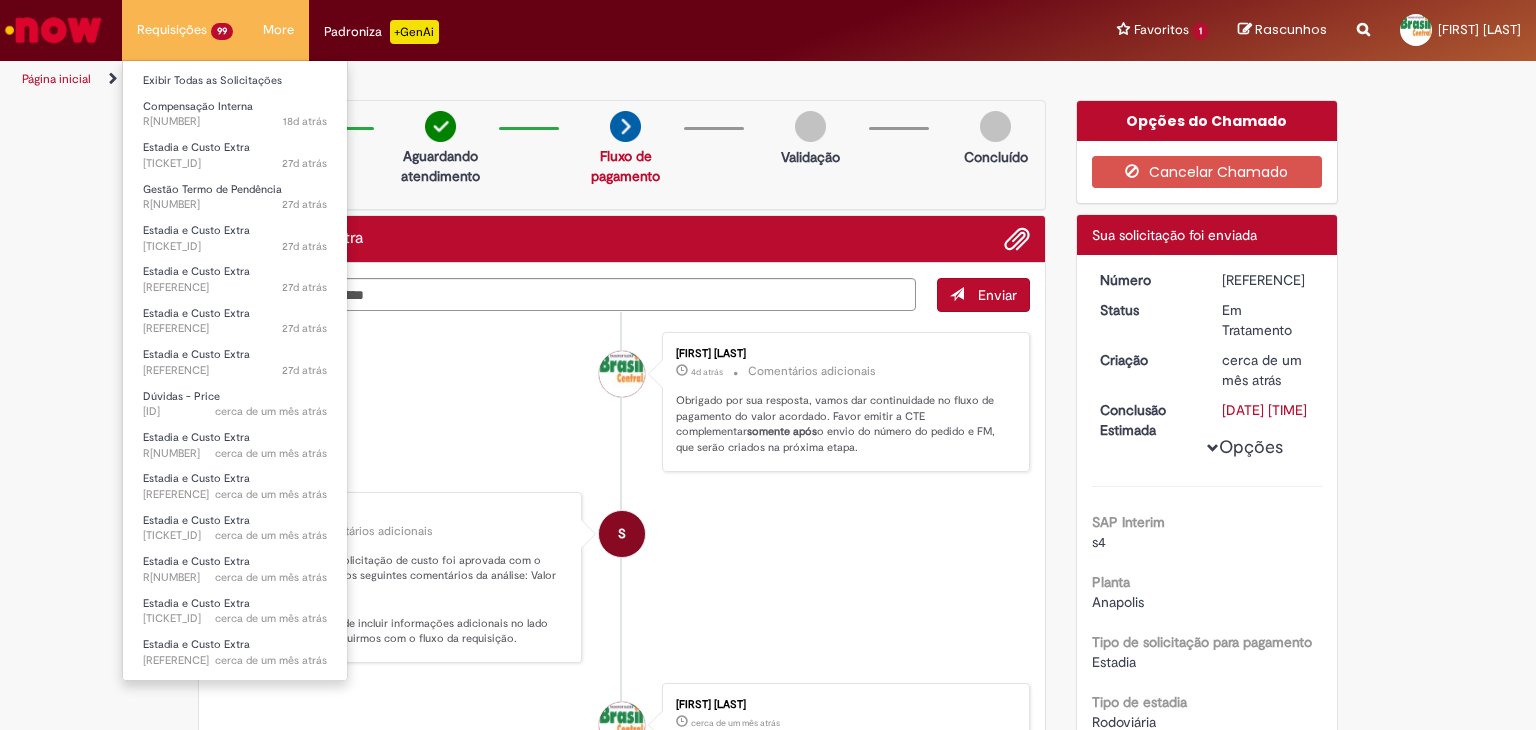 click on "Requisições   99
Exibir Todas as Solicitações
Compensação Interna
18d atrás 18 dias atrás  [TICKET_ID]
Estadia e Custo Extra
27d atrás 27 dias atrás  [TICKET_ID]
Gestão Termo de Pendência
27d atrás 27 dias atrás  [TICKET_ID]
Estadia e Custo Extra
27d atrás 27 dias atrás  [TICKET_ID]
Estadia e Custo Extra
27d atrás 27 dias atrás  [TICKET_ID]
Estadia e Custo Extra
27d atrás 27 dias atrás  [TICKET_ID]
Estadia e Custo Extra
27d atrás 27 dias atrás  [TICKET_ID]
Dúvidas - Price
cerca de um mês atrás cerca de um mês atrás  [TICKET_ID]
Estadia e Custo Extra
cerca de um mês atrás cerca de um mês atrás  [TICKET_ID]
Estadia e Custo Extra
cerca de um mês atrás cerca de um mês atrás  [TICKET_ID]
Estadia e Custo Extra" at bounding box center [185, 30] 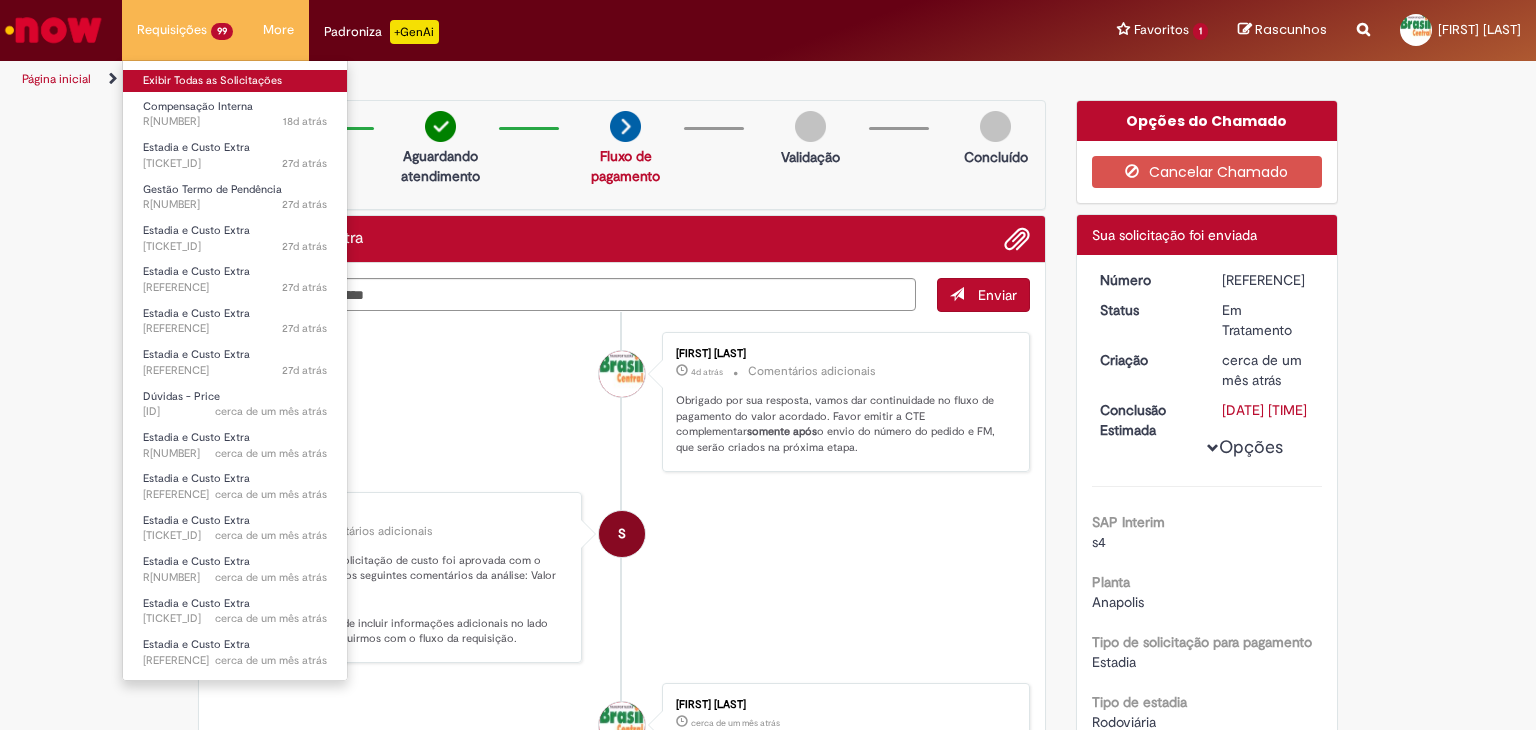 click on "Exibir Todas as Solicitações" at bounding box center (235, 81) 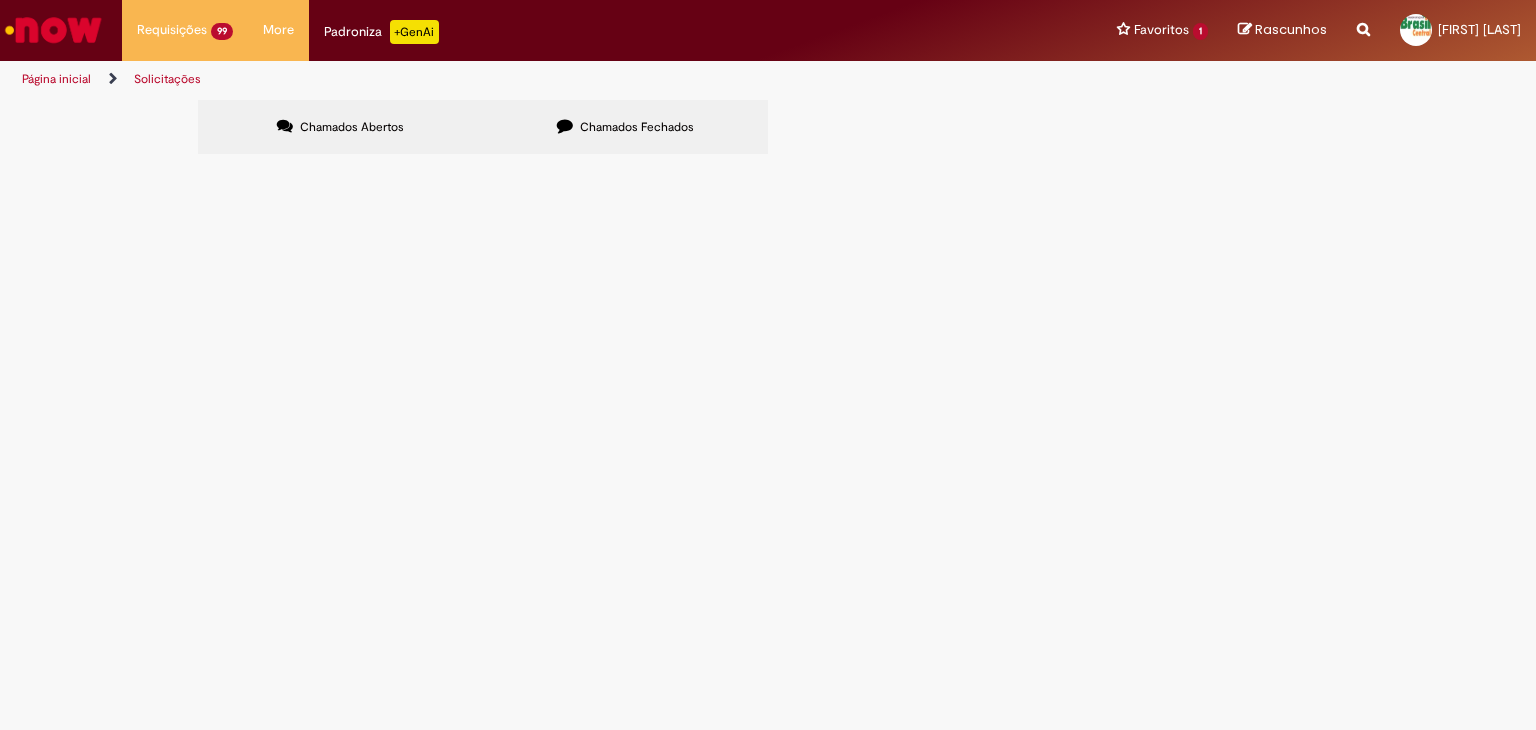 click at bounding box center (0, 0) 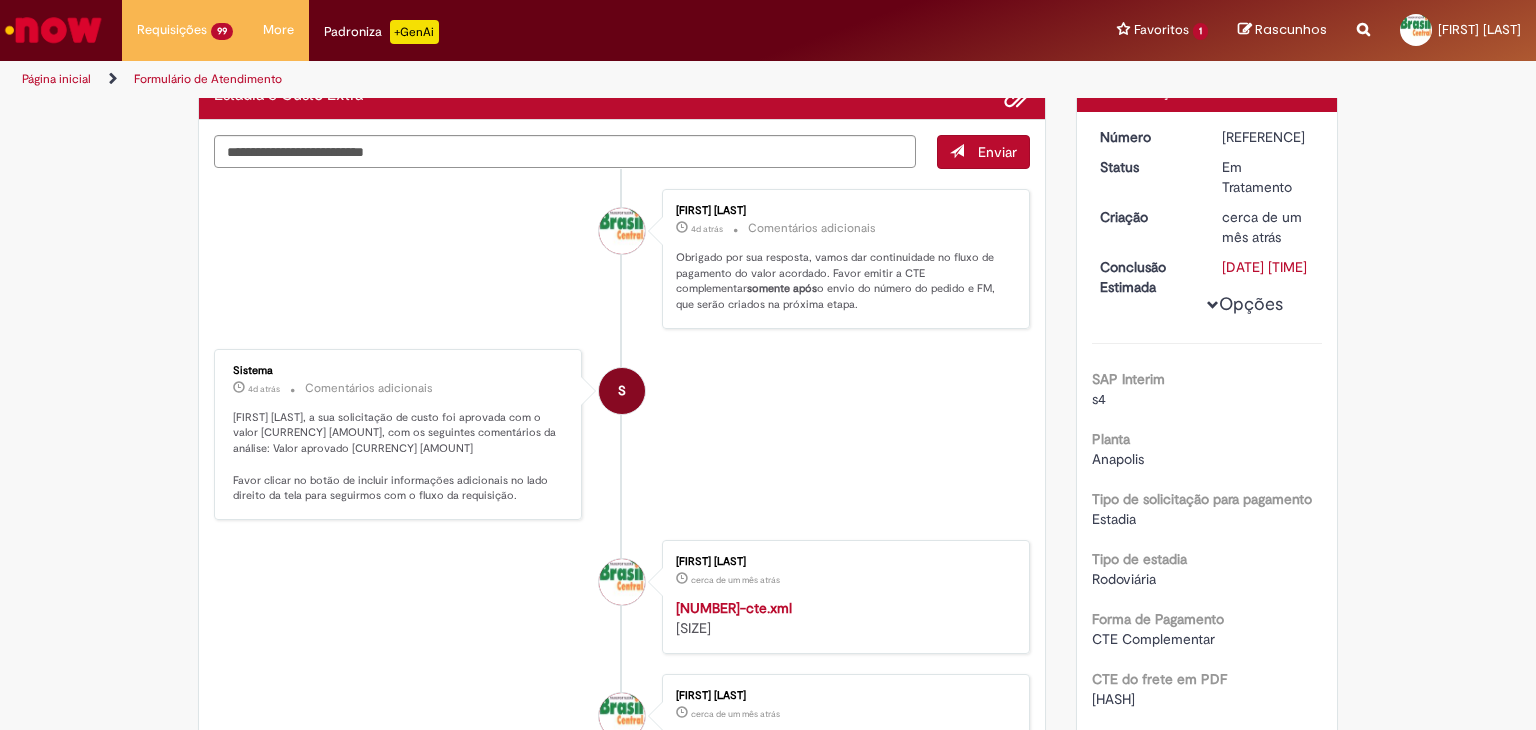 scroll, scrollTop: 200, scrollLeft: 0, axis: vertical 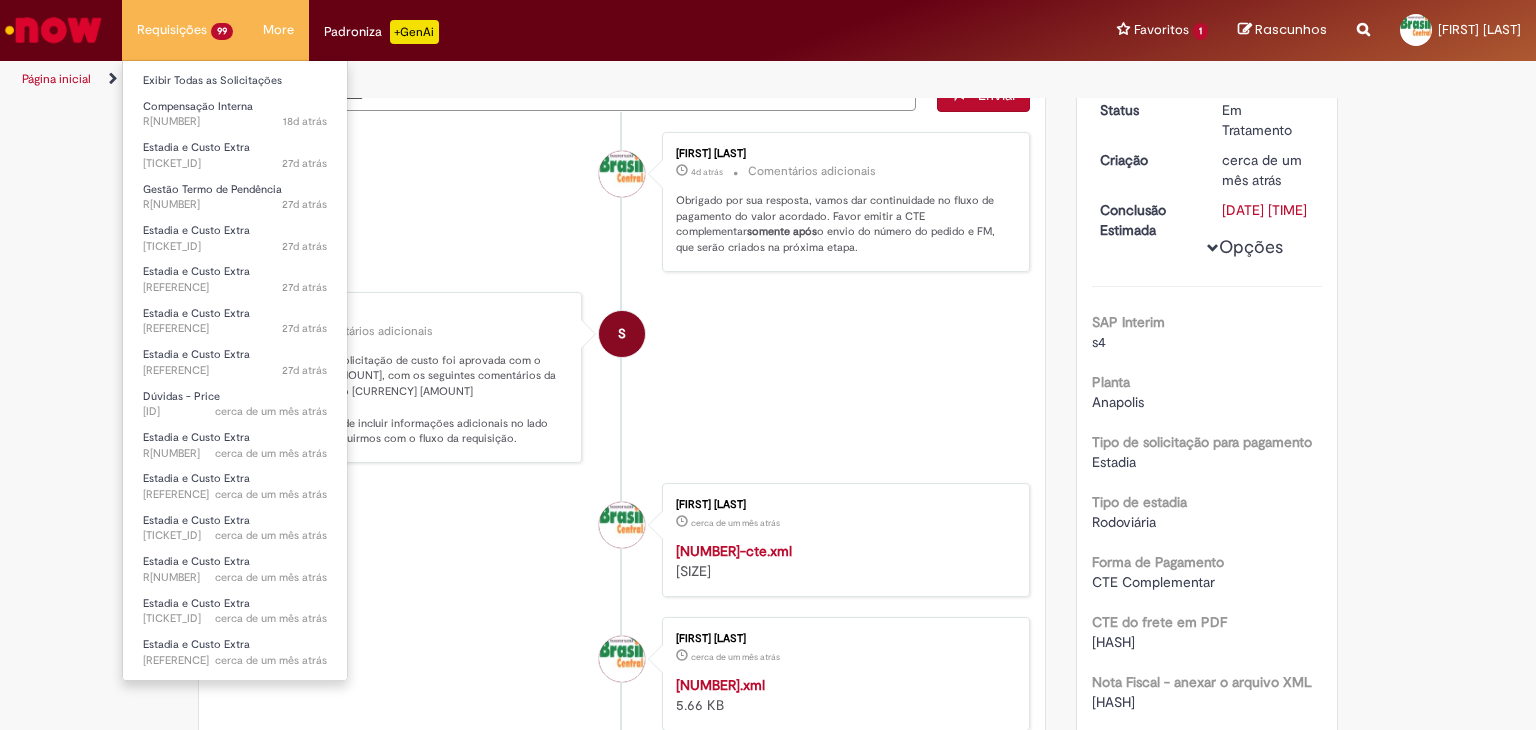 click on "Requisições   99
Exibir Todas as Solicitações
Compensação Interna
18d atrás 18 dias atrás  [TICKET_ID]
Estadia e Custo Extra
27d atrás 27 dias atrás  [TICKET_ID]
Gestão Termo de Pendência
27d atrás 27 dias atrás  [TICKET_ID]
Estadia e Custo Extra
27d atrás 27 dias atrás  [TICKET_ID]
Estadia e Custo Extra
27d atrás 27 dias atrás  [TICKET_ID]
Estadia e Custo Extra
27d atrás 27 dias atrás  [TICKET_ID]
Estadia e Custo Extra
27d atrás 27 dias atrás  [TICKET_ID]
Dúvidas - Price
cerca de um mês atrás cerca de um mês atrás  [TICKET_ID]
Estadia e Custo Extra
cerca de um mês atrás cerca de um mês atrás  [TICKET_ID]
Estadia e Custo Extra
cerca de um mês atrás cerca de um mês atrás  [TICKET_ID]
Estadia e Custo Extra" at bounding box center (185, 30) 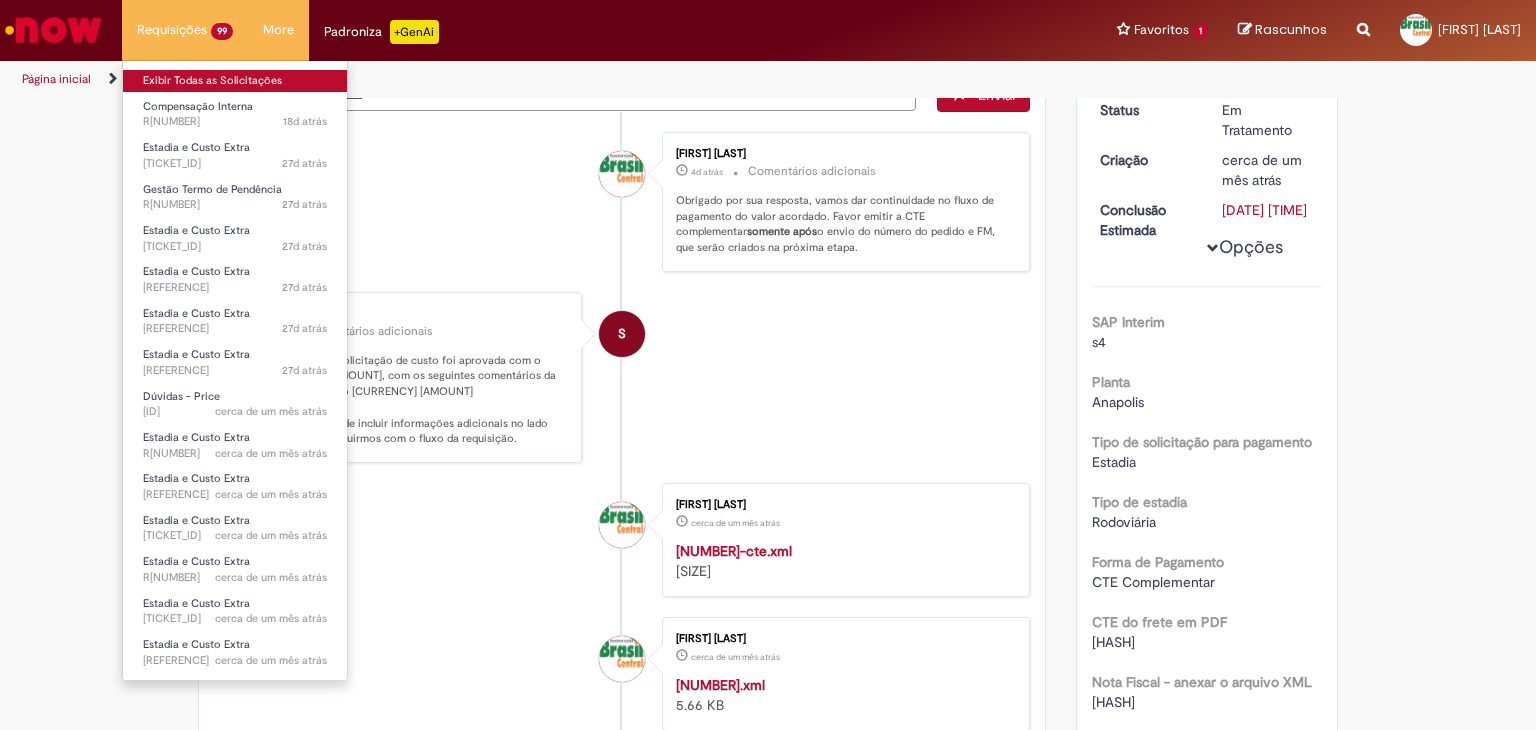 click on "Exibir Todas as Solicitações" at bounding box center (235, 81) 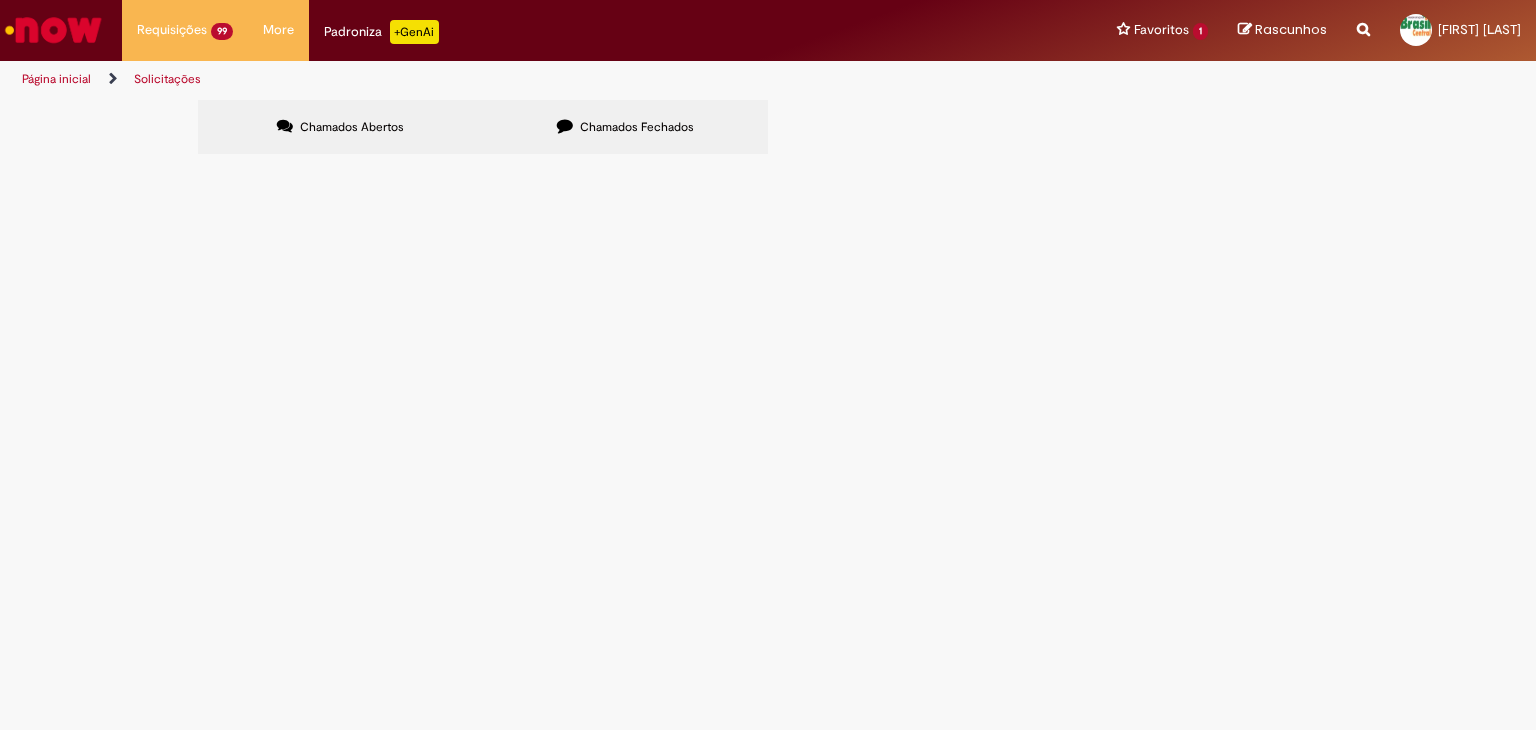 scroll, scrollTop: 0, scrollLeft: 0, axis: both 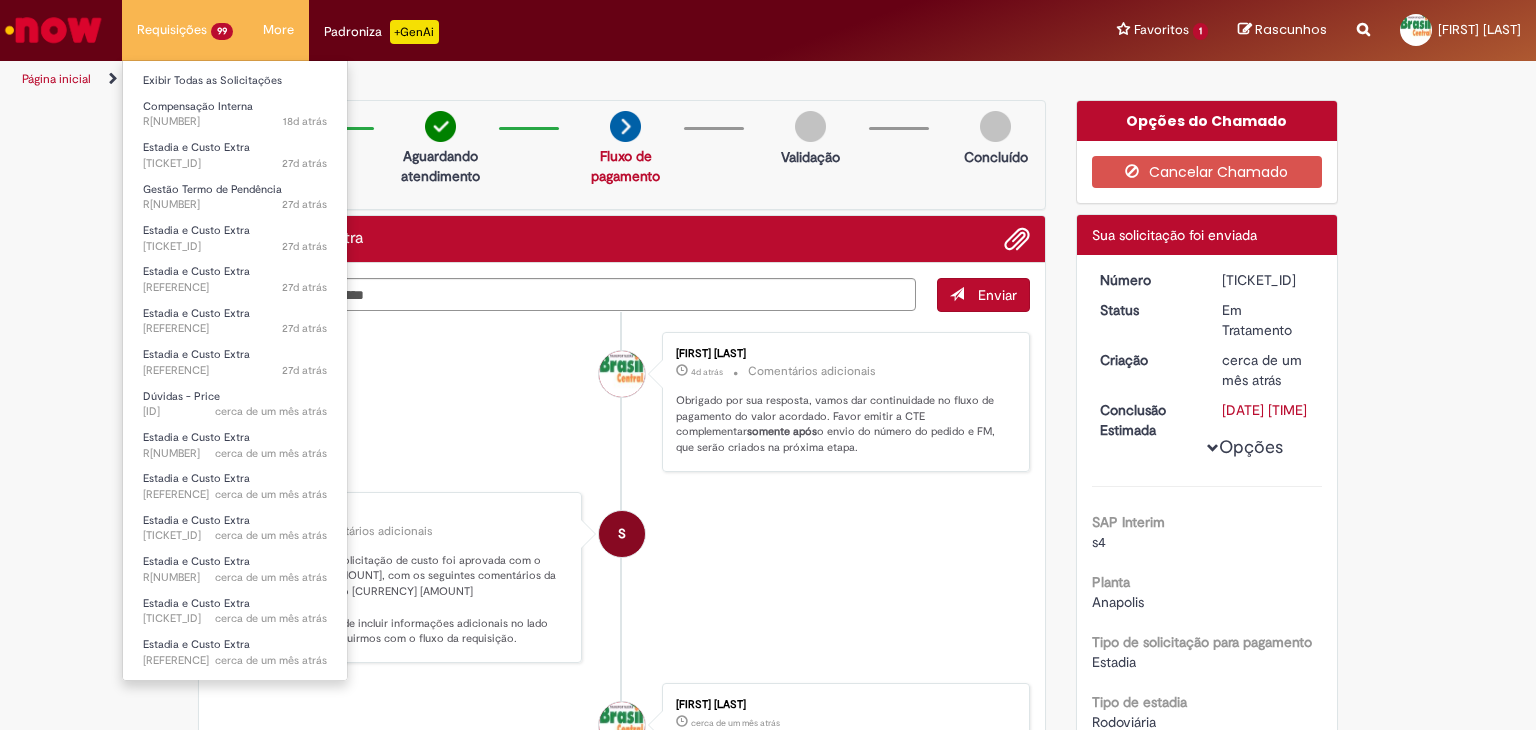 click on "Requisições   99
Exibir Todas as Solicitações
Compensação Interna
18d atrás 18 dias atrás  [TICKET_ID]
Estadia e Custo Extra
27d atrás 27 dias atrás  [TICKET_ID]
Gestão Termo de Pendência
27d atrás 27 dias atrás  [TICKET_ID]
Estadia e Custo Extra
27d atrás 27 dias atrás  [TICKET_ID]
Estadia e Custo Extra
27d atrás 27 dias atrás  [TICKET_ID]
Estadia e Custo Extra
27d atrás 27 dias atrás  [TICKET_ID]
Estadia e Custo Extra
27d atrás 27 dias atrás  [TICKET_ID]
Dúvidas - Price
cerca de um mês atrás cerca de um mês atrás  [TICKET_ID]
Estadia e Custo Extra
cerca de um mês atrás cerca de um mês atrás  [TICKET_ID]
Estadia e Custo Extra
cerca de um mês atrás cerca de um mês atrás  [TICKET_ID]
Estadia e Custo Extra" at bounding box center (185, 30) 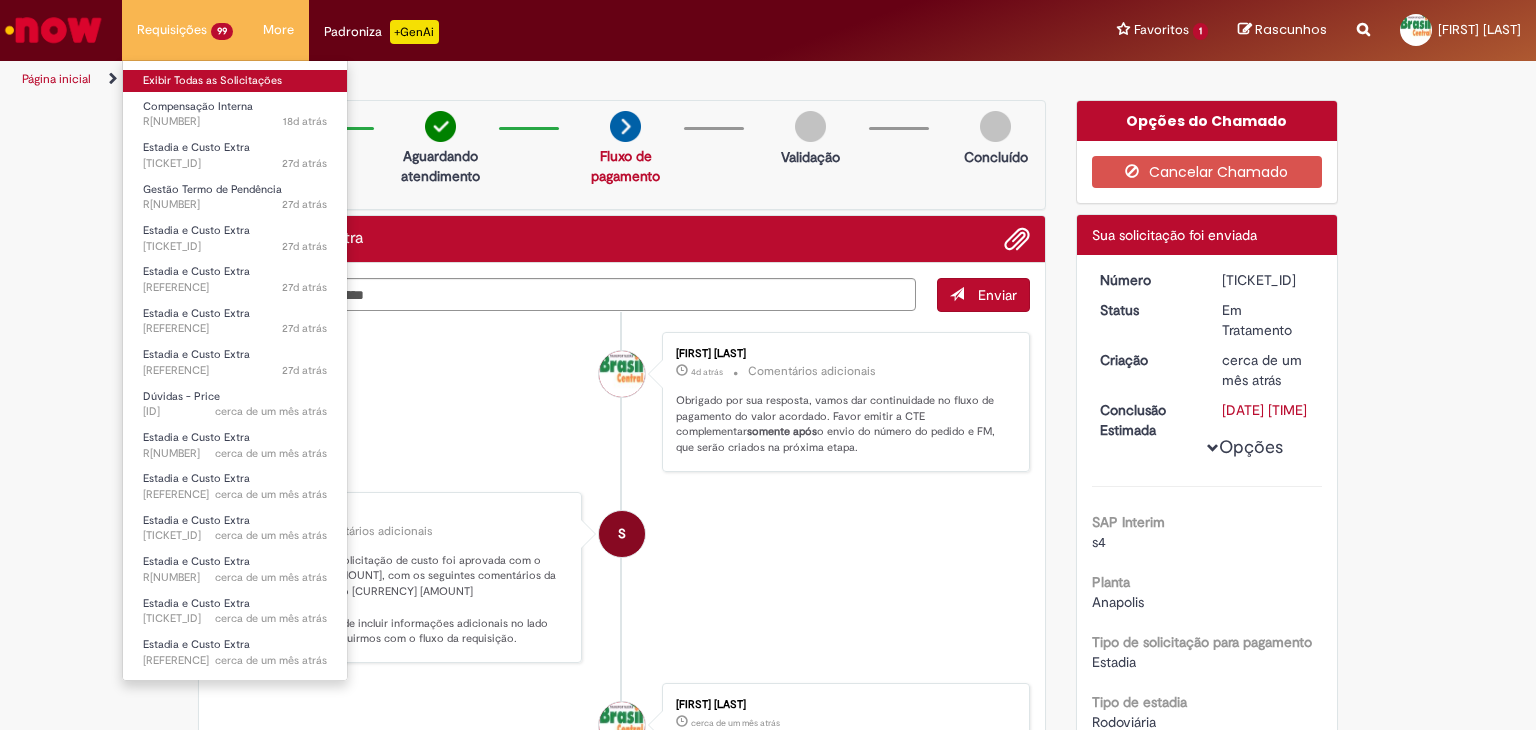click on "Exibir Todas as Solicitações" at bounding box center [235, 81] 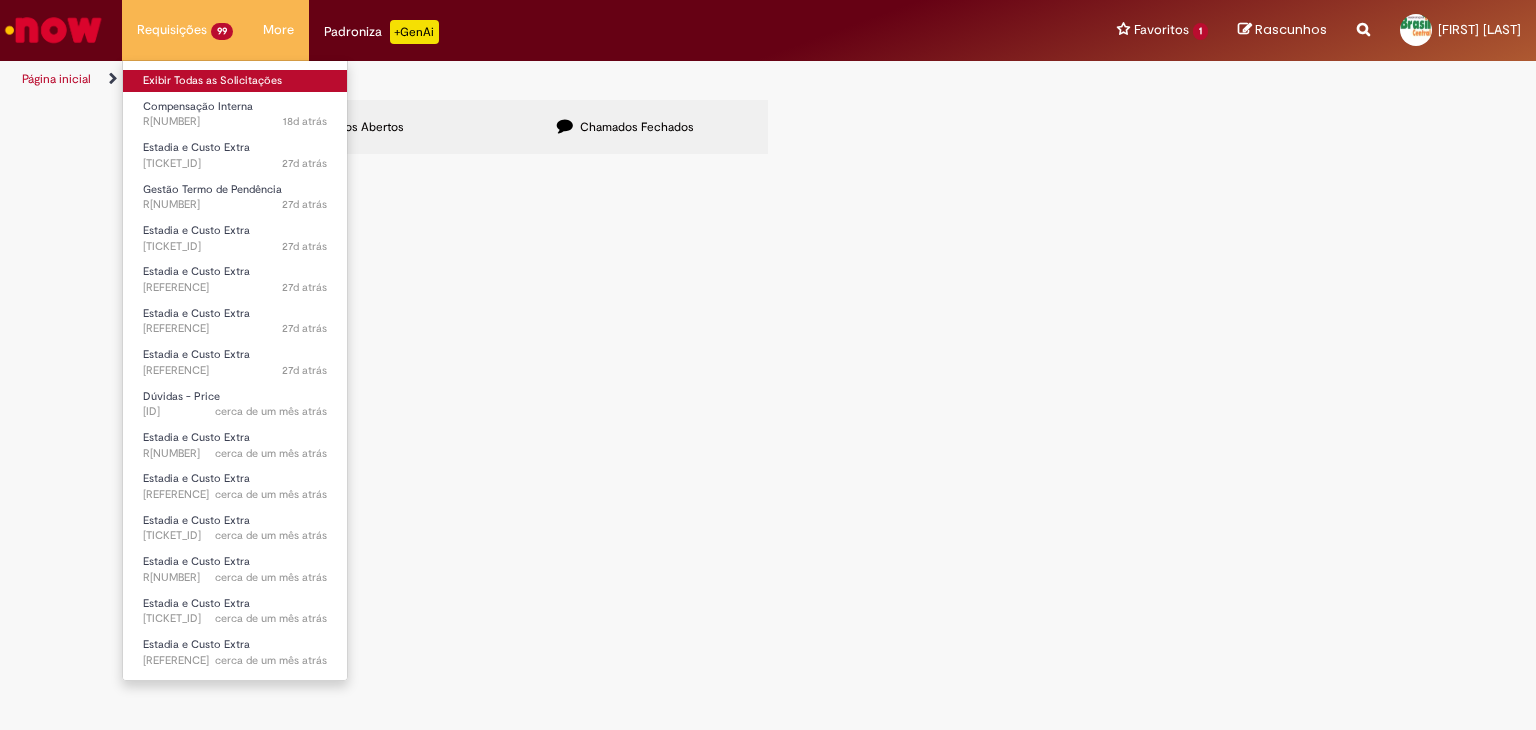 click on "Exibir Todas as Solicitações" at bounding box center [235, 81] 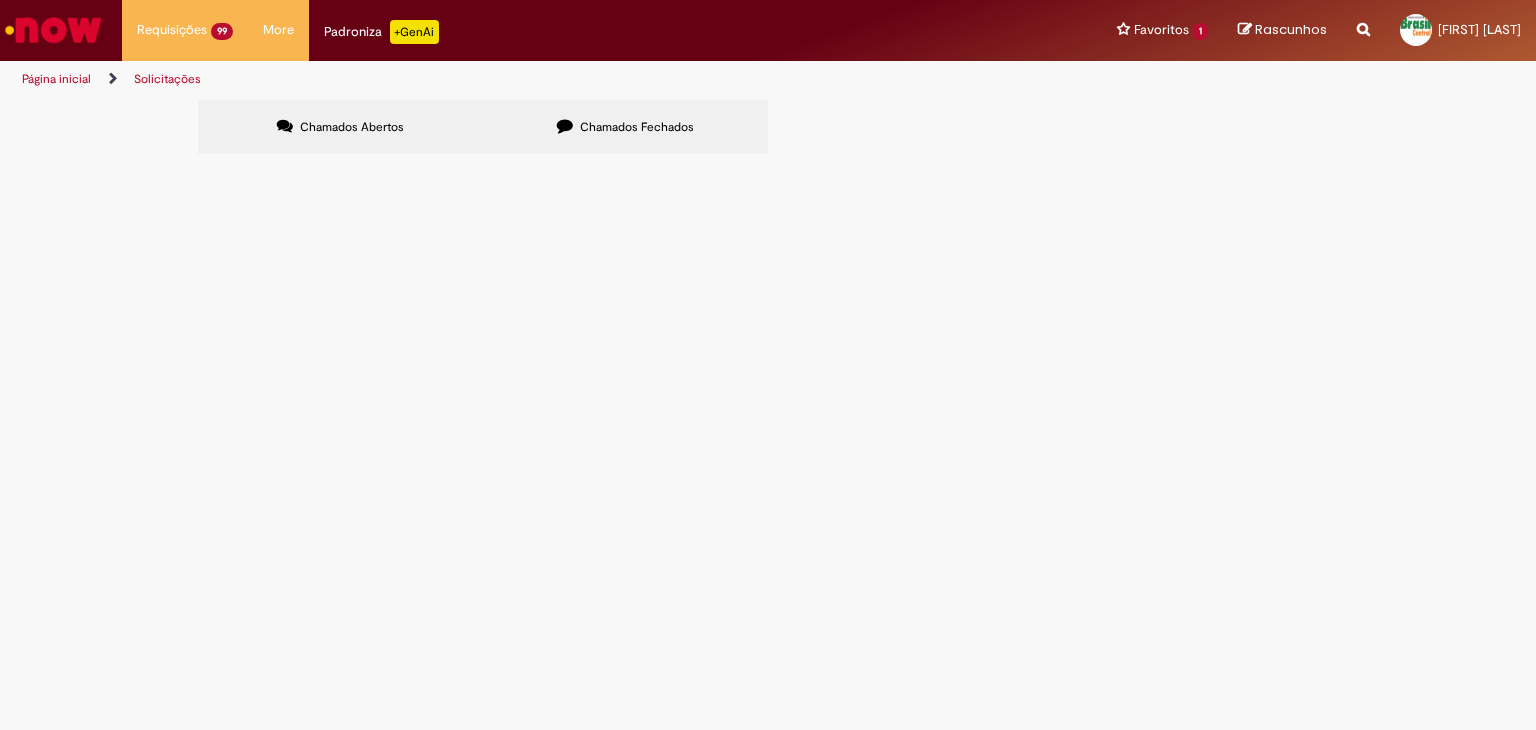 click at bounding box center [0, 0] 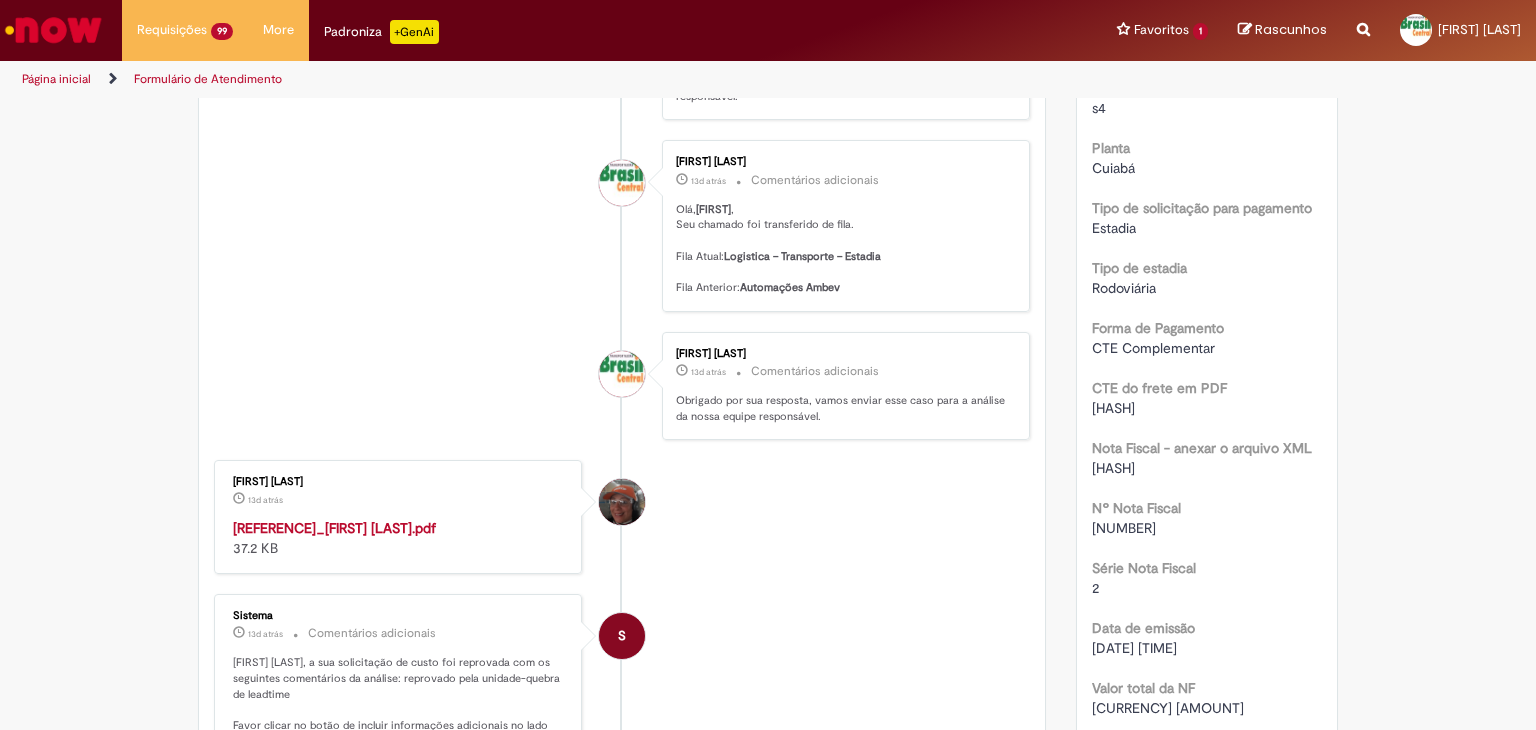 scroll, scrollTop: 0, scrollLeft: 0, axis: both 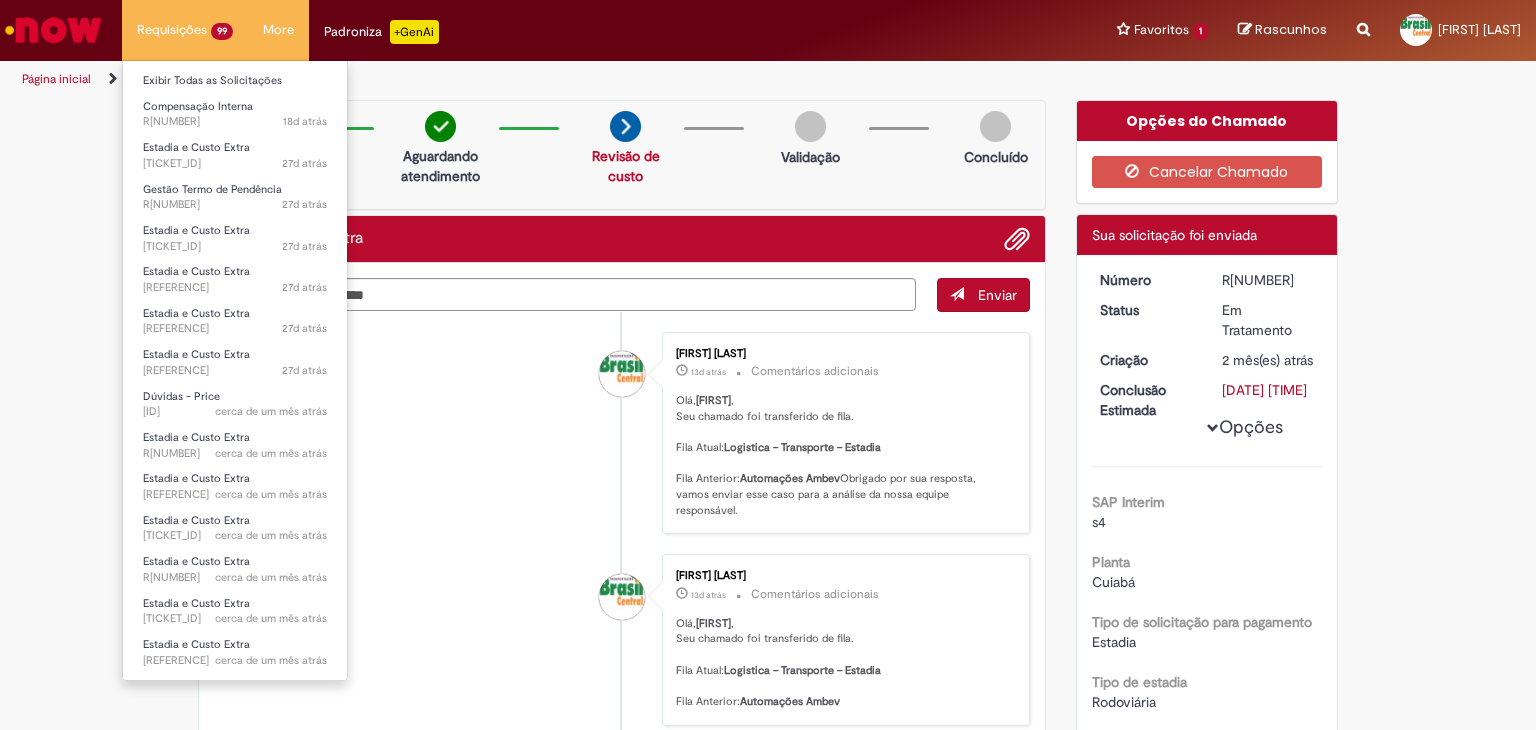 click on "Requisições   99
Exibir Todas as Solicitações
Compensação Interna
18d atrás 18 dias atrás  [TICKET_ID]
Estadia e Custo Extra
27d atrás 27 dias atrás  [TICKET_ID]
Gestão Termo de Pendência
27d atrás 27 dias atrás  [TICKET_ID]
Estadia e Custo Extra
27d atrás 27 dias atrás  [TICKET_ID]
Estadia e Custo Extra
27d atrás 27 dias atrás  [TICKET_ID]
Estadia e Custo Extra
27d atrás 27 dias atrás  [TICKET_ID]
Estadia e Custo Extra
27d atrás 27 dias atrás  [TICKET_ID]
Dúvidas - Price
cerca de um mês atrás cerca de um mês atrás  [TICKET_ID]
Estadia e Custo Extra
cerca de um mês atrás cerca de um mês atrás  [TICKET_ID]
Estadia e Custo Extra
cerca de um mês atrás cerca de um mês atrás  [TICKET_ID]
Estadia e Custo Extra" at bounding box center [185, 30] 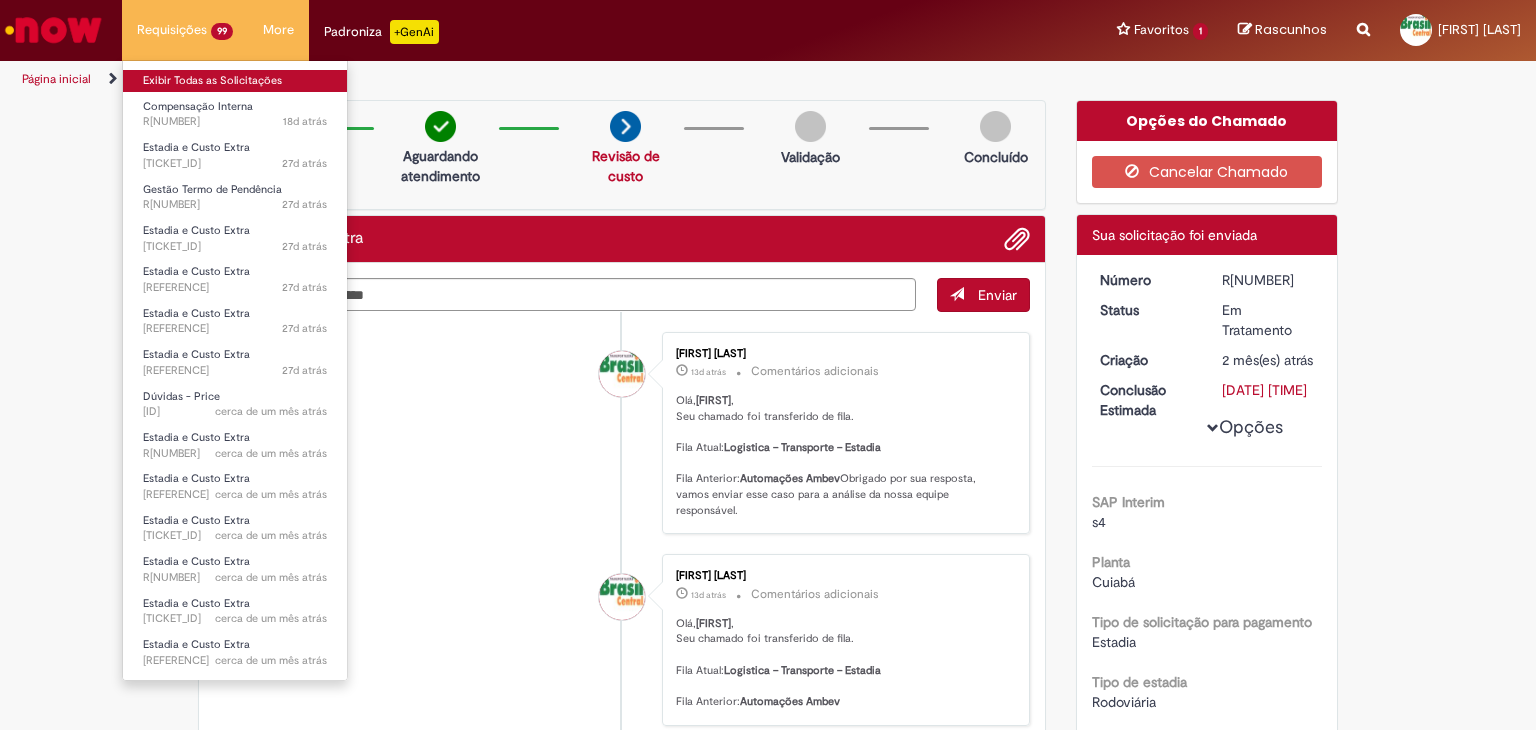 click on "Exibir Todas as Solicitações" at bounding box center [235, 81] 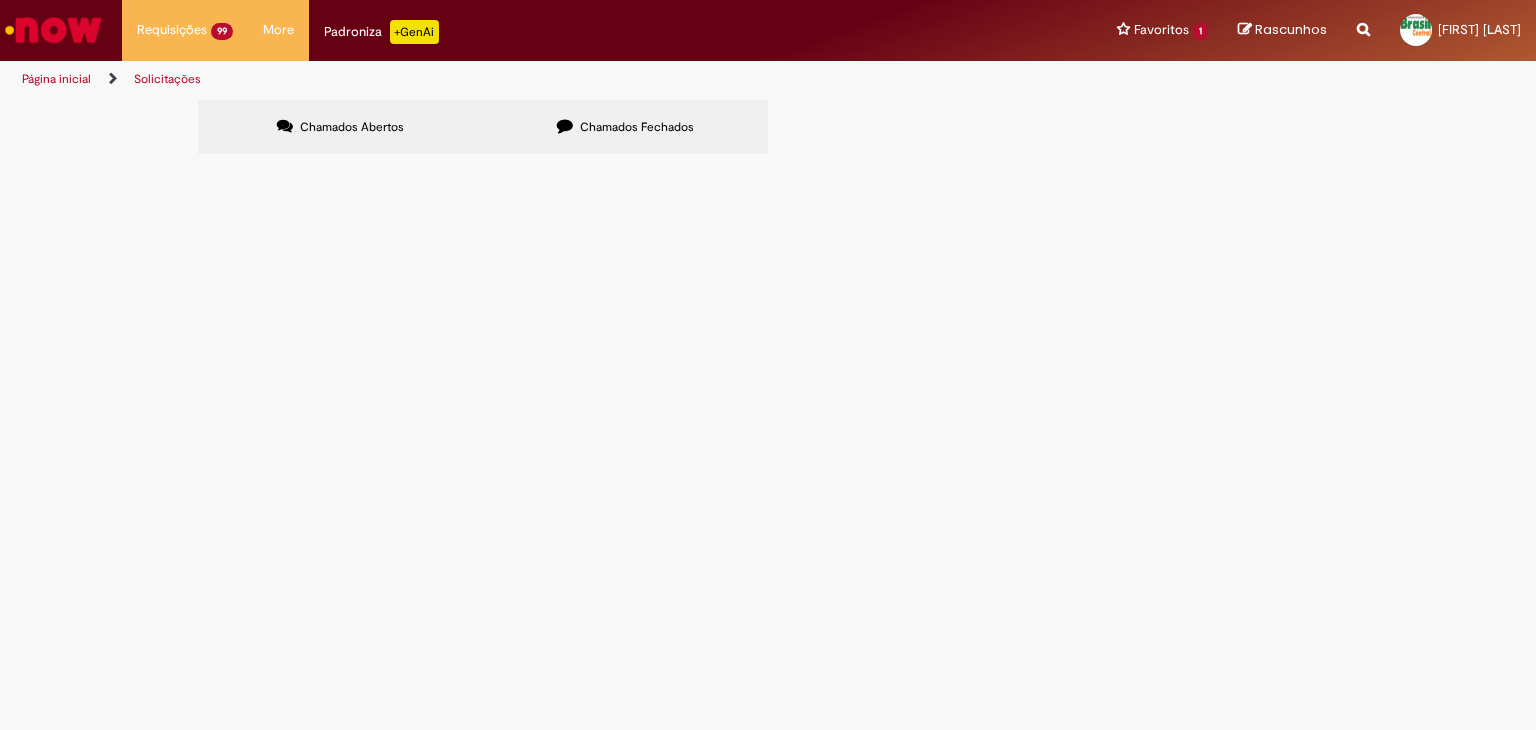click at bounding box center [0, 0] 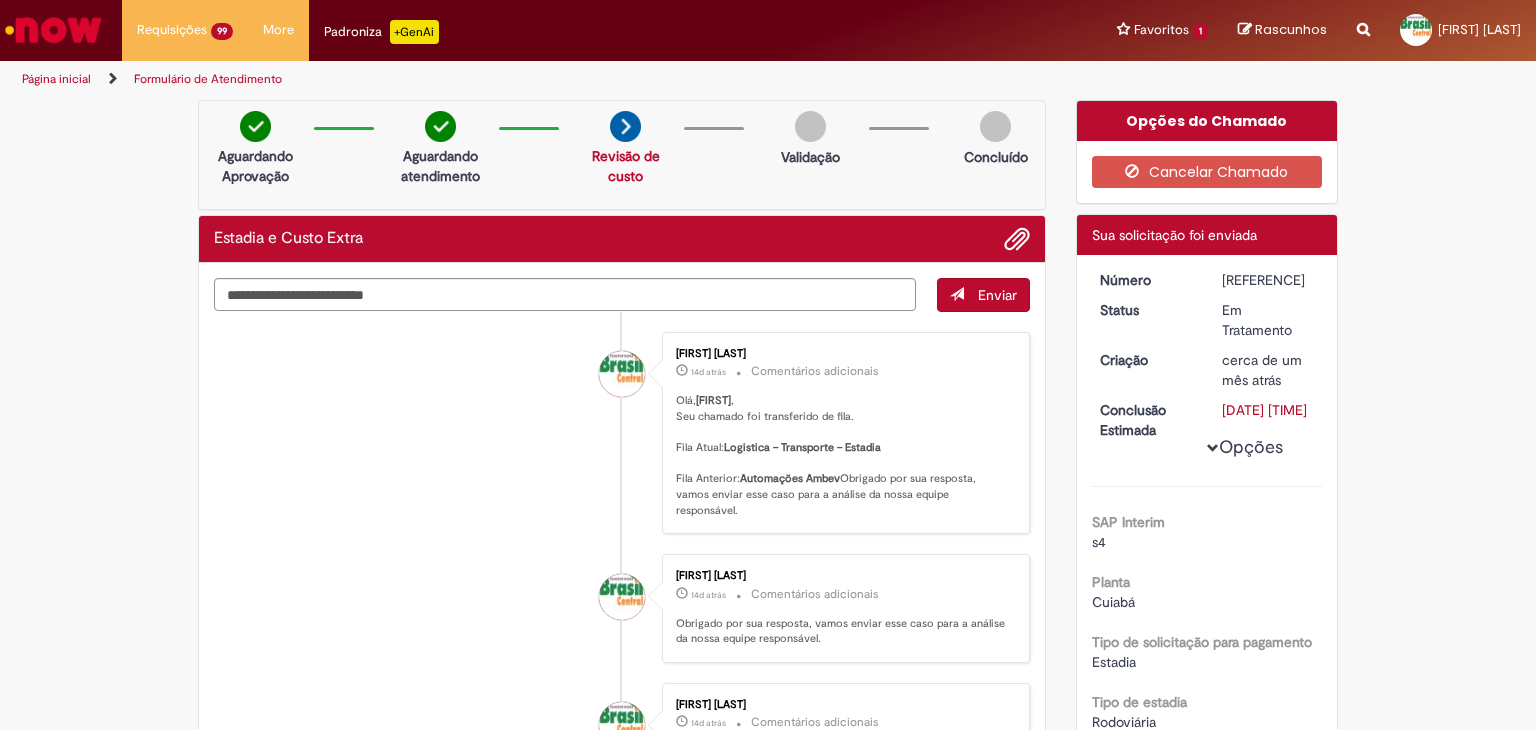 scroll, scrollTop: 300, scrollLeft: 0, axis: vertical 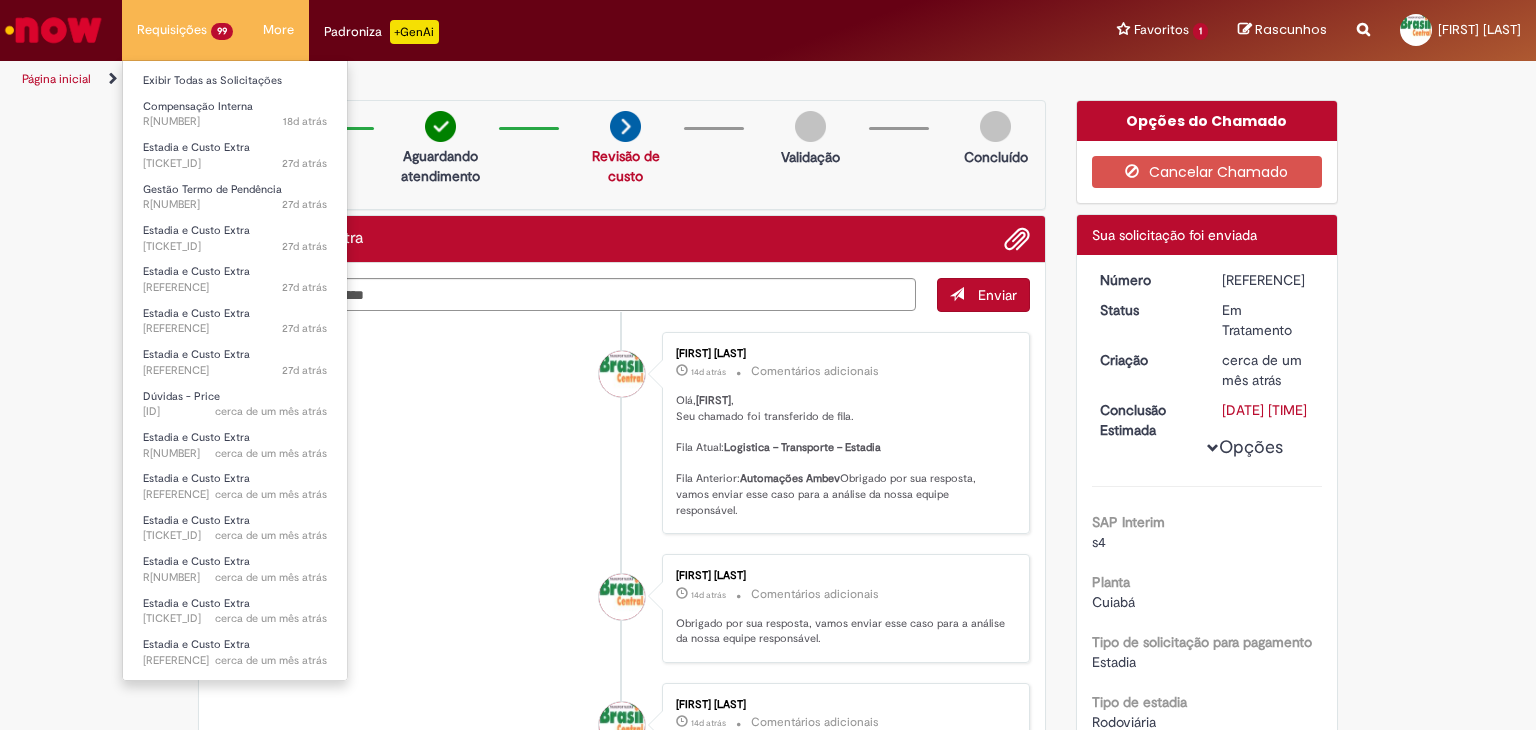 click on "Requisições   99
Exibir Todas as Solicitações
Compensação Interna
18d atrás 18 dias atrás  [TICKET_ID]
Estadia e Custo Extra
27d atrás 27 dias atrás  [TICKET_ID]
Gestão Termo de Pendência
27d atrás 27 dias atrás  [TICKET_ID]
Estadia e Custo Extra
27d atrás 27 dias atrás  [TICKET_ID]
Estadia e Custo Extra
27d atrás 27 dias atrás  [TICKET_ID]
Estadia e Custo Extra
27d atrás 27 dias atrás  [TICKET_ID]
Estadia e Custo Extra
27d atrás 27 dias atrás  [TICKET_ID]
Dúvidas - Price
cerca de um mês atrás cerca de um mês atrás  [TICKET_ID]
Estadia e Custo Extra
cerca de um mês atrás cerca de um mês atrás  [TICKET_ID]
Estadia e Custo Extra
cerca de um mês atrás cerca de um mês atrás  [TICKET_ID]
Estadia e Custo Extra" at bounding box center [185, 30] 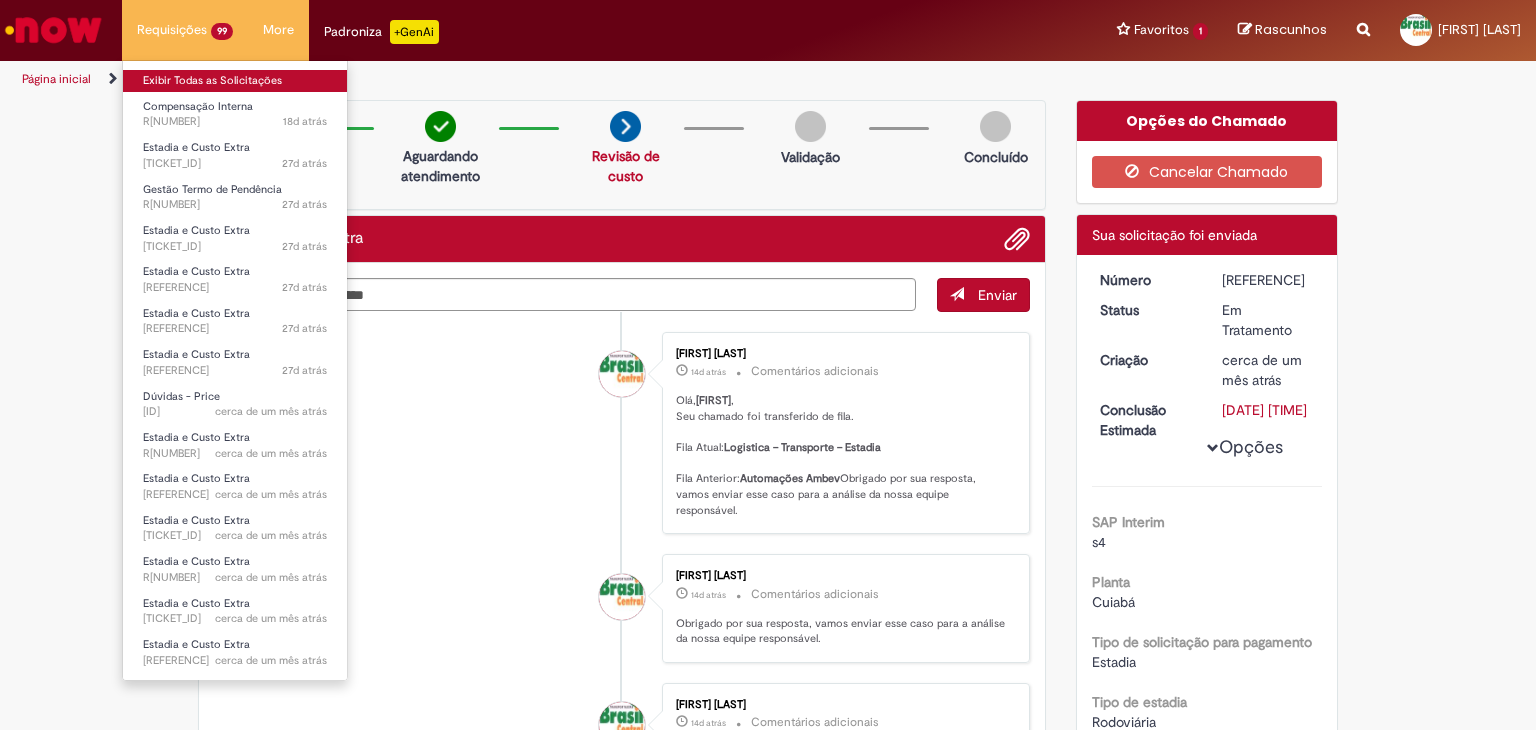 click on "Exibir Todas as Solicitações" at bounding box center [235, 81] 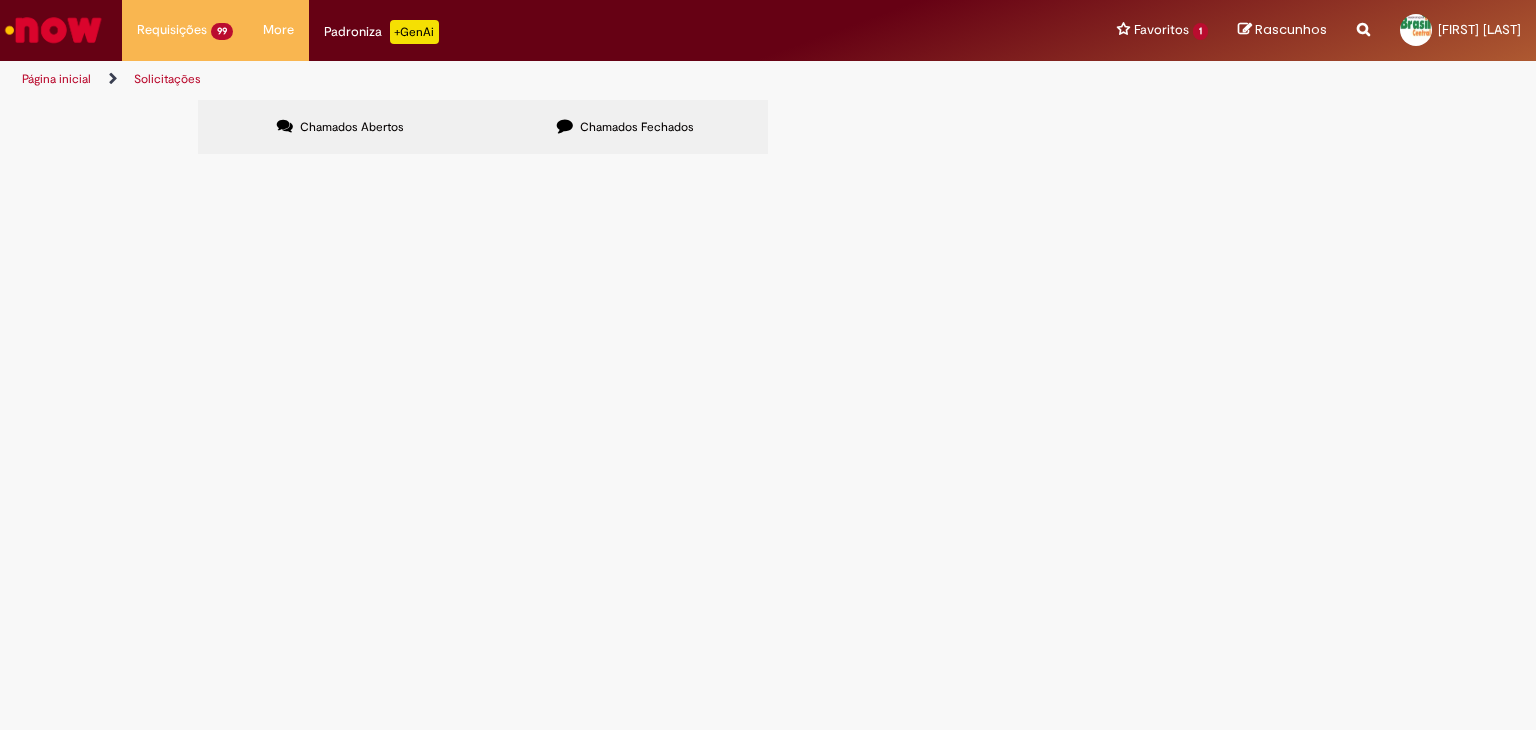 click at bounding box center [0, 0] 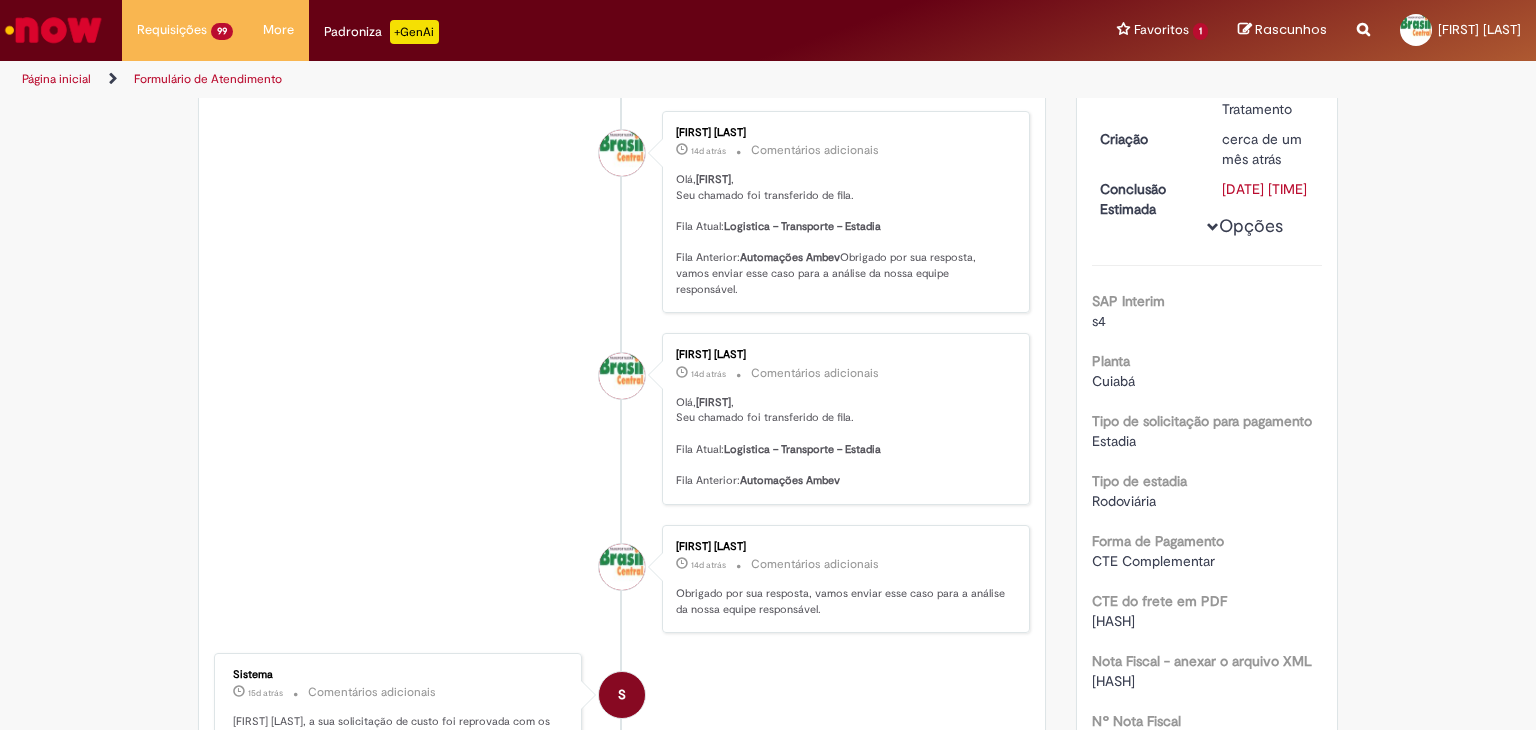 scroll, scrollTop: 0, scrollLeft: 0, axis: both 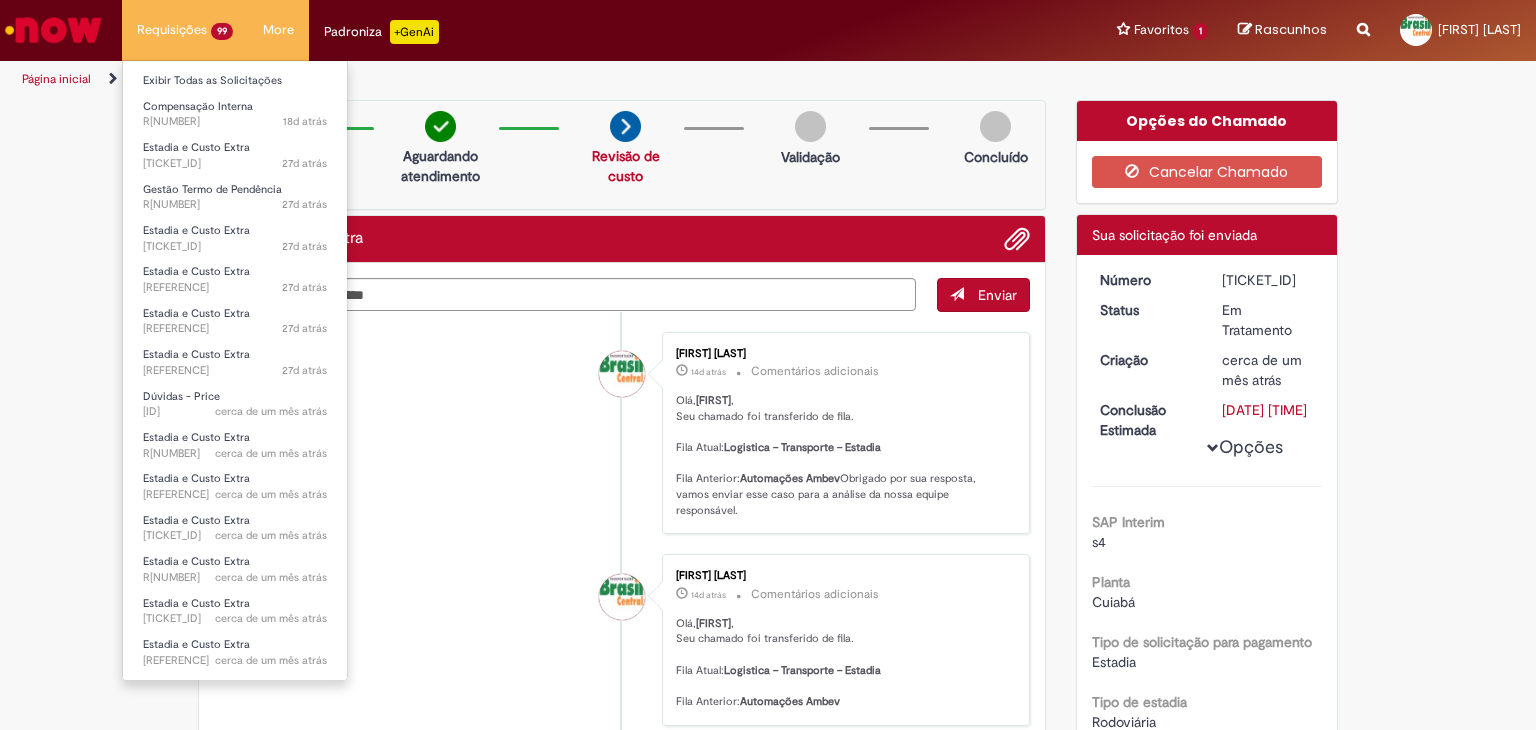 click on "Requisições   99
Exibir Todas as Solicitações
Compensação Interna
18d atrás 18 dias atrás  [TICKET_ID]
Estadia e Custo Extra
27d atrás 27 dias atrás  [TICKET_ID]
Gestão Termo de Pendência
27d atrás 27 dias atrás  [TICKET_ID]
Estadia e Custo Extra
27d atrás 27 dias atrás  [TICKET_ID]
Estadia e Custo Extra
27d atrás 27 dias atrás  [TICKET_ID]
Estadia e Custo Extra
27d atrás 27 dias atrás  [TICKET_ID]
Estadia e Custo Extra
27d atrás 27 dias atrás  [TICKET_ID]
Dúvidas - Price
cerca de um mês atrás cerca de um mês atrás  [TICKET_ID]
Estadia e Custo Extra
cerca de um mês atrás cerca de um mês atrás  [TICKET_ID]
Estadia e Custo Extra
cerca de um mês atrás cerca de um mês atrás  [TICKET_ID]
Estadia e Custo Extra" at bounding box center (185, 30) 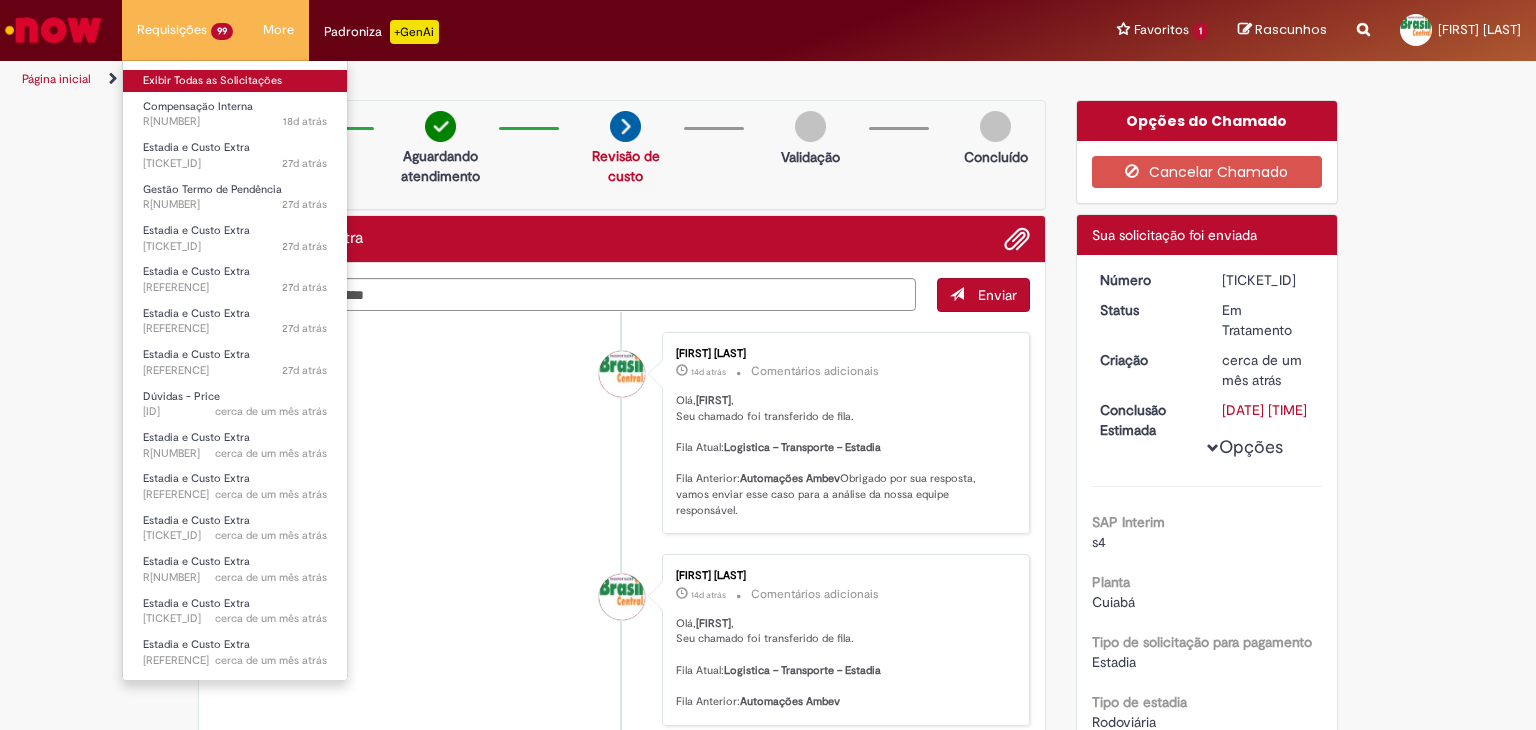 click on "Exibir Todas as Solicitações" at bounding box center [235, 81] 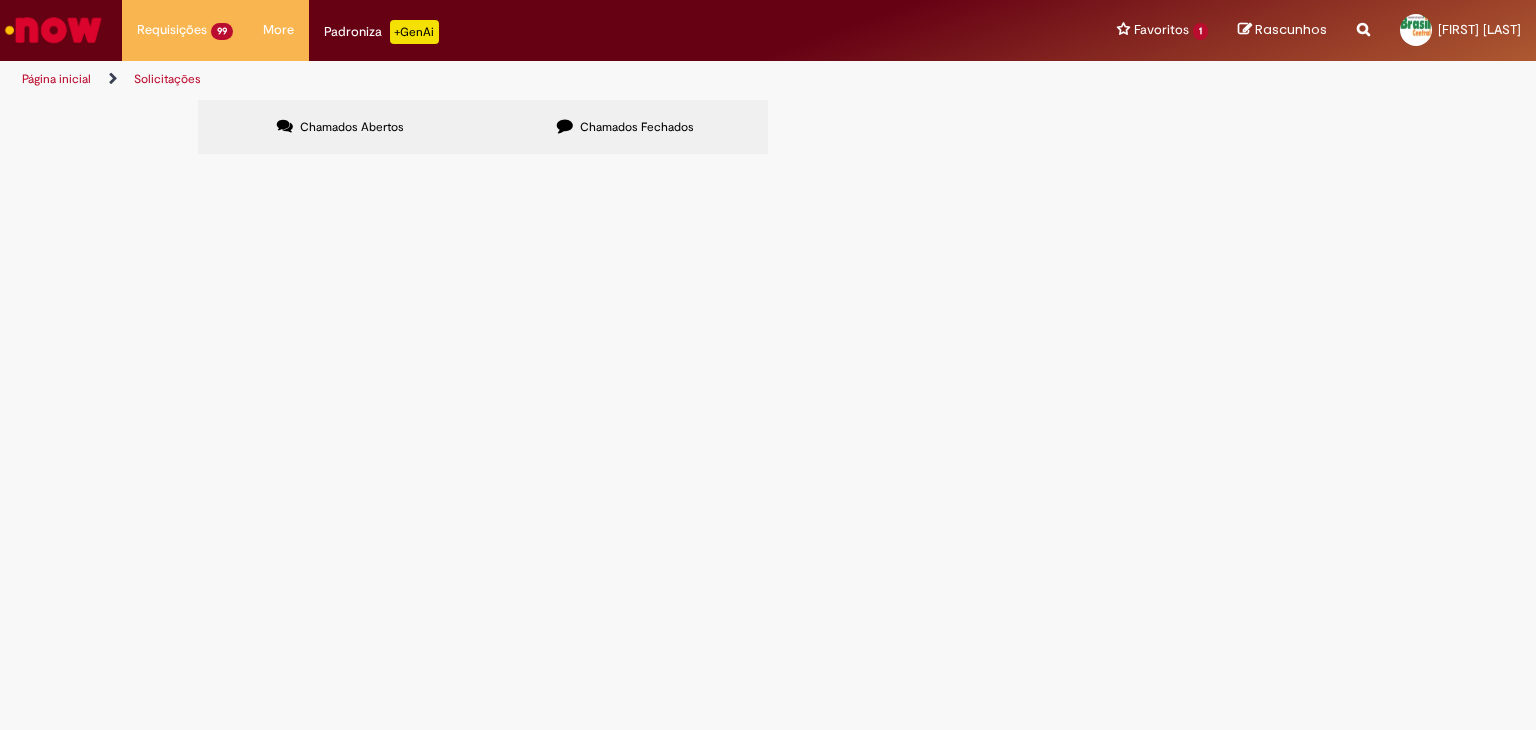 click at bounding box center (0, 0) 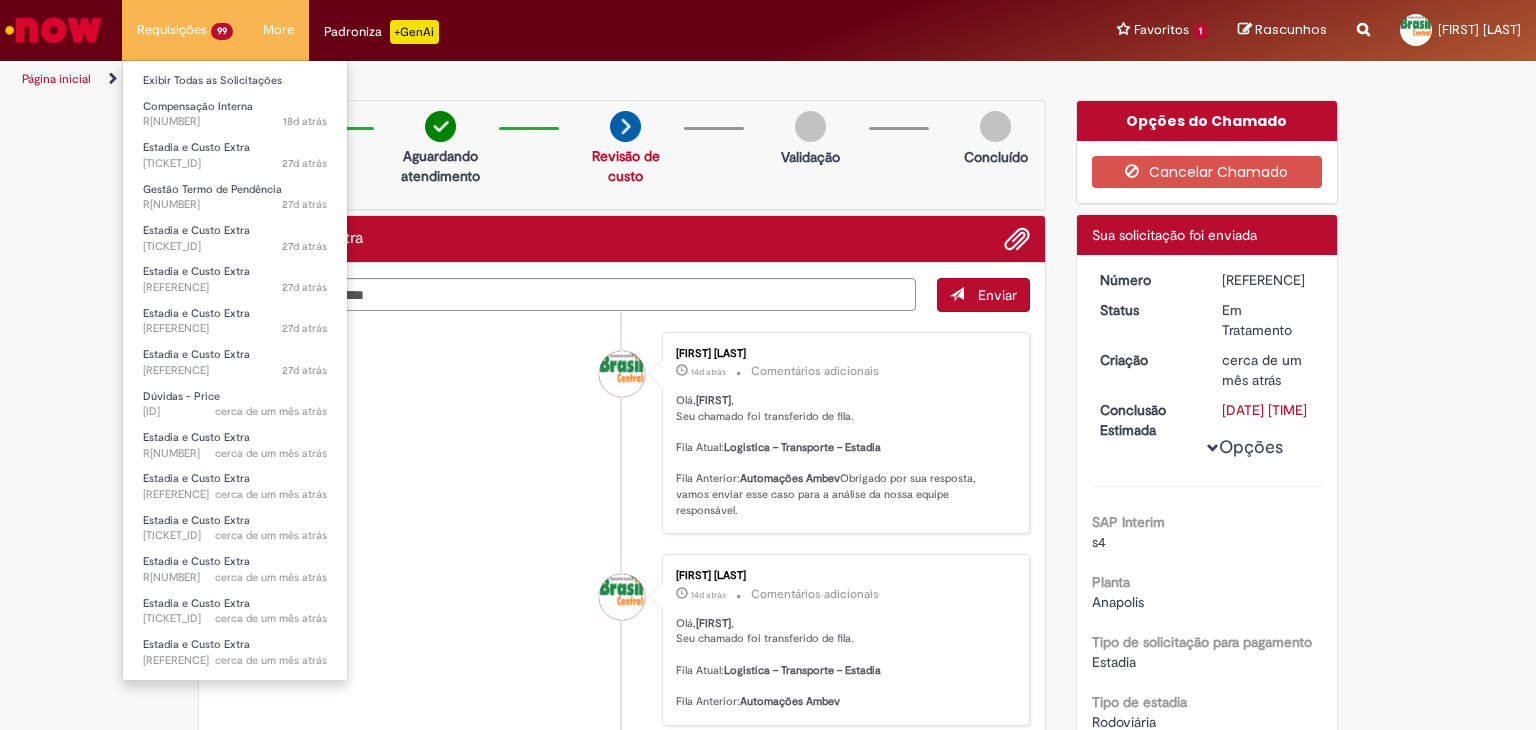 click on "Requisições   99
Exibir Todas as Solicitações
Compensação Interna
18d atrás 18 dias atrás  [TICKET_ID]
Estadia e Custo Extra
27d atrás 27 dias atrás  [TICKET_ID]
Gestão Termo de Pendência
27d atrás 27 dias atrás  [TICKET_ID]
Estadia e Custo Extra
27d atrás 27 dias atrás  [TICKET_ID]
Estadia e Custo Extra
27d atrás 27 dias atrás  [TICKET_ID]
Estadia e Custo Extra
27d atrás 27 dias atrás  [TICKET_ID]
Estadia e Custo Extra
27d atrás 27 dias atrás  [TICKET_ID]
Dúvidas - Price
cerca de um mês atrás cerca de um mês atrás  [TICKET_ID]
Estadia e Custo Extra
cerca de um mês atrás cerca de um mês atrás  [TICKET_ID]
Estadia e Custo Extra
cerca de um mês atrás cerca de um mês atrás  [TICKET_ID]
Estadia e Custo Extra" at bounding box center (185, 30) 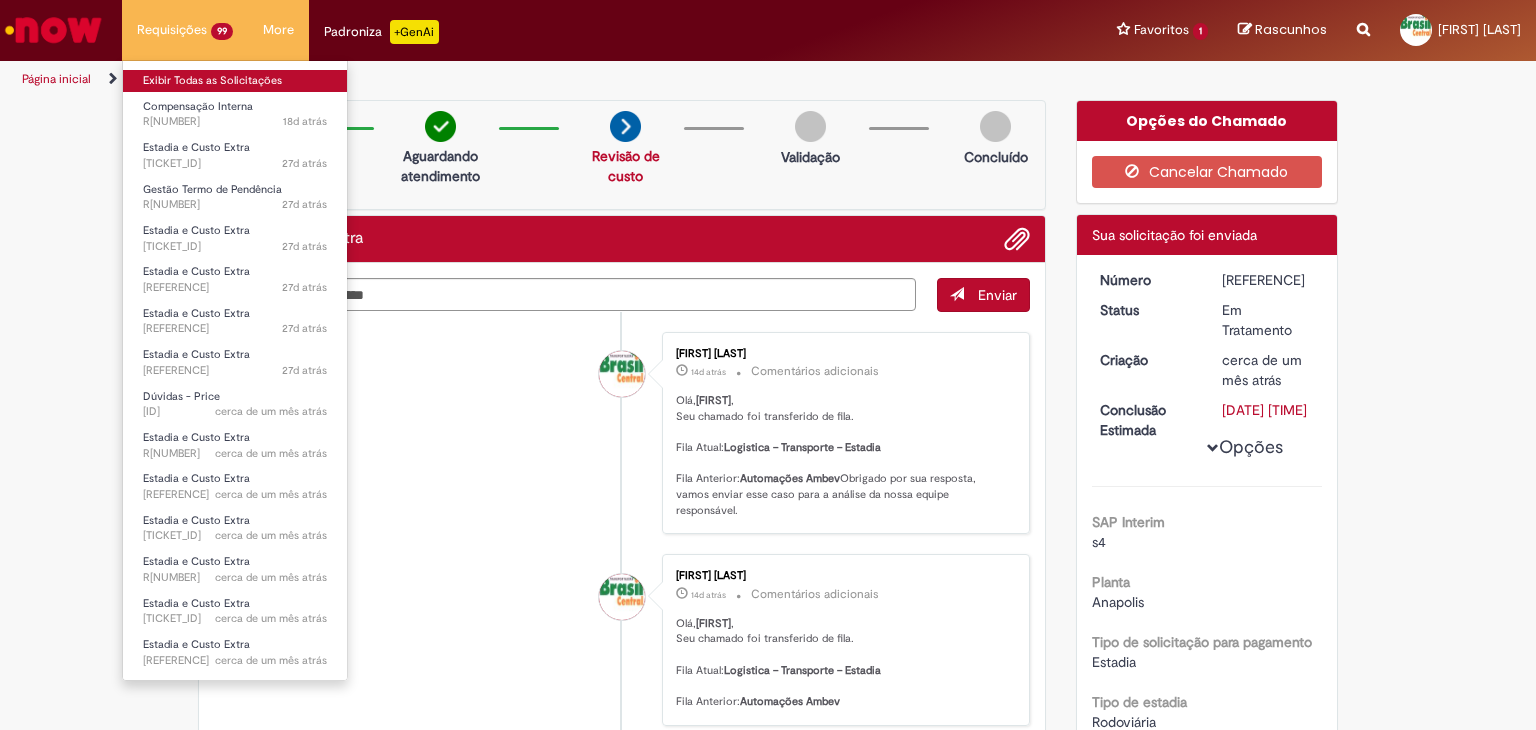 click on "Exibir Todas as Solicitações" at bounding box center (235, 81) 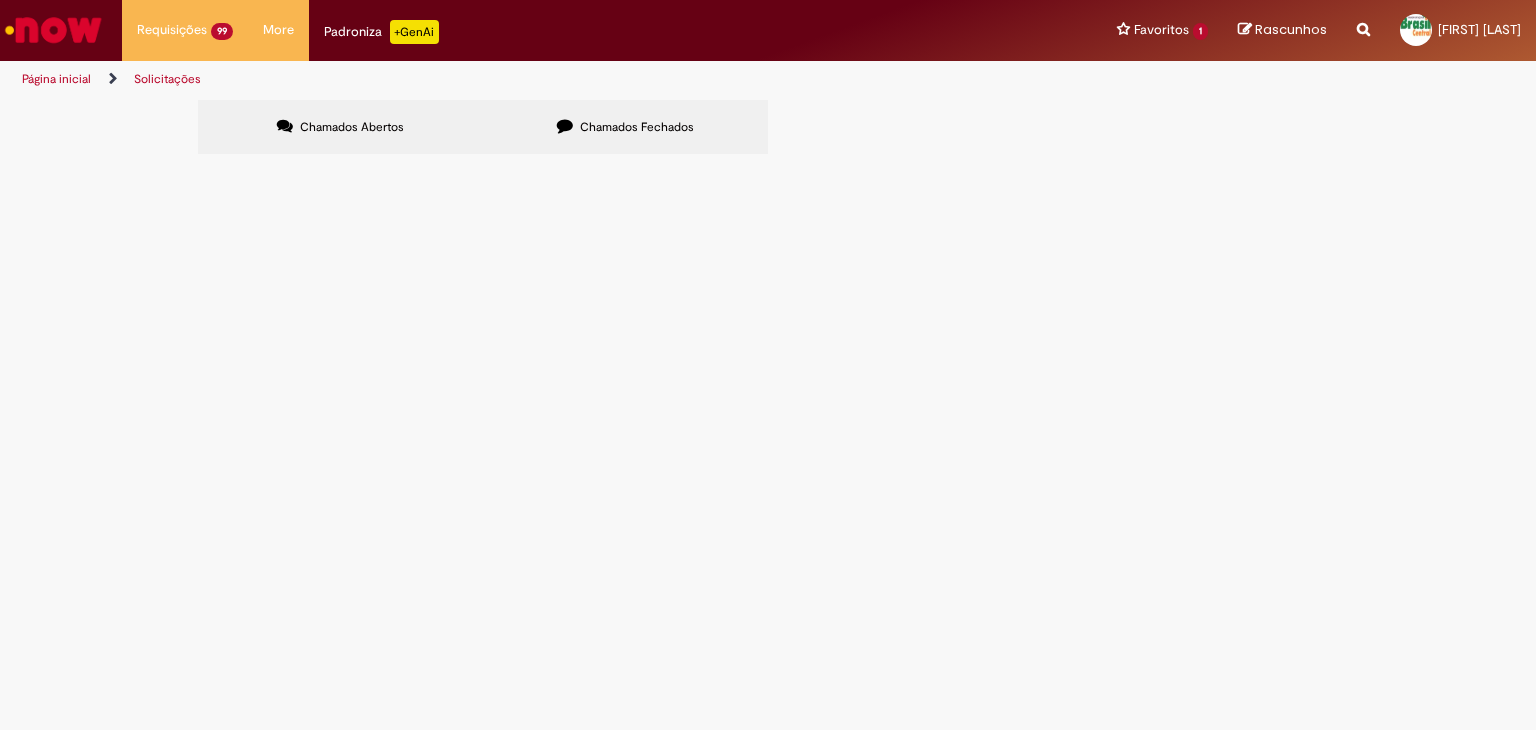 click at bounding box center (0, 0) 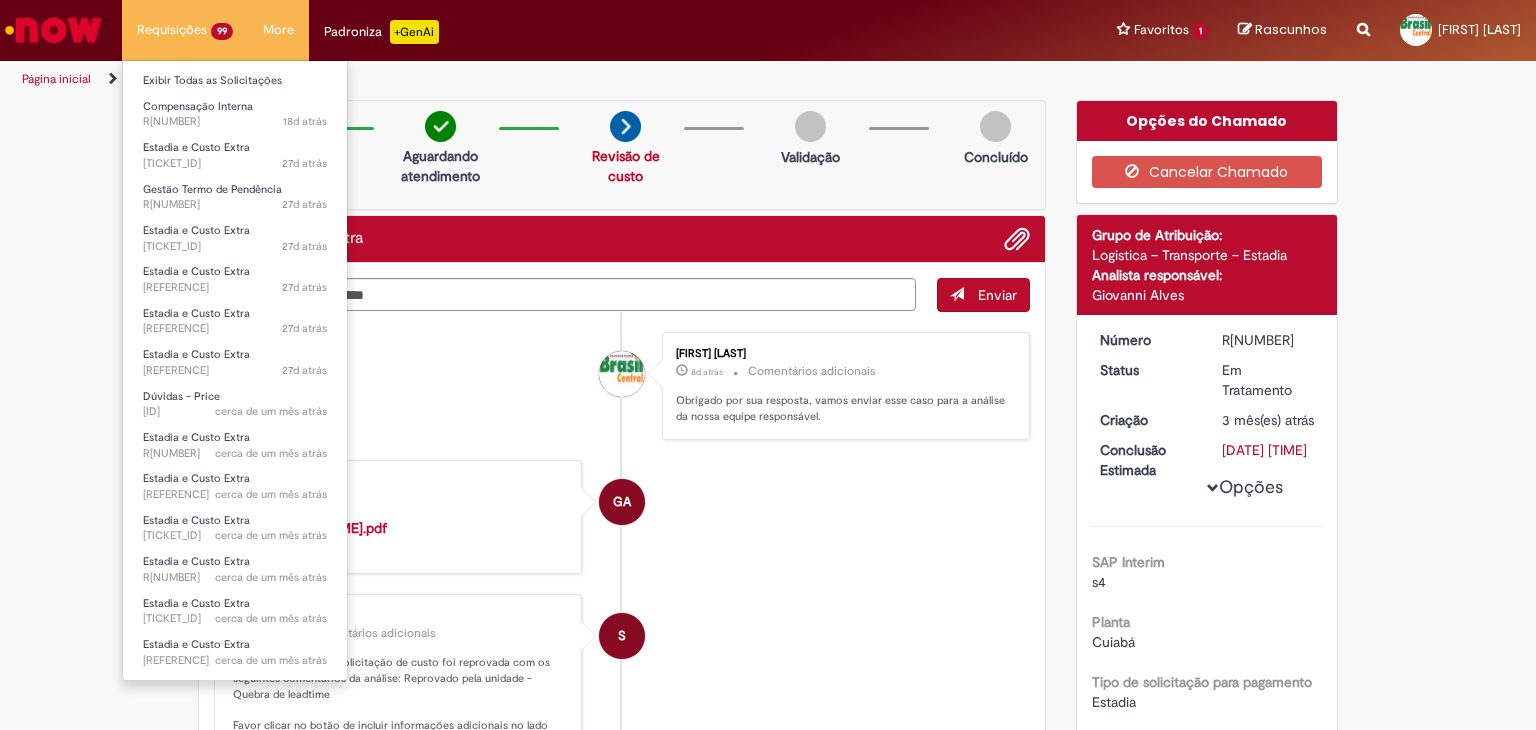 click on "Requisições   99
Exibir Todas as Solicitações
Compensação Interna
18d atrás 18 dias atrás  [TICKET_ID]
Estadia e Custo Extra
27d atrás 27 dias atrás  [TICKET_ID]
Gestão Termo de Pendência
27d atrás 27 dias atrás  [TICKET_ID]
Estadia e Custo Extra
27d atrás 27 dias atrás  [TICKET_ID]
Estadia e Custo Extra
27d atrás 27 dias atrás  [TICKET_ID]
Estadia e Custo Extra
27d atrás 27 dias atrás  [TICKET_ID]
Estadia e Custo Extra
27d atrás 27 dias atrás  [TICKET_ID]
Dúvidas - Price
cerca de um mês atrás cerca de um mês atrás  [TICKET_ID]
Estadia e Custo Extra
cerca de um mês atrás cerca de um mês atrás  [TICKET_ID]
Estadia e Custo Extra
cerca de um mês atrás cerca de um mês atrás  [TICKET_ID]
Estadia e Custo Extra" at bounding box center [185, 30] 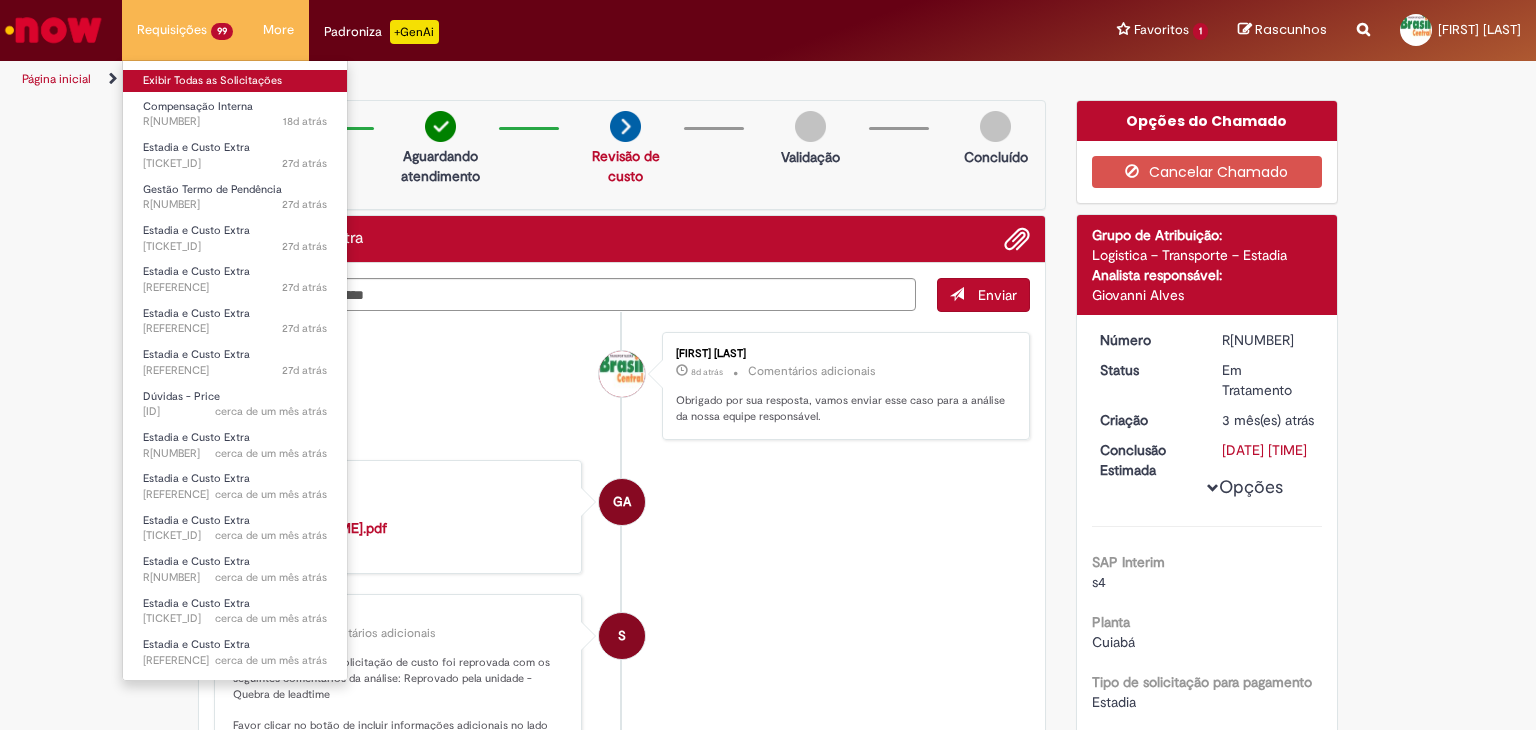 click on "Exibir Todas as Solicitações" at bounding box center [235, 81] 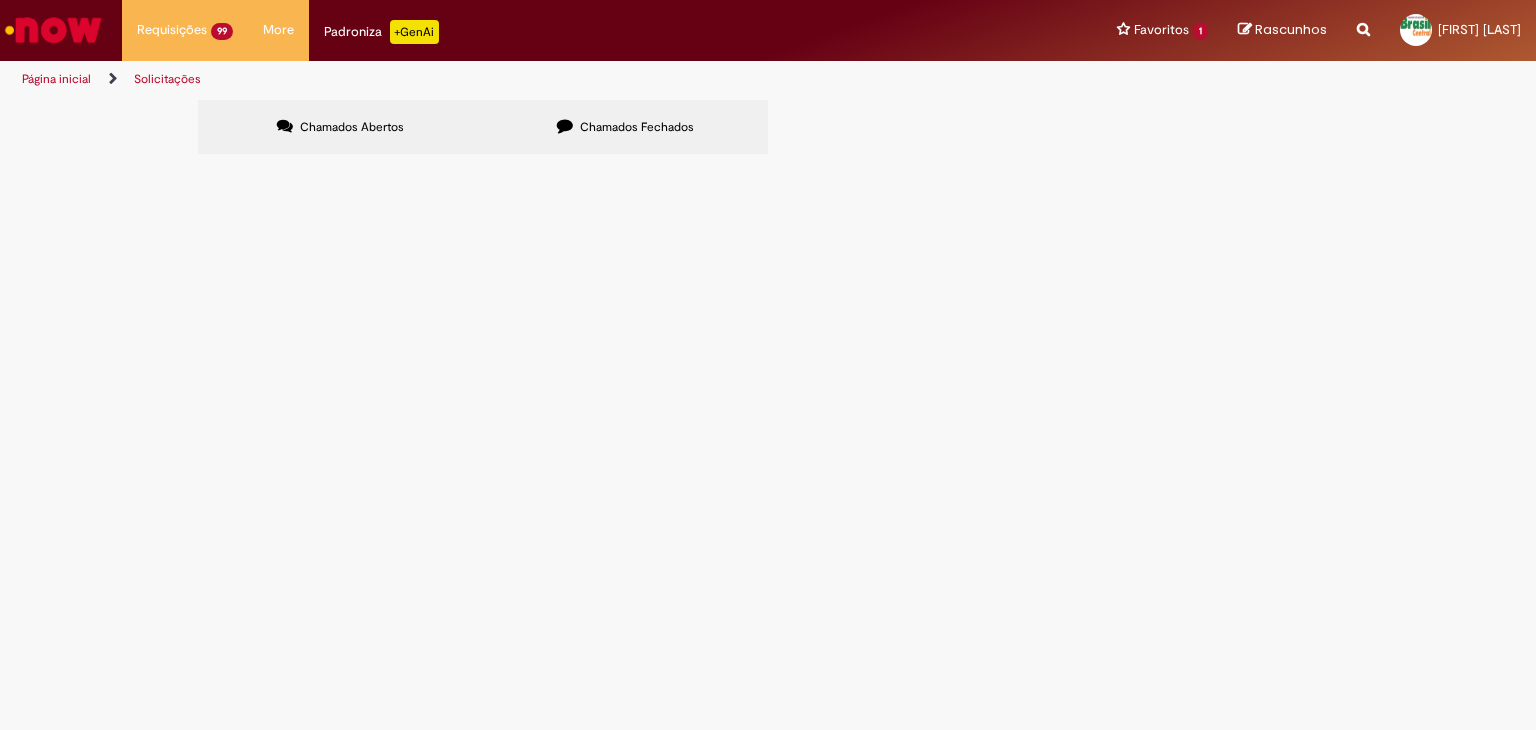 click at bounding box center (0, 0) 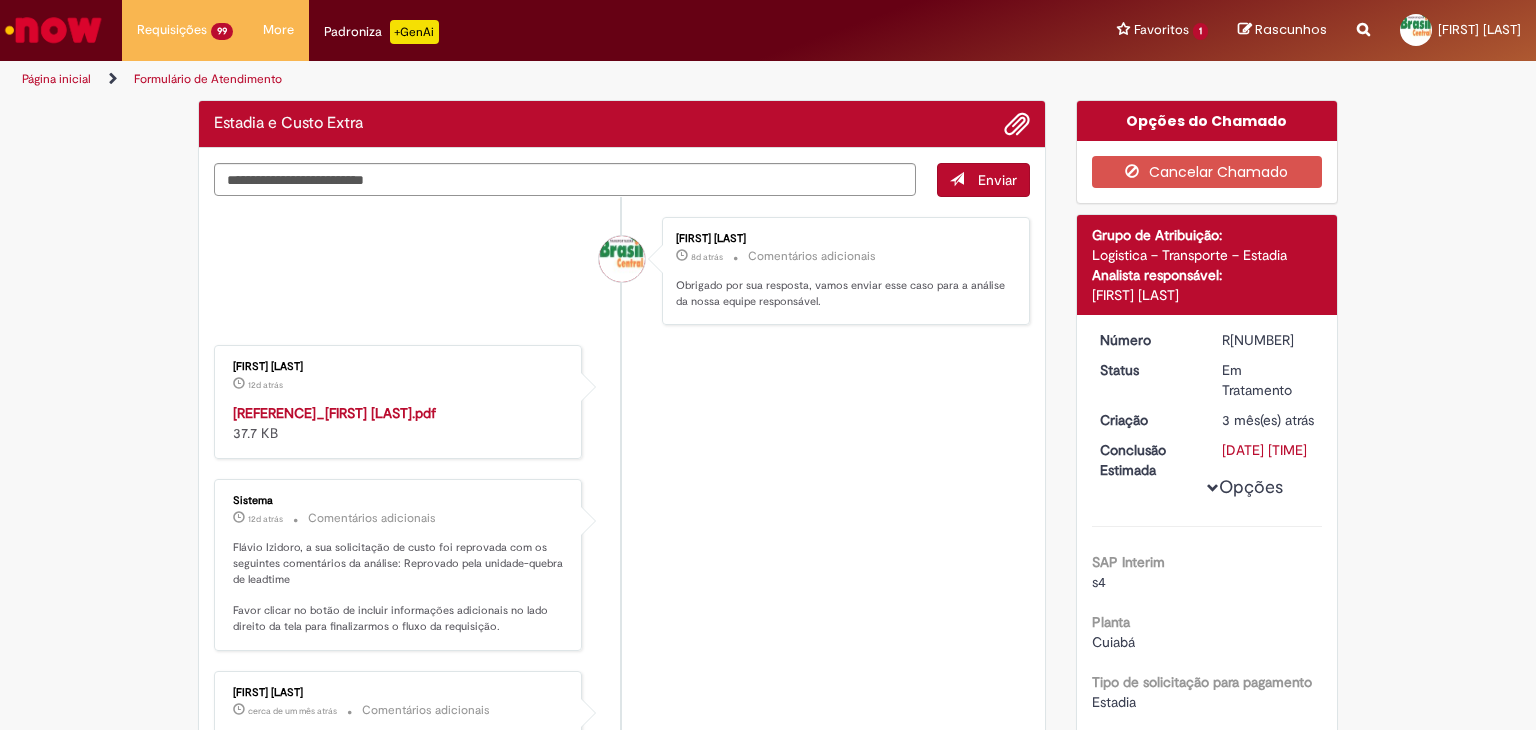 click on "[FIRST] [LAST]
[TIME_AGO] [TIME_AGO]     Comentários adicionais
Obrigado por sua resposta, vamos enviar esse caso para a análise da nossa equipe responsável." at bounding box center [622, 271] 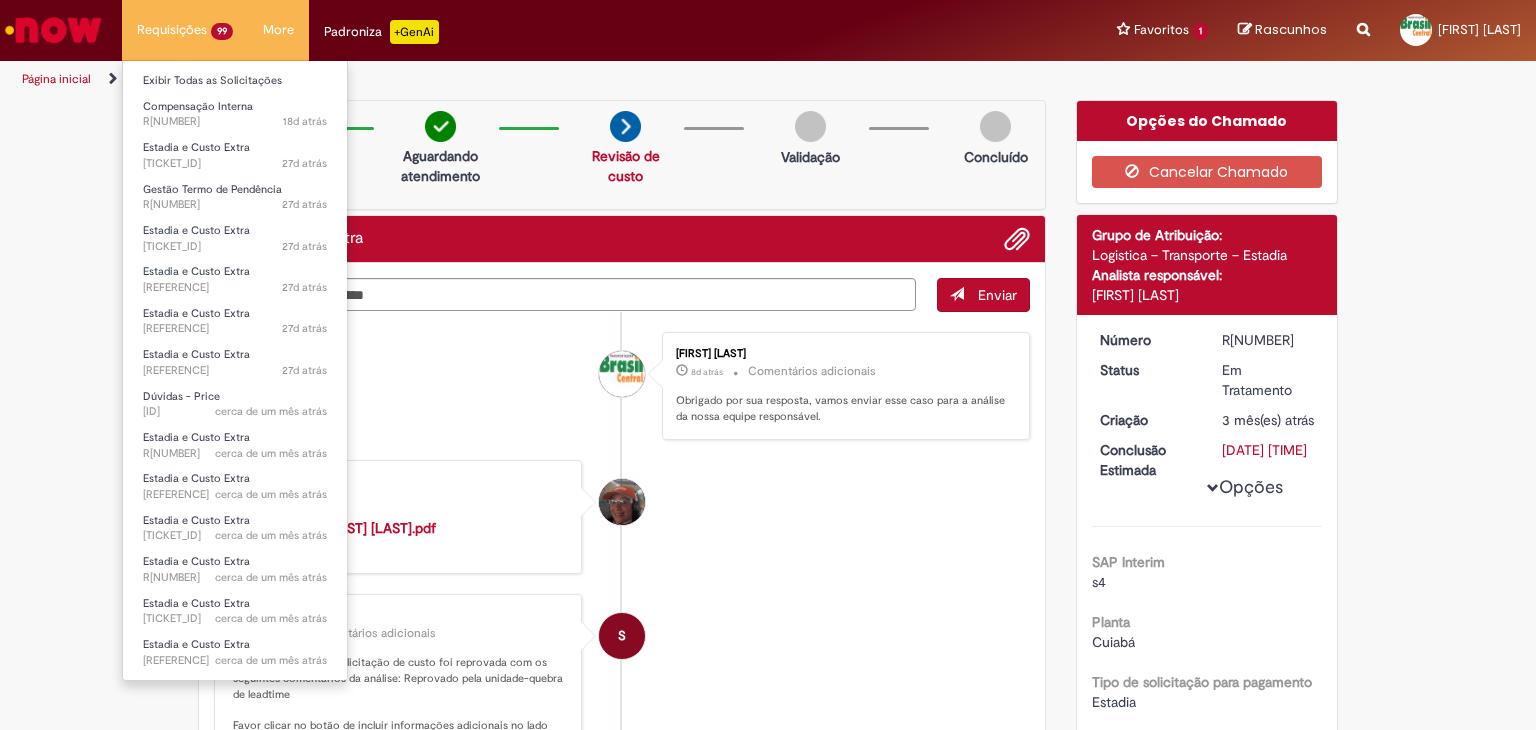 click on "Requisições   99
Exibir Todas as Solicitações
Compensação Interna
18d atrás 18 dias atrás  [TICKET_ID]
Estadia e Custo Extra
27d atrás 27 dias atrás  [TICKET_ID]
Gestão Termo de Pendência
27d atrás 27 dias atrás  [TICKET_ID]
Estadia e Custo Extra
27d atrás 27 dias atrás  [TICKET_ID]
Estadia e Custo Extra
27d atrás 27 dias atrás  [TICKET_ID]
Estadia e Custo Extra
27d atrás 27 dias atrás  [TICKET_ID]
Estadia e Custo Extra
27d atrás 27 dias atrás  [TICKET_ID]
Dúvidas - Price
cerca de um mês atrás cerca de um mês atrás  [TICKET_ID]
Estadia e Custo Extra
cerca de um mês atrás cerca de um mês atrás  [TICKET_ID]
Estadia e Custo Extra
cerca de um mês atrás cerca de um mês atrás  [TICKET_ID]
Estadia e Custo Extra" at bounding box center (185, 30) 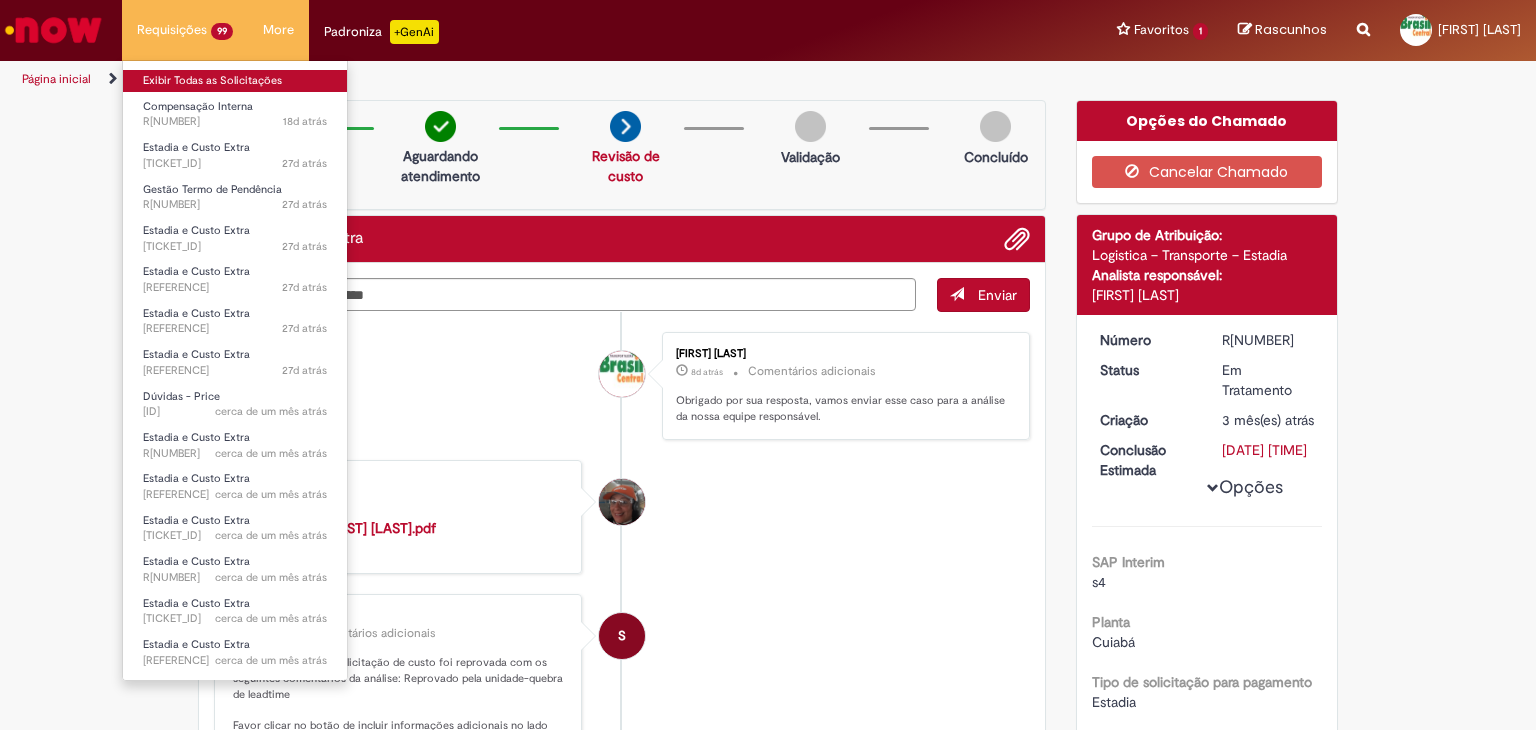 click on "Exibir Todas as Solicitações" at bounding box center [235, 81] 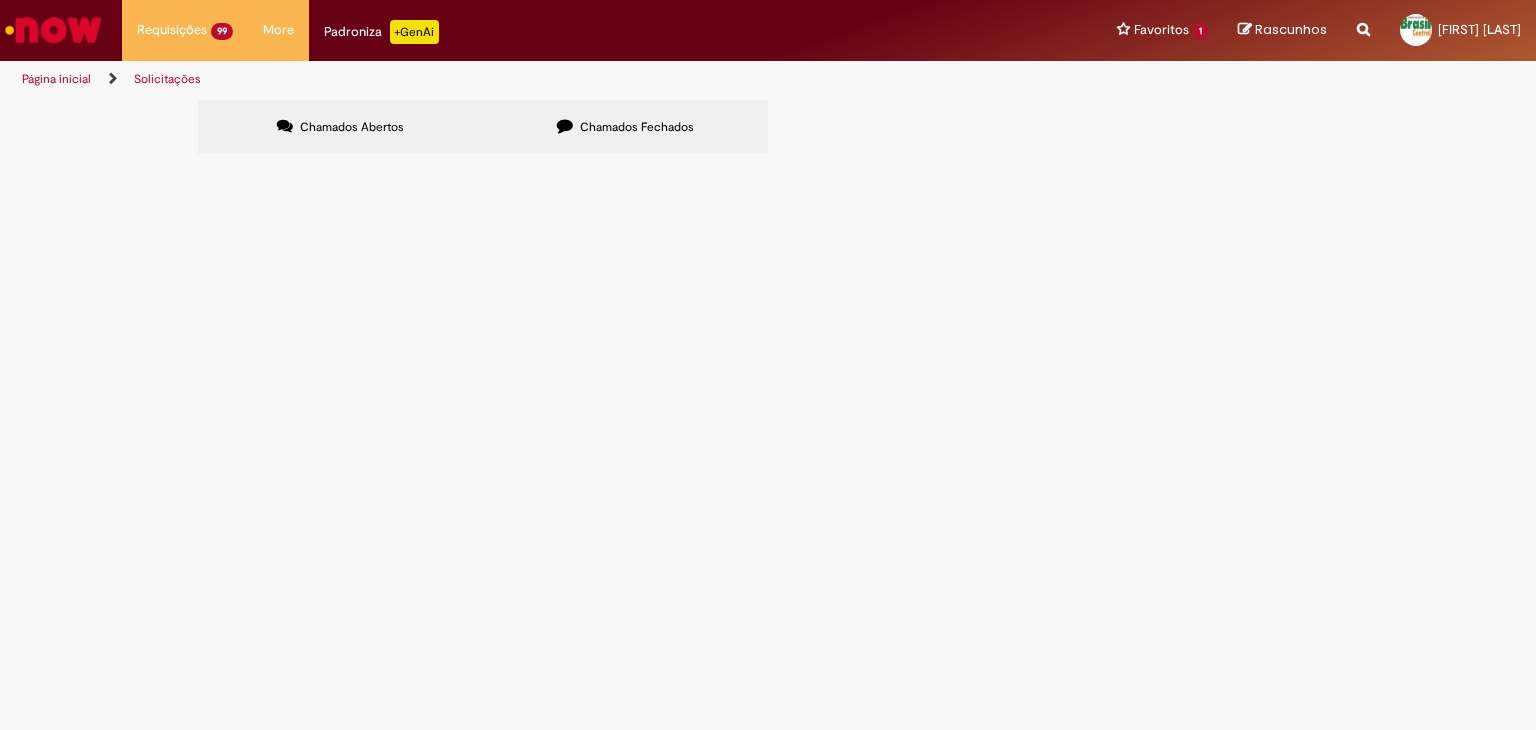 click at bounding box center [0, 0] 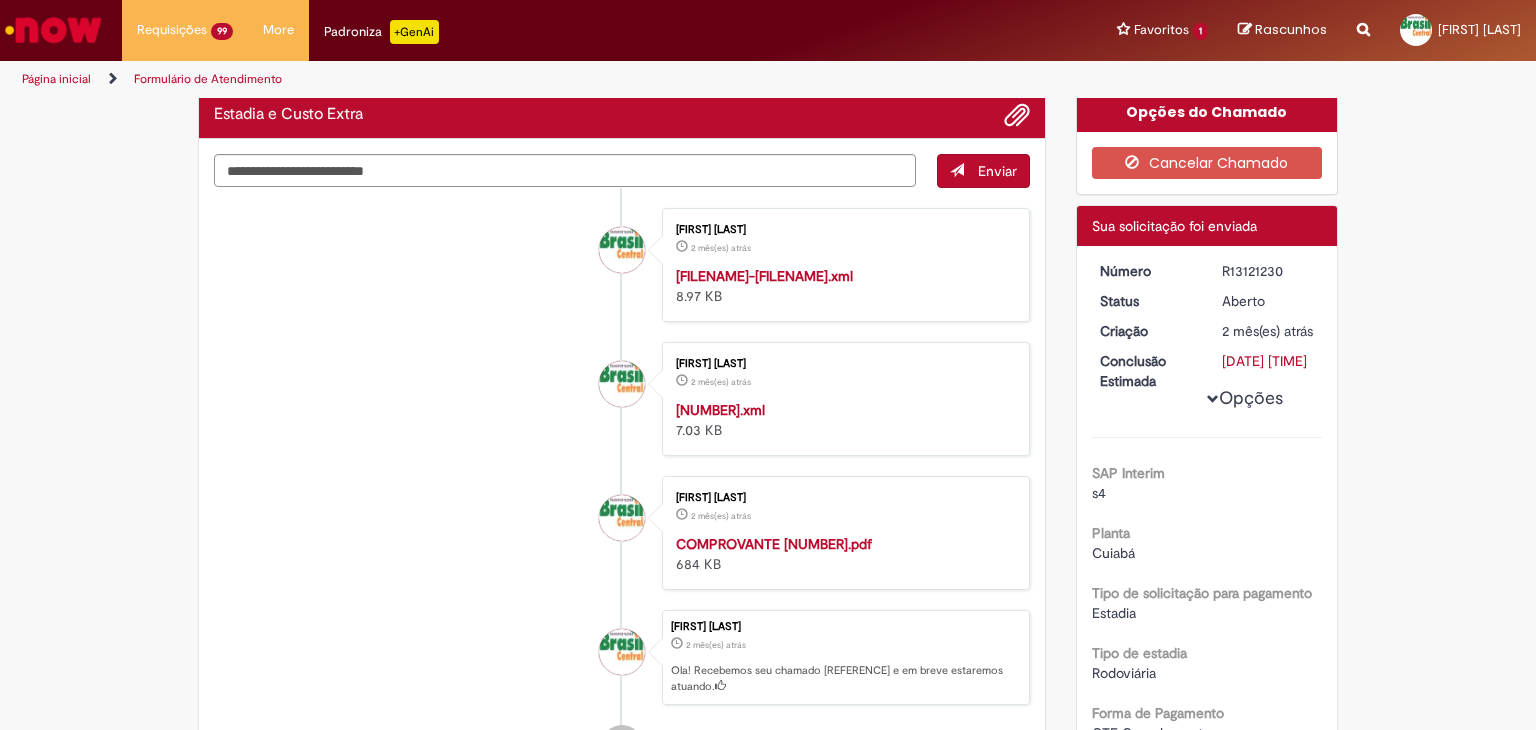 scroll, scrollTop: 0, scrollLeft: 0, axis: both 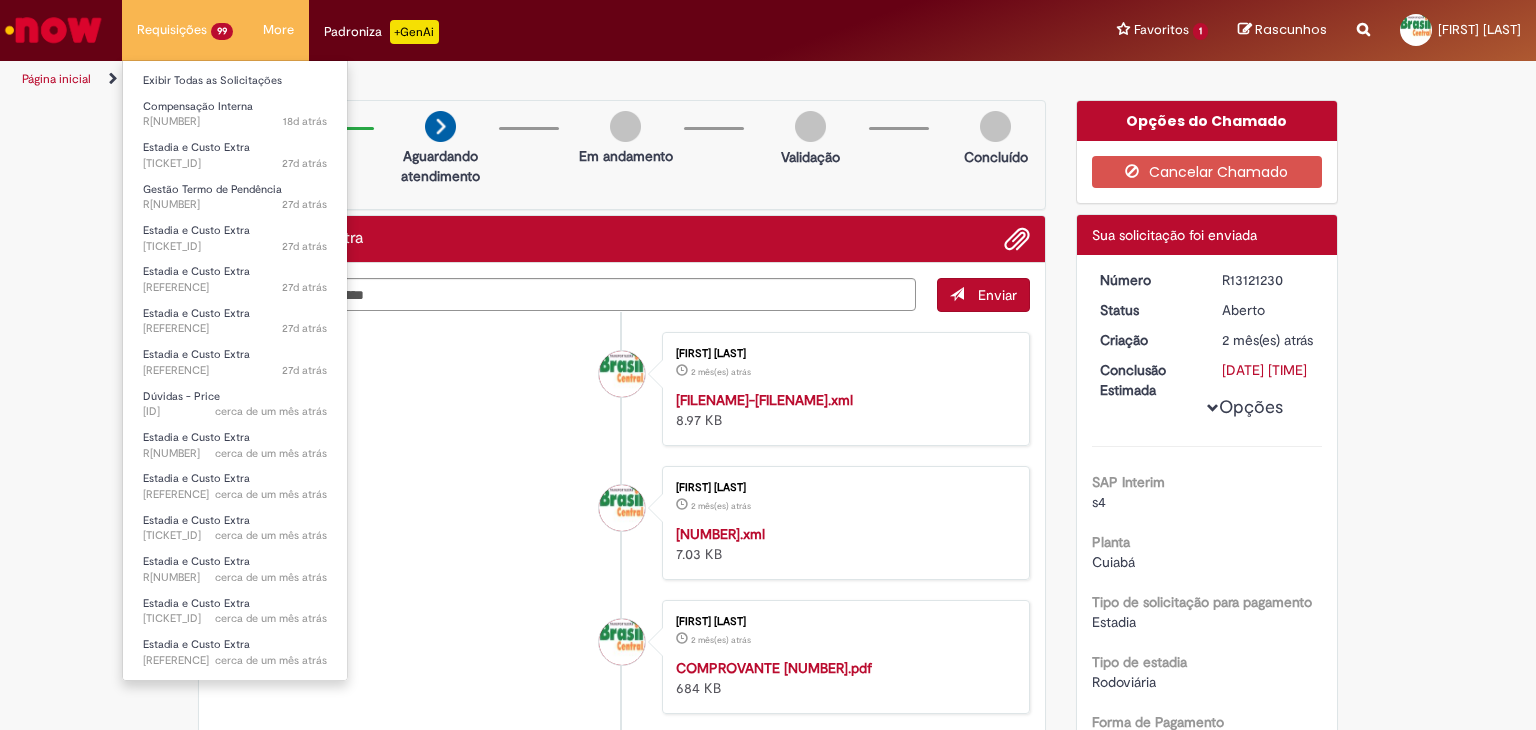 click on "Requisições   99
Exibir Todas as Solicitações
Compensação Interna
18d atrás 18 dias atrás  [TICKET_ID]
Estadia e Custo Extra
27d atrás 27 dias atrás  [TICKET_ID]
Gestão Termo de Pendência
27d atrás 27 dias atrás  [TICKET_ID]
Estadia e Custo Extra
27d atrás 27 dias atrás  [TICKET_ID]
Estadia e Custo Extra
27d atrás 27 dias atrás  [TICKET_ID]
Estadia e Custo Extra
27d atrás 27 dias atrás  [TICKET_ID]
Estadia e Custo Extra
27d atrás 27 dias atrás  [TICKET_ID]
Dúvidas - Price
cerca de um mês atrás cerca de um mês atrás  [TICKET_ID]
Estadia e Custo Extra
cerca de um mês atrás cerca de um mês atrás  [TICKET_ID]
Estadia e Custo Extra
cerca de um mês atrás cerca de um mês atrás  [TICKET_ID]
Estadia e Custo Extra" at bounding box center (185, 30) 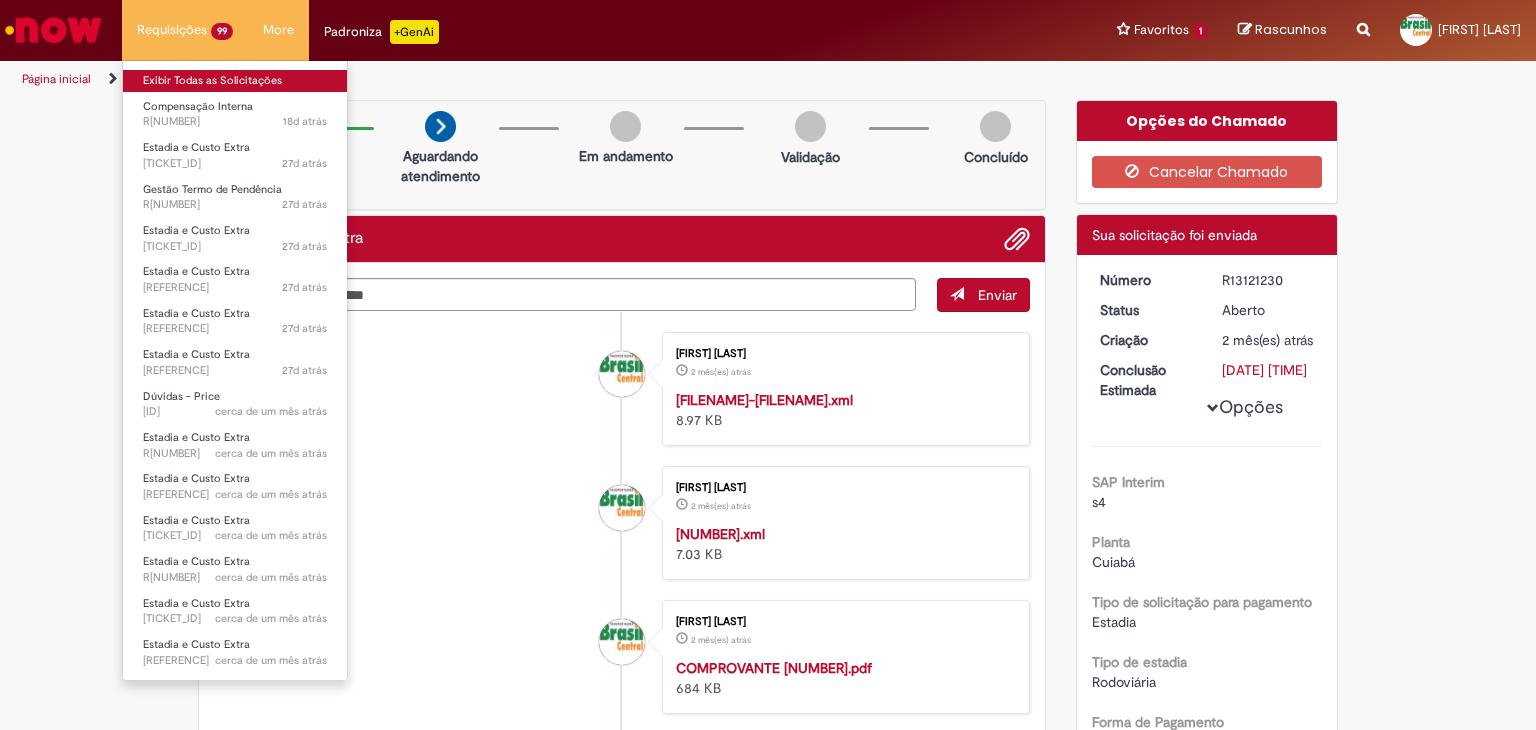 click on "Exibir Todas as Solicitações" at bounding box center (235, 81) 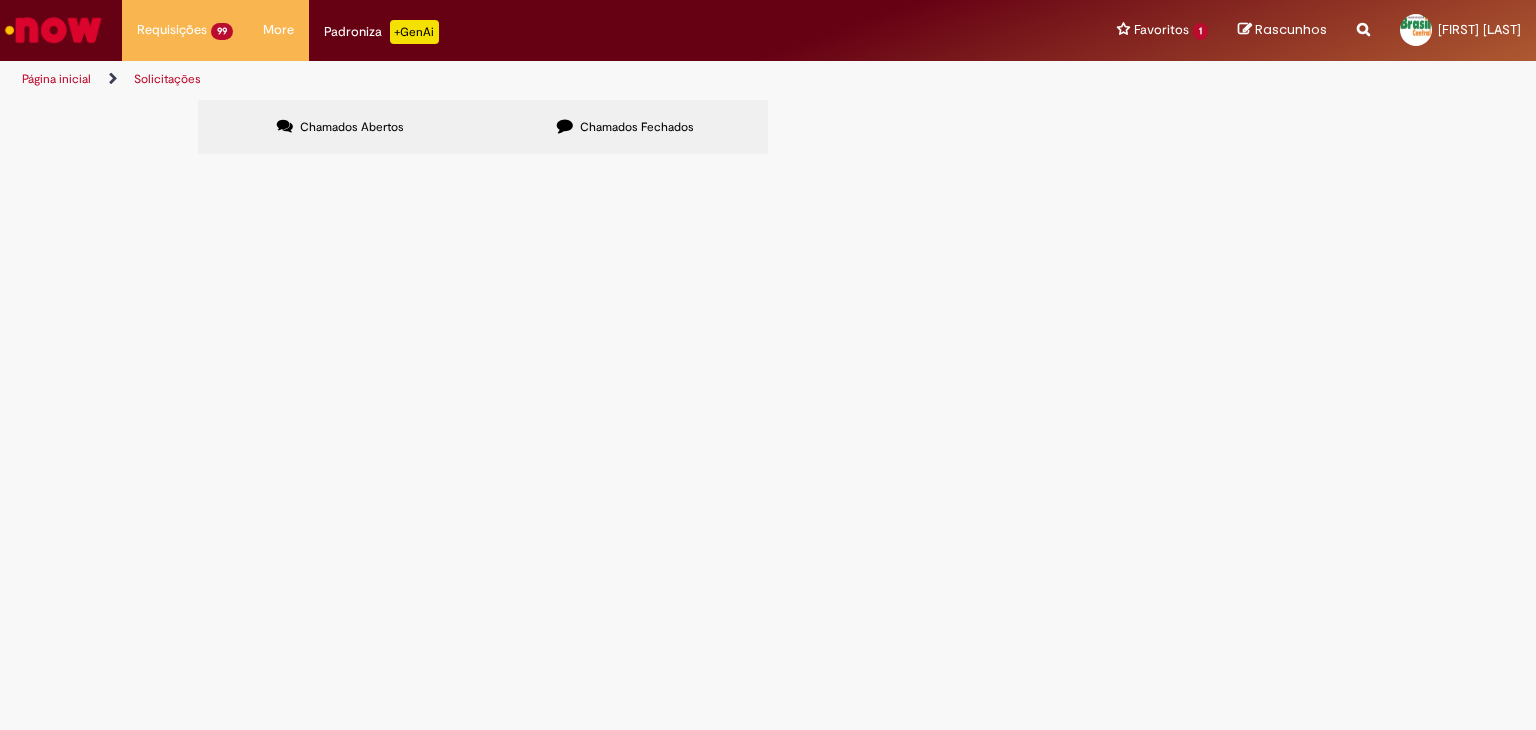 click at bounding box center (0, 0) 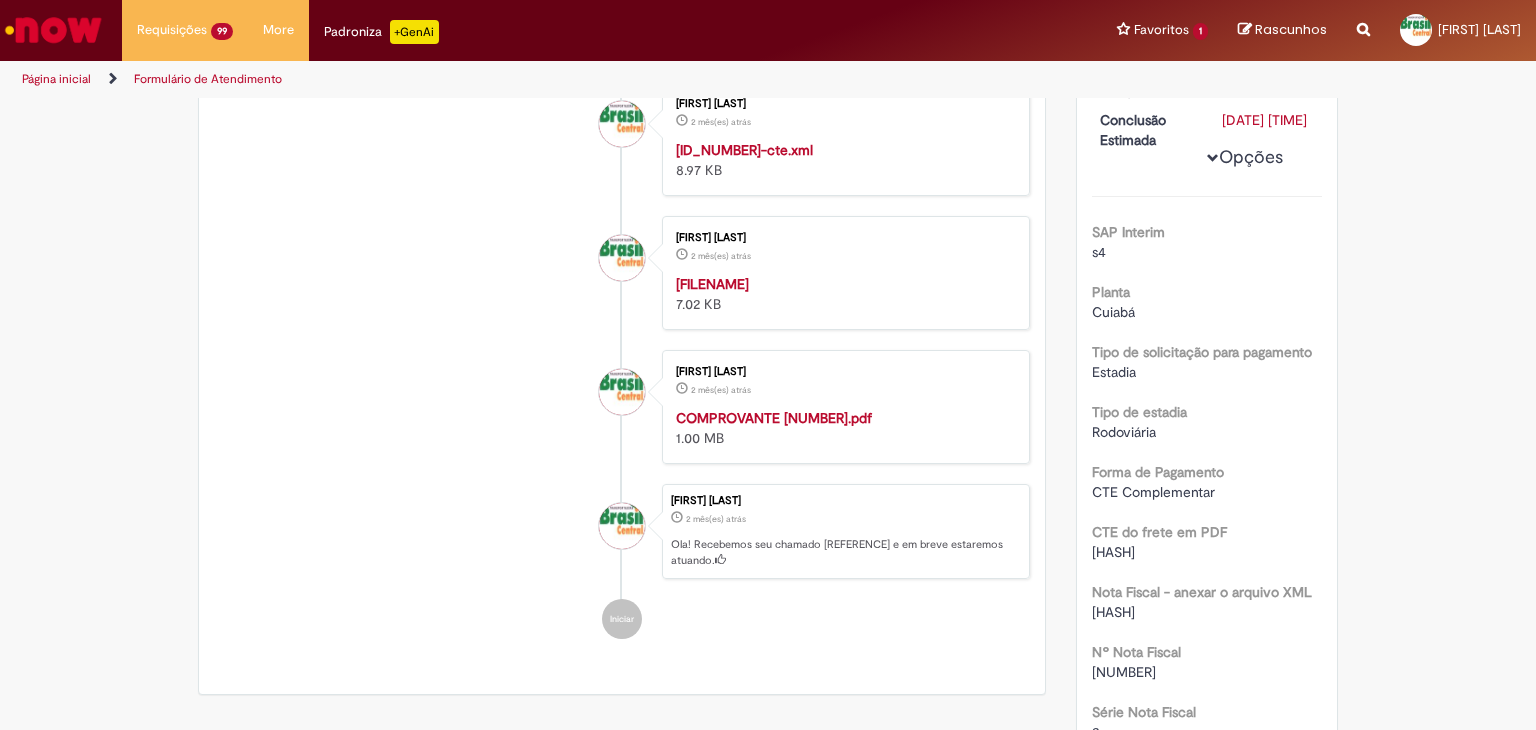 scroll, scrollTop: 0, scrollLeft: 0, axis: both 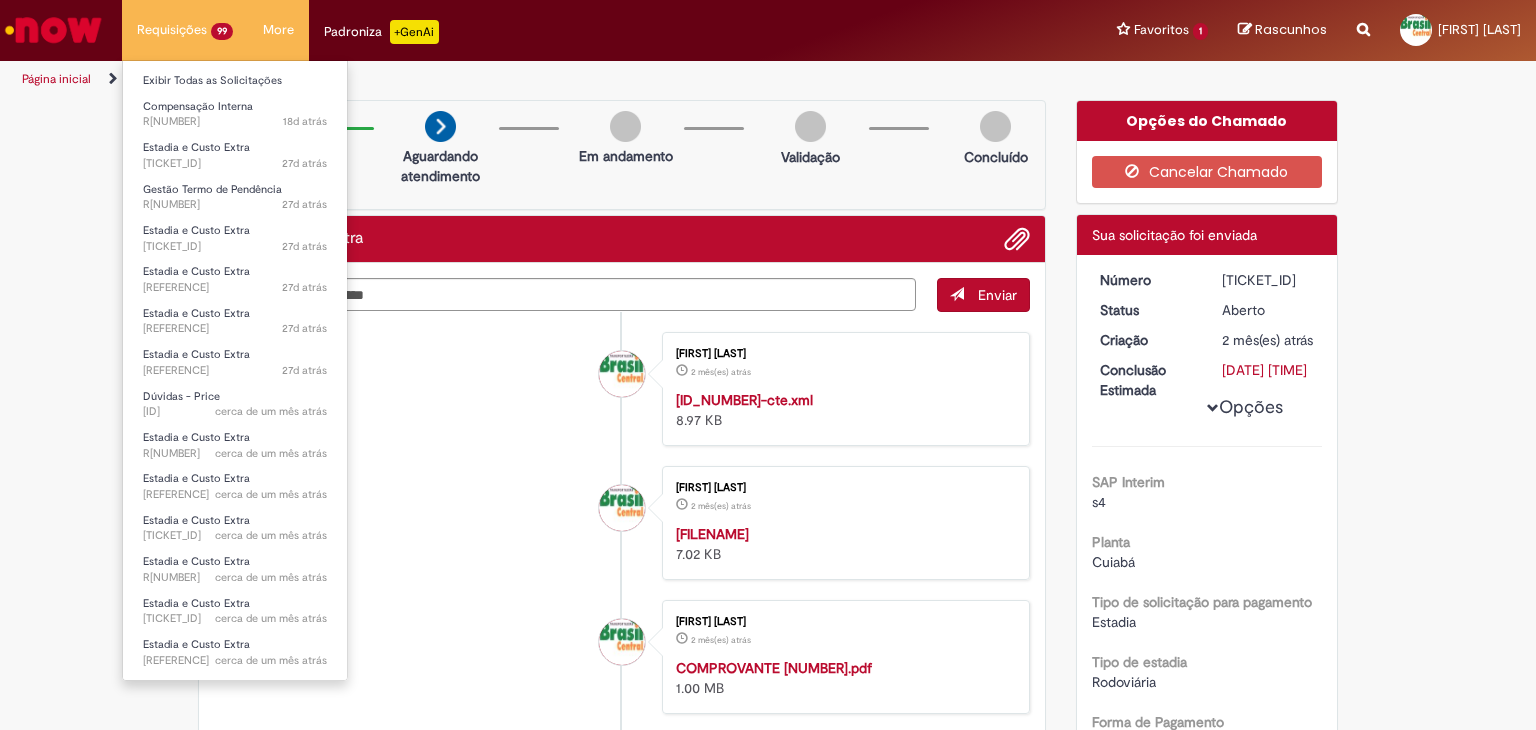 click on "Exibir Todas as Solicitações" at bounding box center (235, 79) 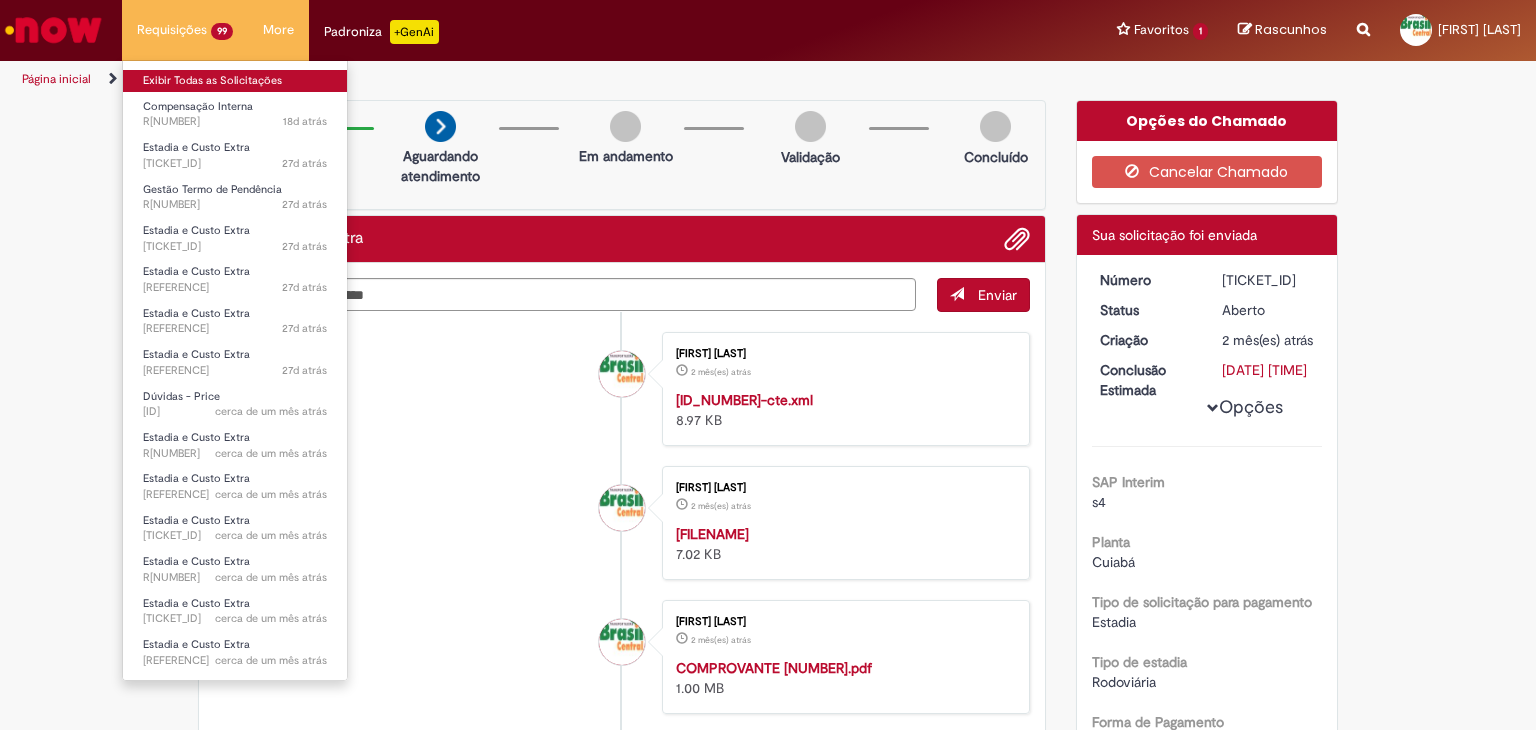 click on "Exibir Todas as Solicitações" at bounding box center [235, 81] 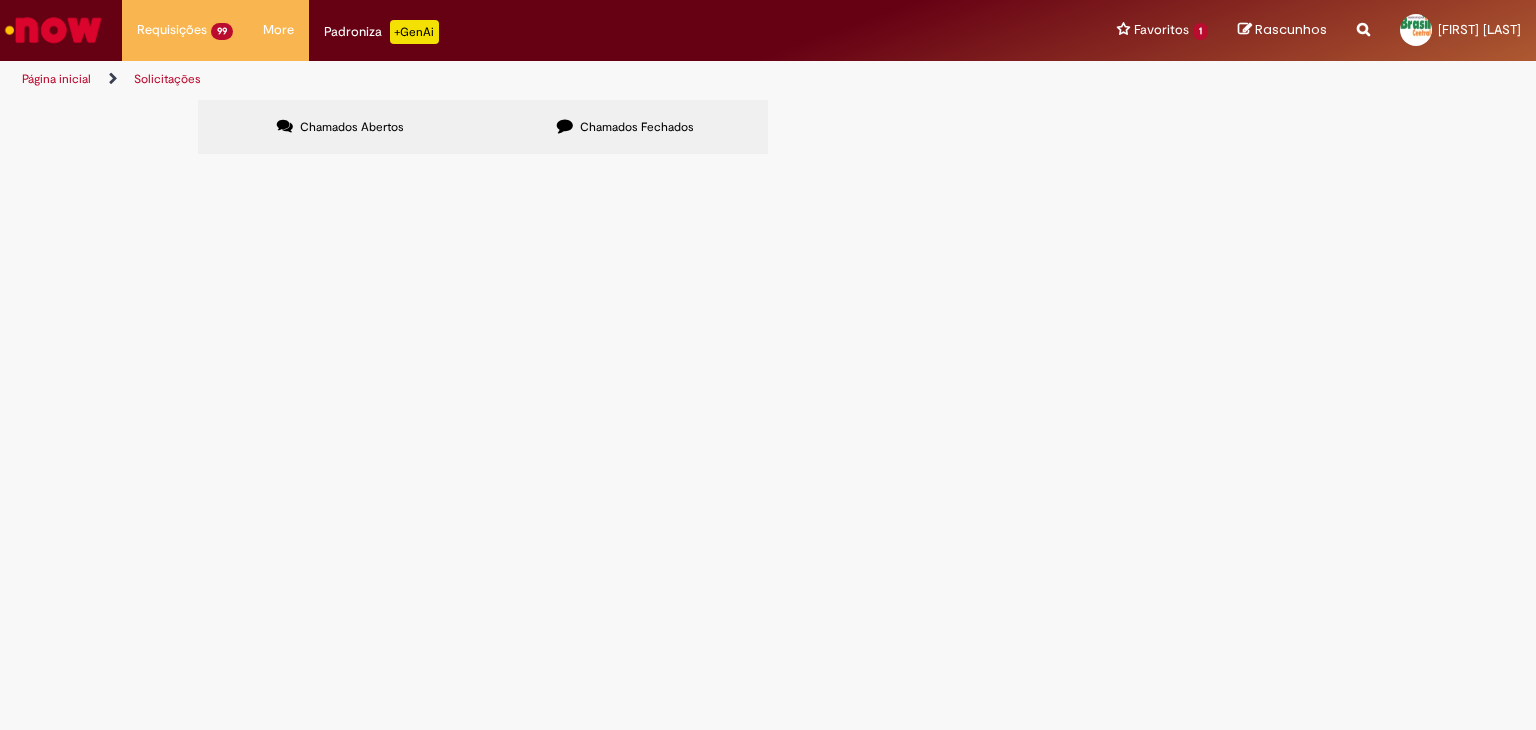 click at bounding box center [0, 0] 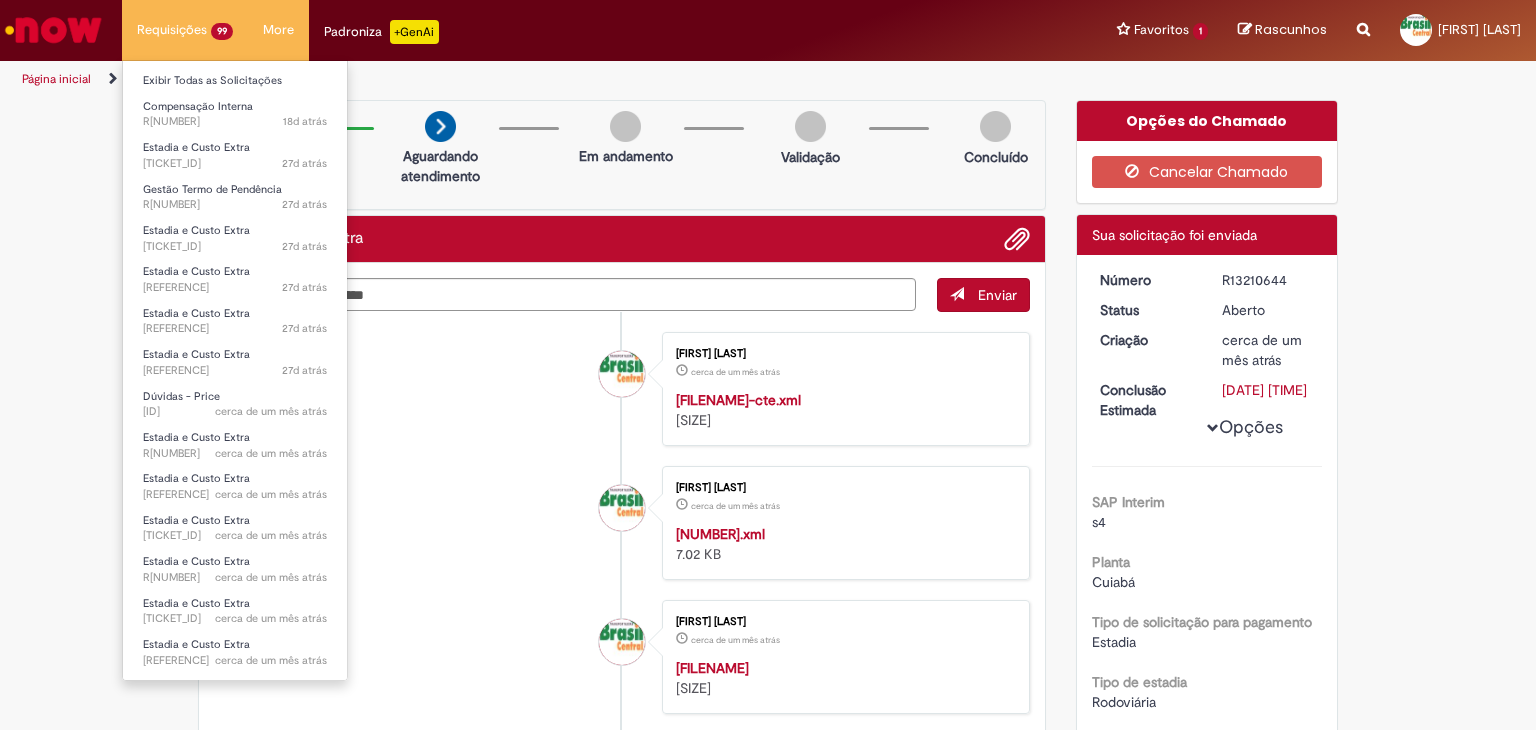 click on "Requisições   99
Exibir Todas as Solicitações
Compensação Interna
18d atrás 18 dias atrás  [TICKET_ID]
Estadia e Custo Extra
27d atrás 27 dias atrás  [TICKET_ID]
Gestão Termo de Pendência
27d atrás 27 dias atrás  [TICKET_ID]
Estadia e Custo Extra
27d atrás 27 dias atrás  [TICKET_ID]
Estadia e Custo Extra
27d atrás 27 dias atrás  [TICKET_ID]
Estadia e Custo Extra
27d atrás 27 dias atrás  [TICKET_ID]
Estadia e Custo Extra
27d atrás 27 dias atrás  [TICKET_ID]
Dúvidas - Price
cerca de um mês atrás cerca de um mês atrás  [TICKET_ID]
Estadia e Custo Extra
cerca de um mês atrás cerca de um mês atrás  [TICKET_ID]
Estadia e Custo Extra
cerca de um mês atrás cerca de um mês atrás  [TICKET_ID]
Estadia e Custo Extra" at bounding box center [185, 30] 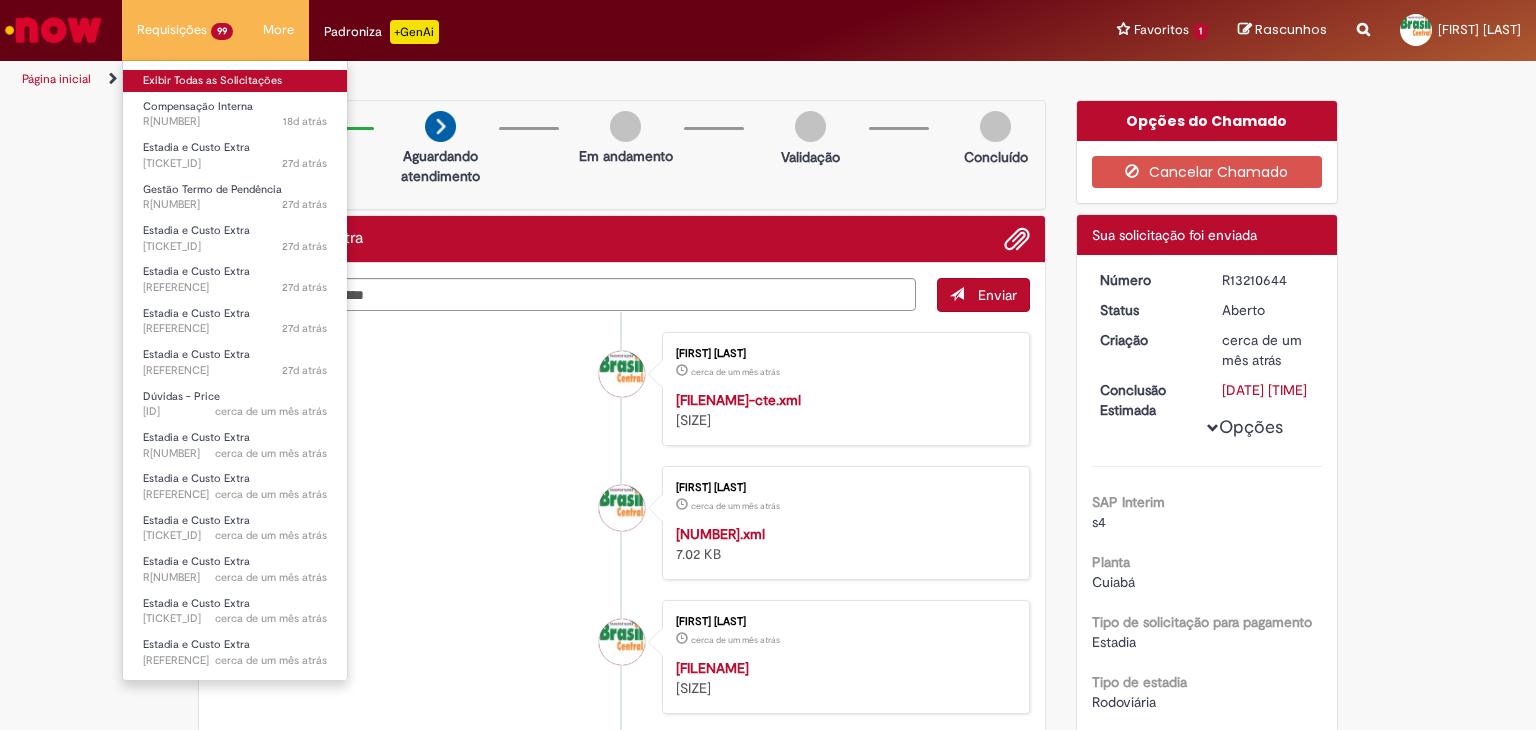 click on "Exibir Todas as Solicitações" at bounding box center [235, 81] 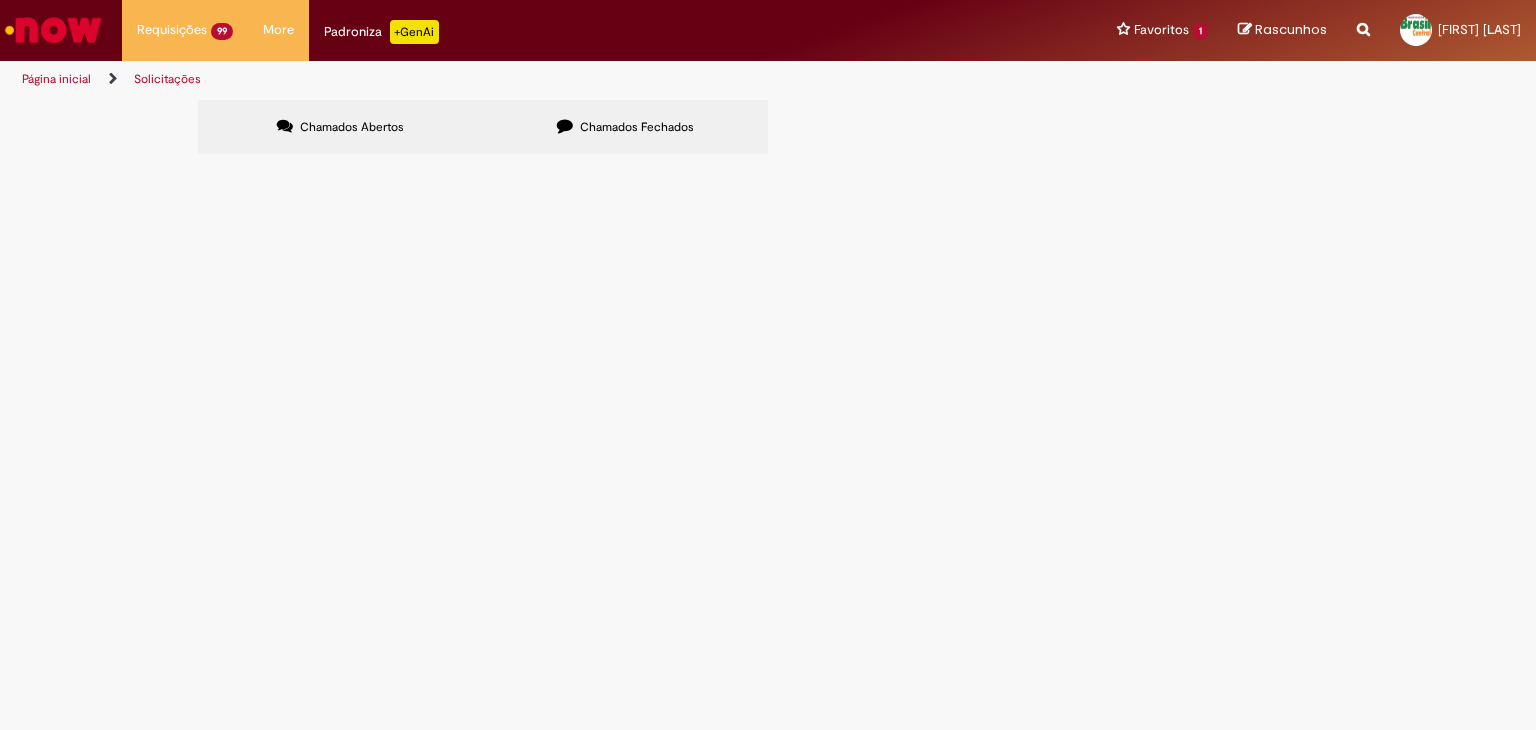 click at bounding box center [0, 0] 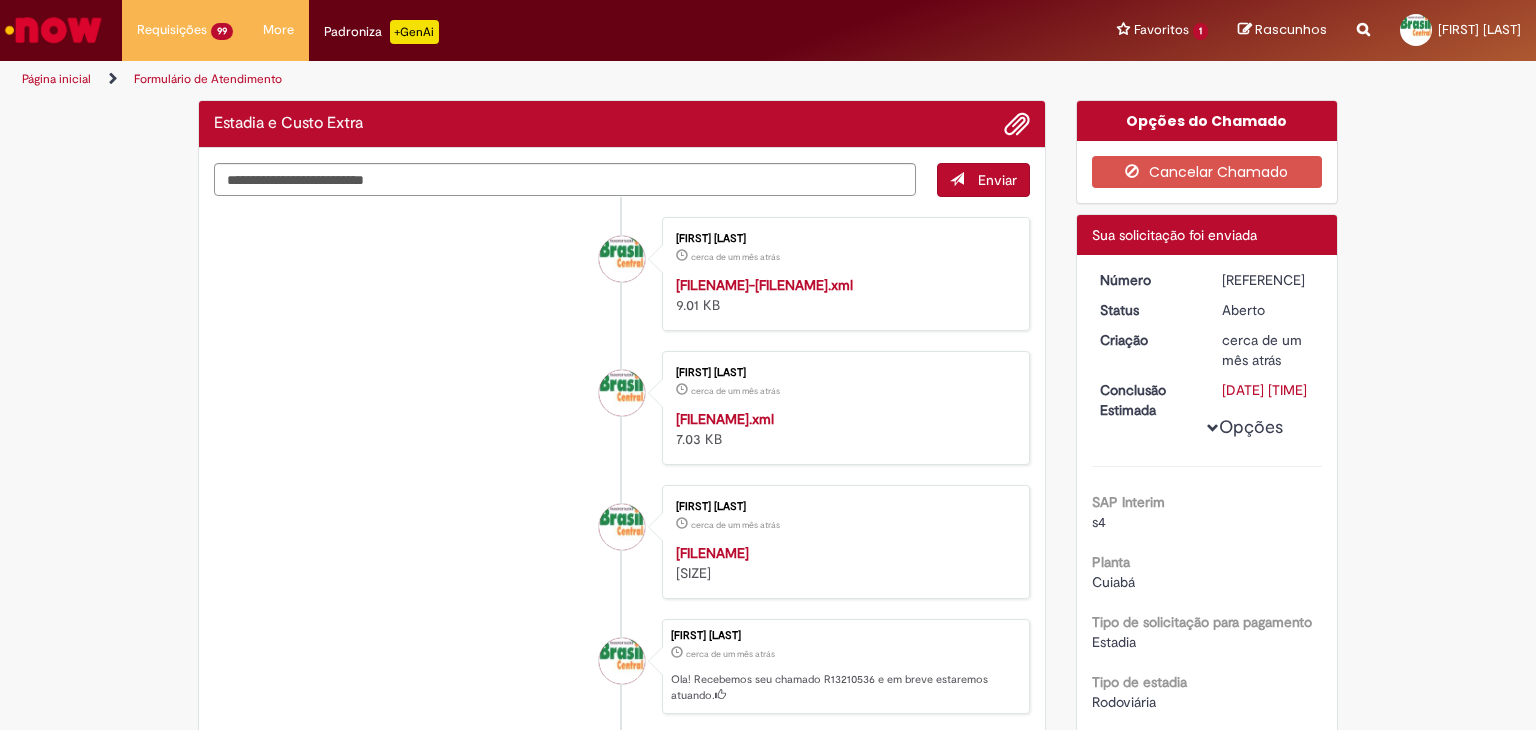 click on "[FIRST] [LAST]
cerca de um mês atrás cerca de um mês atrás
[FILENAME] [SIZE]" at bounding box center (622, 274) 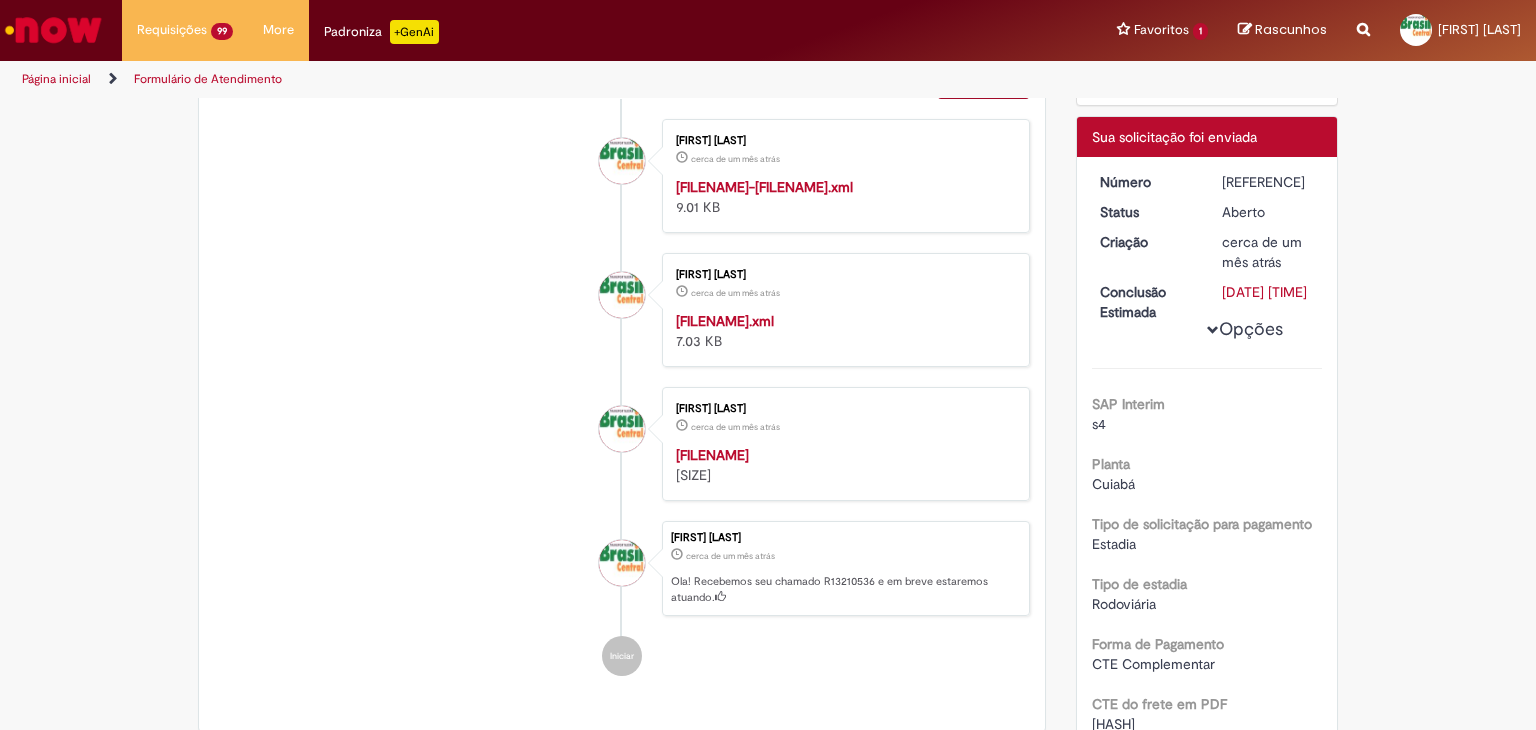 scroll, scrollTop: 0, scrollLeft: 0, axis: both 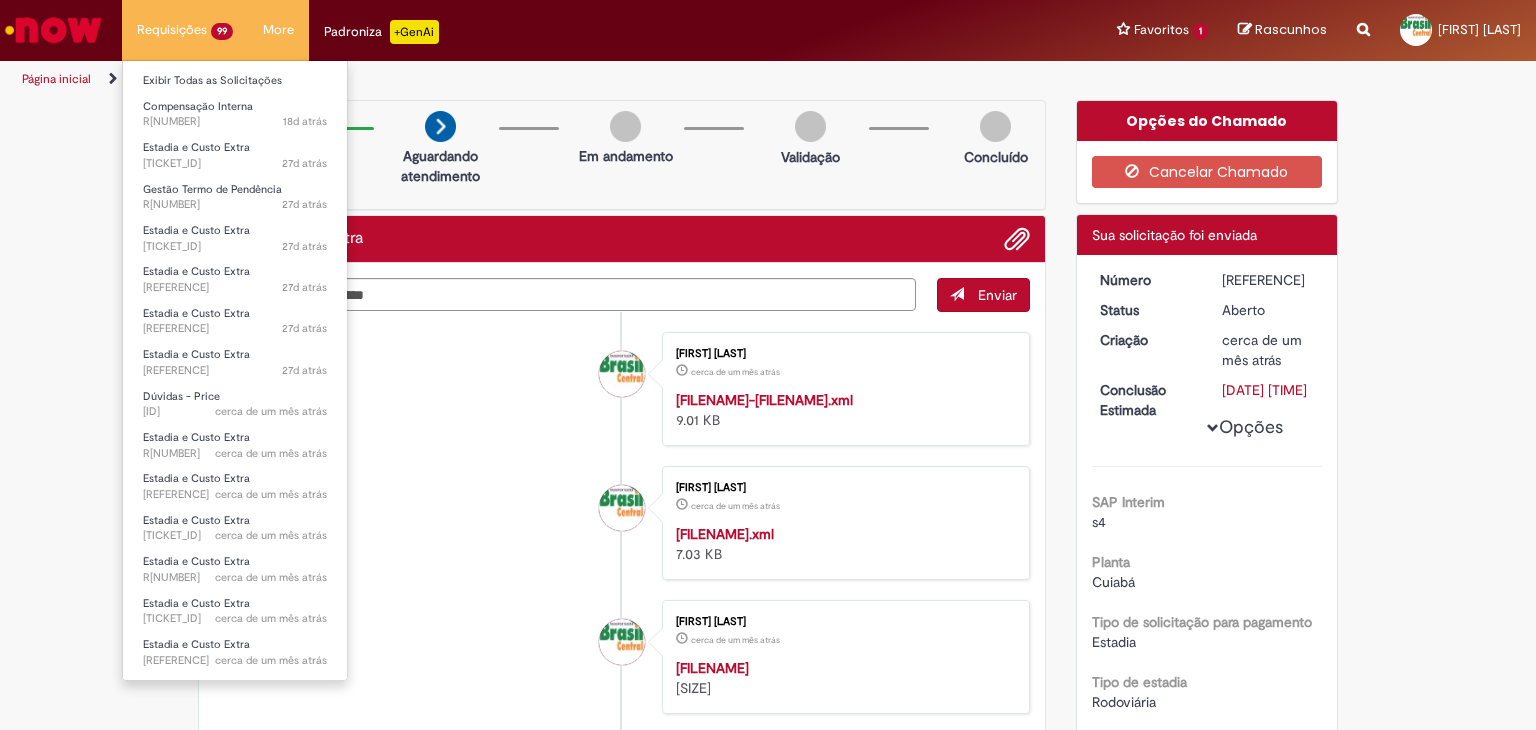 click on "Requisições   99
Exibir Todas as Solicitações
Compensação Interna
18d atrás 18 dias atrás  [TICKET_ID]
Estadia e Custo Extra
27d atrás 27 dias atrás  [TICKET_ID]
Gestão Termo de Pendência
27d atrás 27 dias atrás  [TICKET_ID]
Estadia e Custo Extra
27d atrás 27 dias atrás  [TICKET_ID]
Estadia e Custo Extra
27d atrás 27 dias atrás  [TICKET_ID]
Estadia e Custo Extra
27d atrás 27 dias atrás  [TICKET_ID]
Estadia e Custo Extra
27d atrás 27 dias atrás  [TICKET_ID]
Dúvidas - Price
cerca de um mês atrás cerca de um mês atrás  [TICKET_ID]
Estadia e Custo Extra
cerca de um mês atrás cerca de um mês atrás  [TICKET_ID]
Estadia e Custo Extra
cerca de um mês atrás cerca de um mês atrás  [TICKET_ID]
Estadia e Custo Extra" at bounding box center (185, 30) 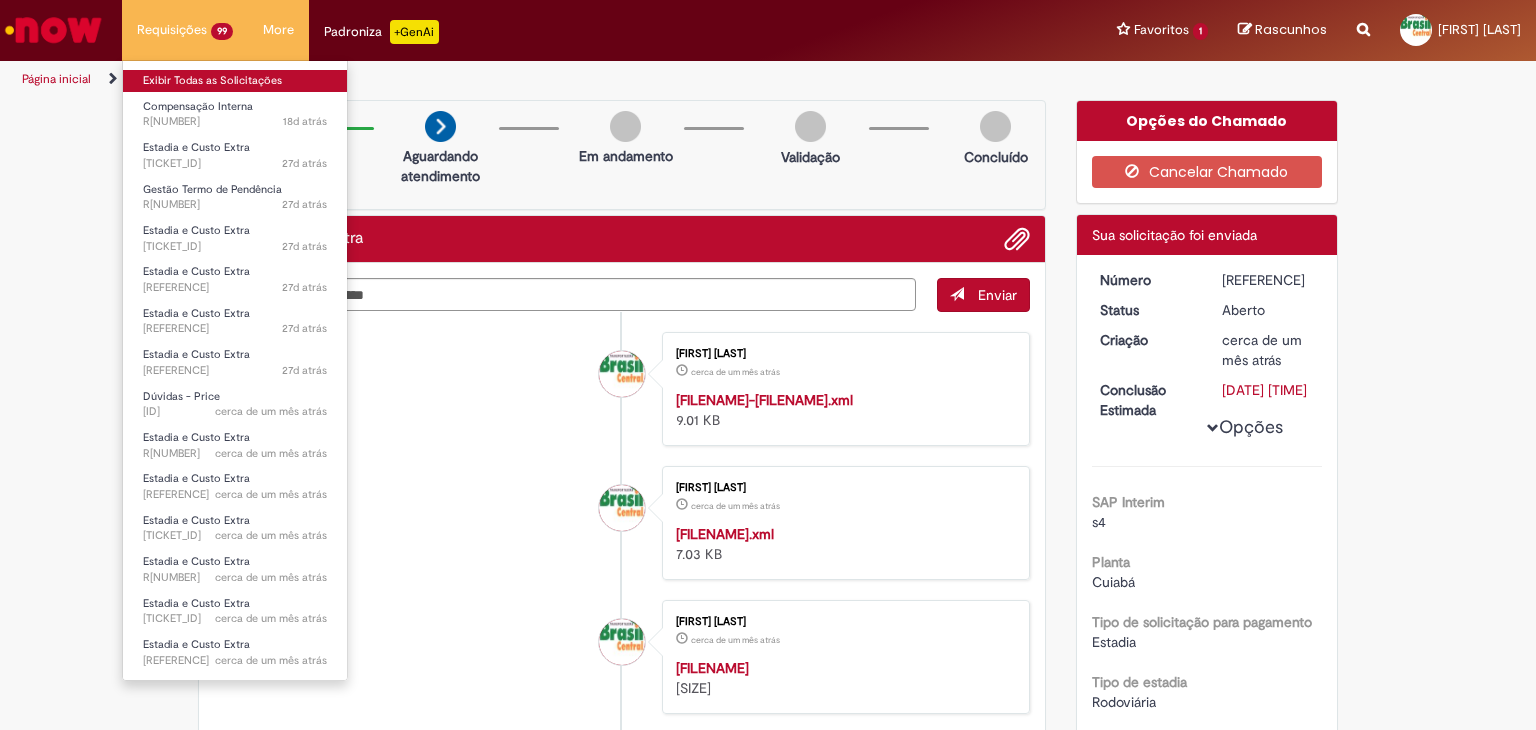click on "Exibir Todas as Solicitações" at bounding box center [235, 81] 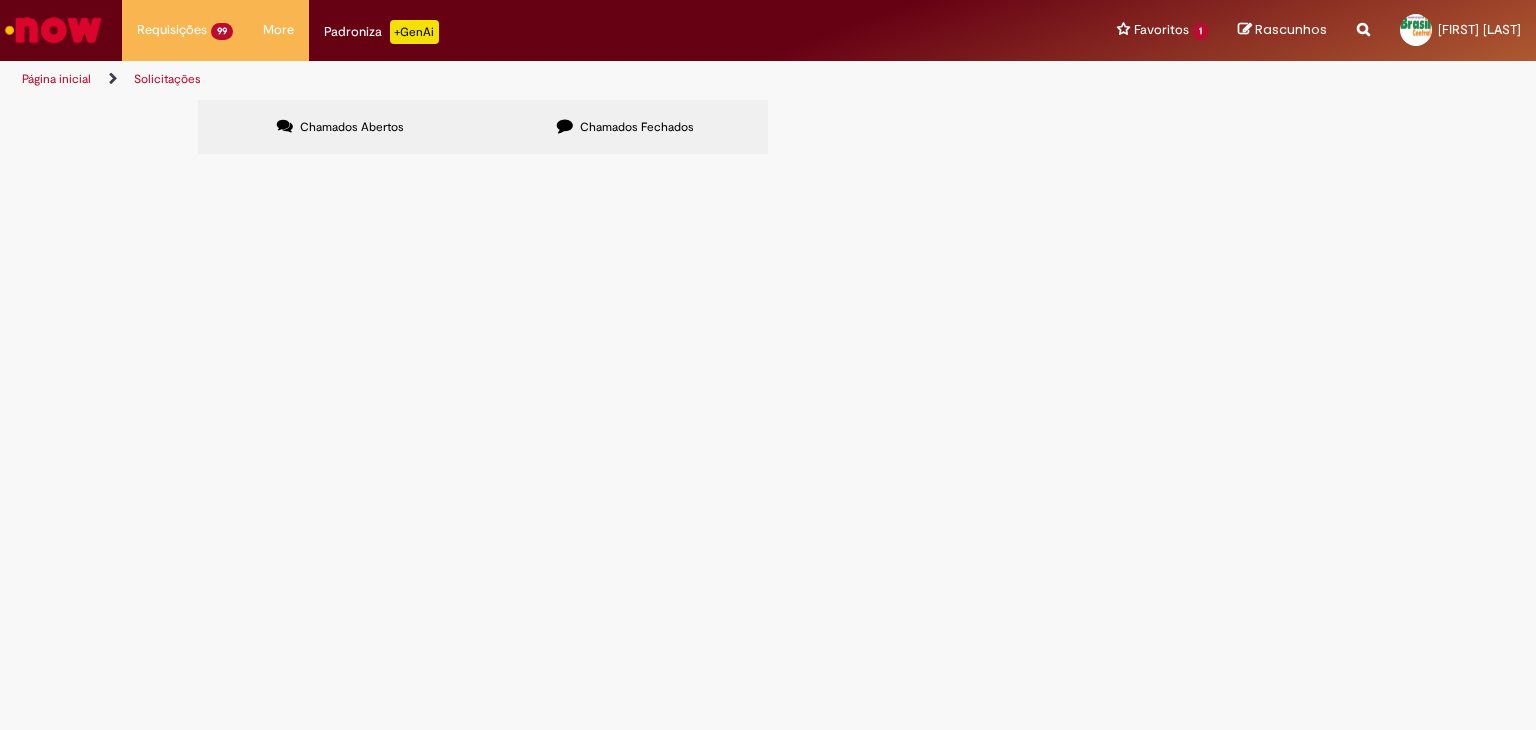 click at bounding box center (0, 0) 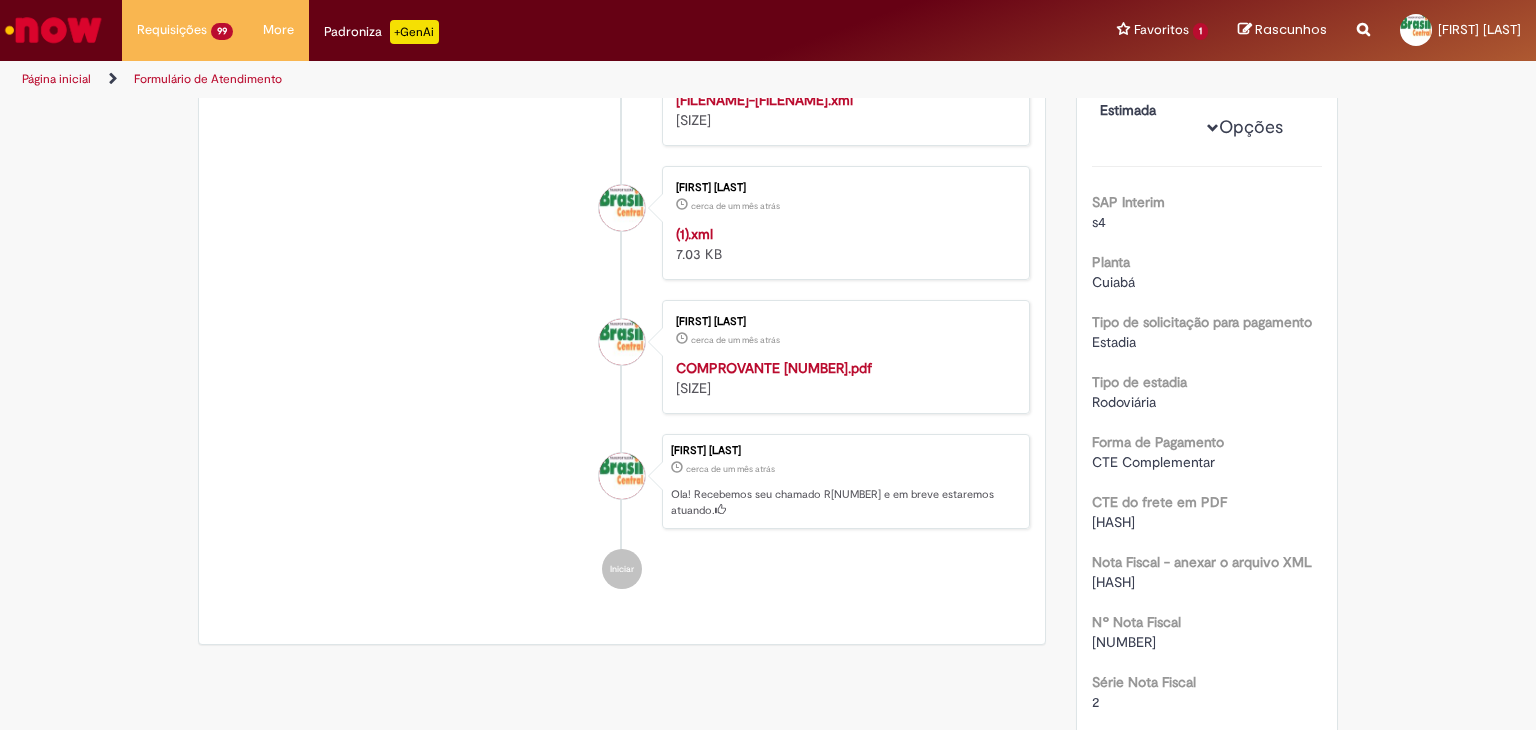 scroll, scrollTop: 414, scrollLeft: 0, axis: vertical 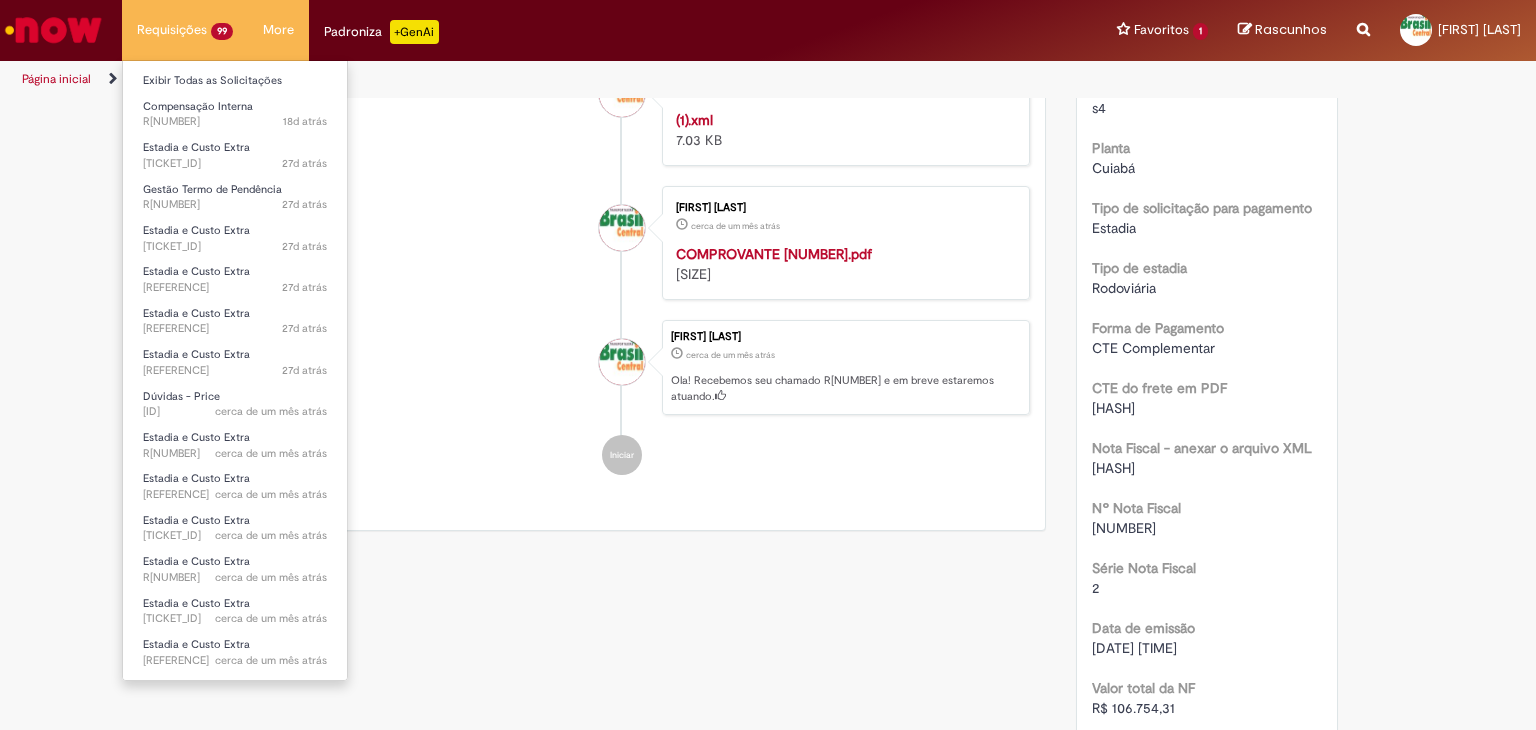click on "Requisições   99
Exibir Todas as Solicitações
Compensação Interna
18d atrás 18 dias atrás  [TICKET_ID]
Estadia e Custo Extra
27d atrás 27 dias atrás  [TICKET_ID]
Gestão Termo de Pendência
27d atrás 27 dias atrás  [TICKET_ID]
Estadia e Custo Extra
27d atrás 27 dias atrás  [TICKET_ID]
Estadia e Custo Extra
27d atrás 27 dias atrás  [TICKET_ID]
Estadia e Custo Extra
27d atrás 27 dias atrás  [TICKET_ID]
Estadia e Custo Extra
27d atrás 27 dias atrás  [TICKET_ID]
Dúvidas - Price
cerca de um mês atrás cerca de um mês atrás  [TICKET_ID]
Estadia e Custo Extra
cerca de um mês atrás cerca de um mês atrás  [TICKET_ID]
Estadia e Custo Extra
cerca de um mês atrás cerca de um mês atrás  [TICKET_ID]
Estadia e Custo Extra" at bounding box center [185, 30] 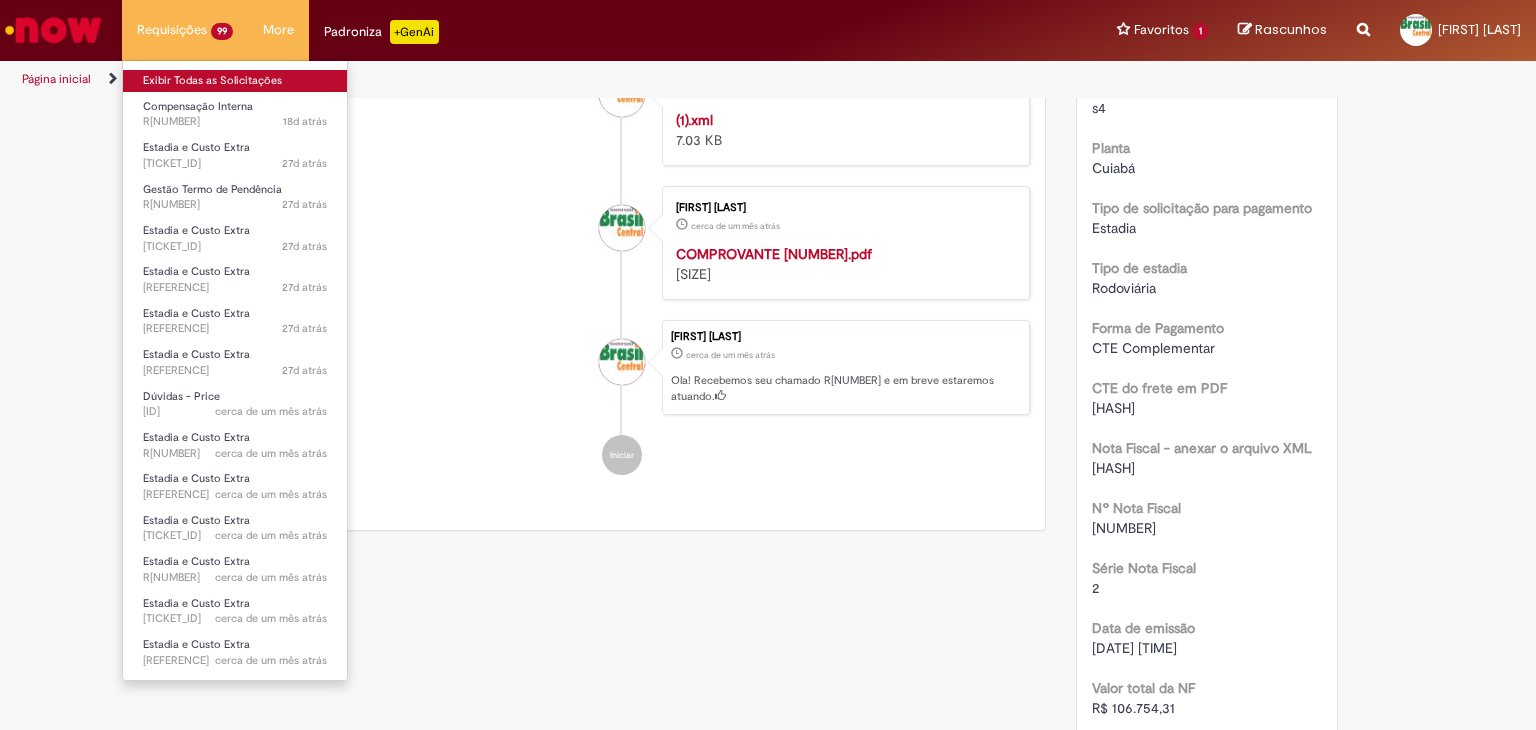 click on "Exibir Todas as Solicitações" at bounding box center (235, 81) 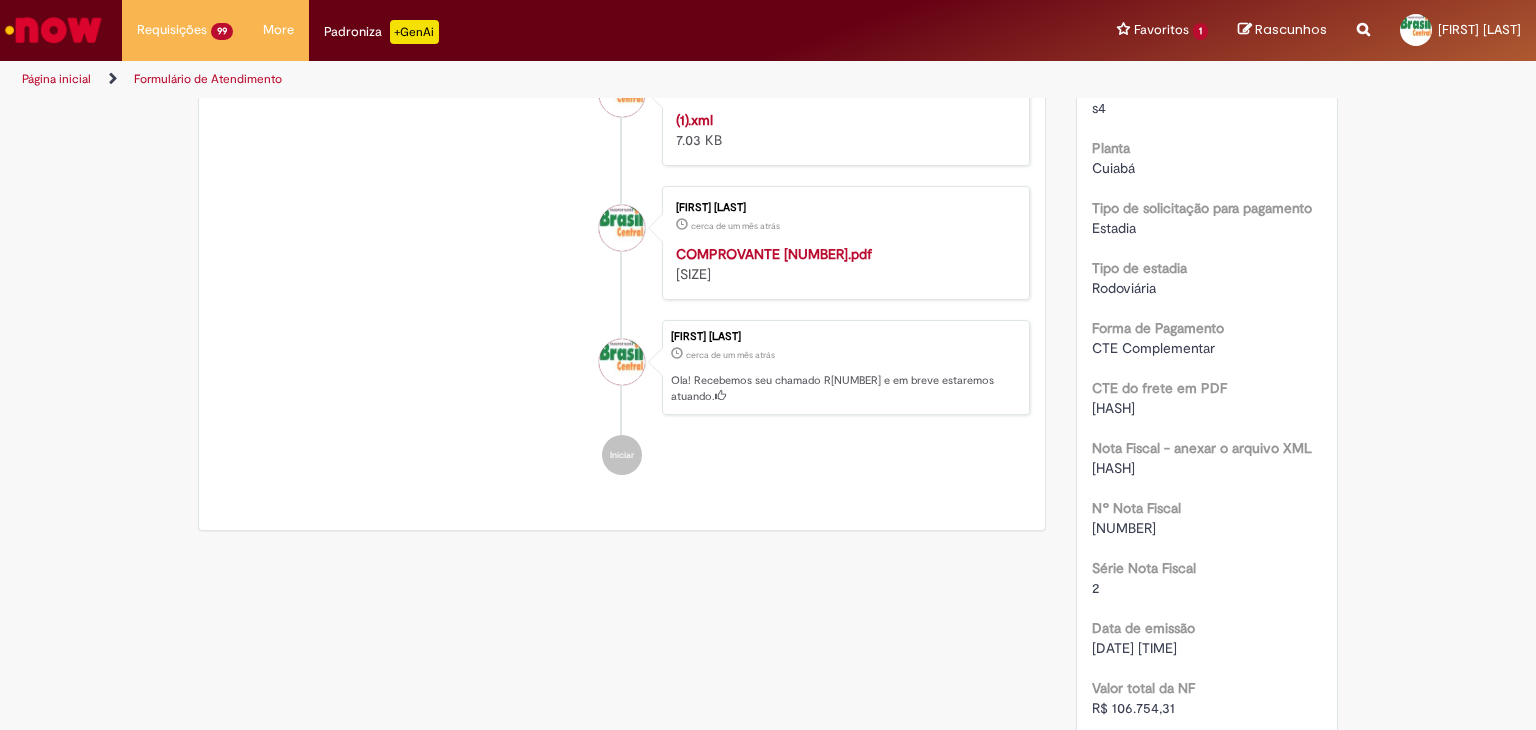 scroll, scrollTop: 0, scrollLeft: 0, axis: both 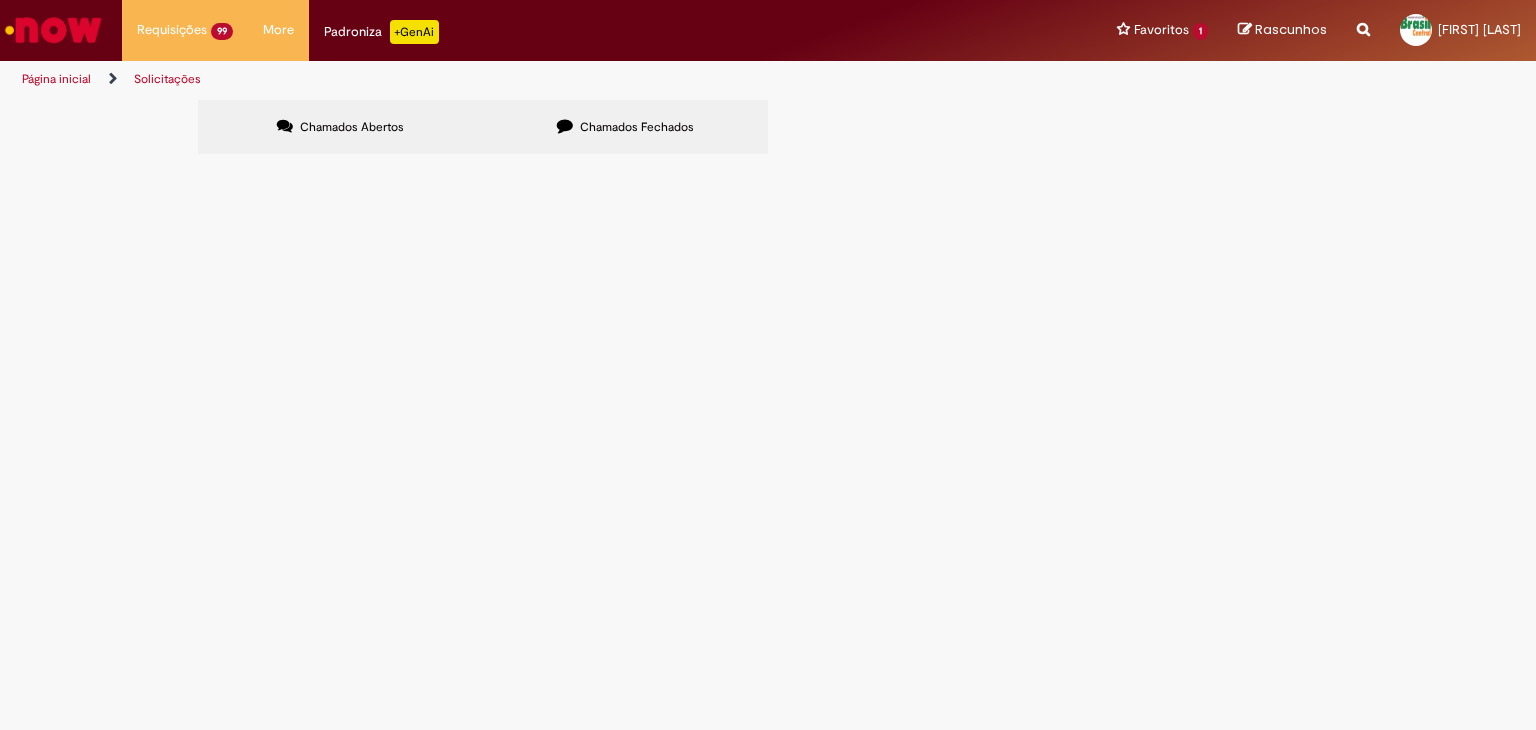 click at bounding box center (0, 0) 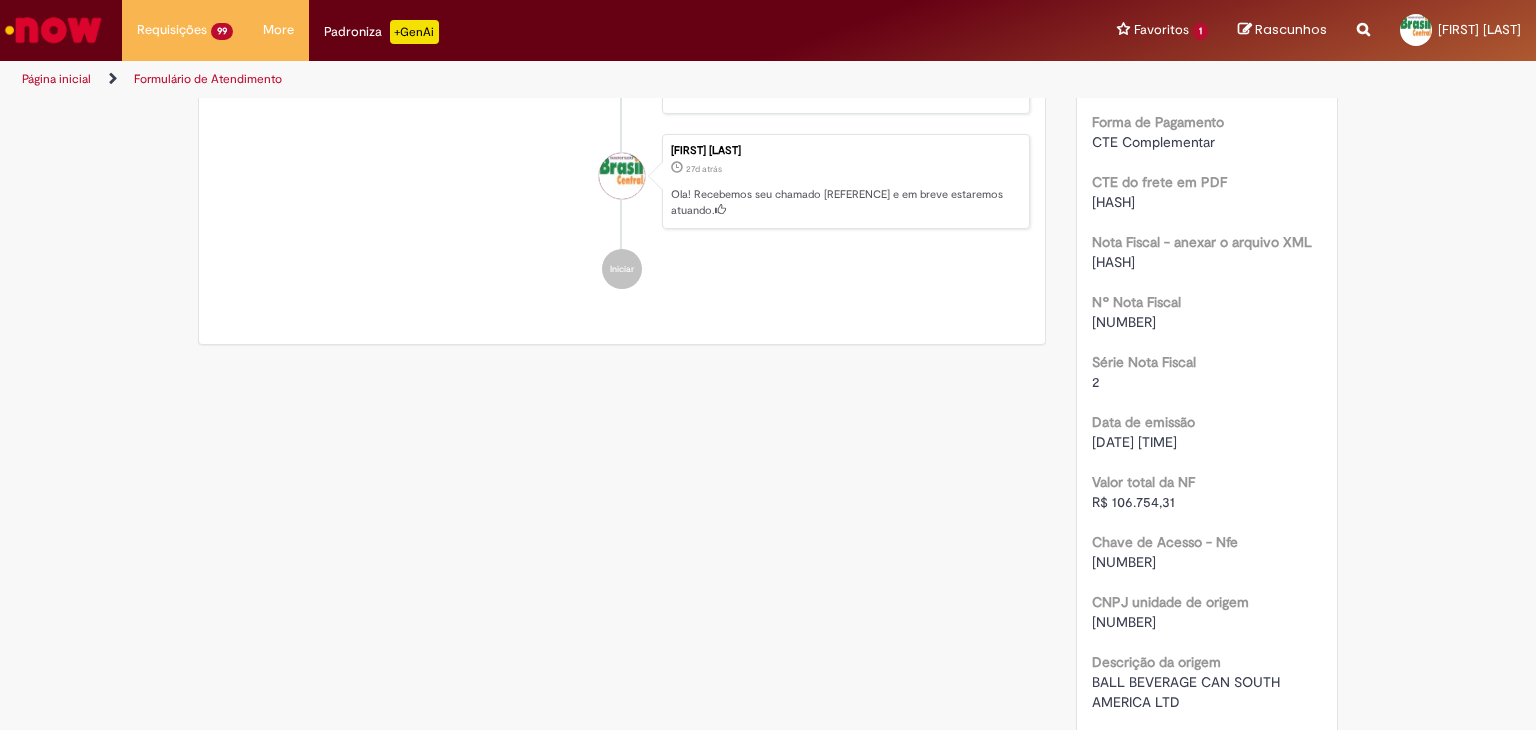 scroll, scrollTop: 714, scrollLeft: 0, axis: vertical 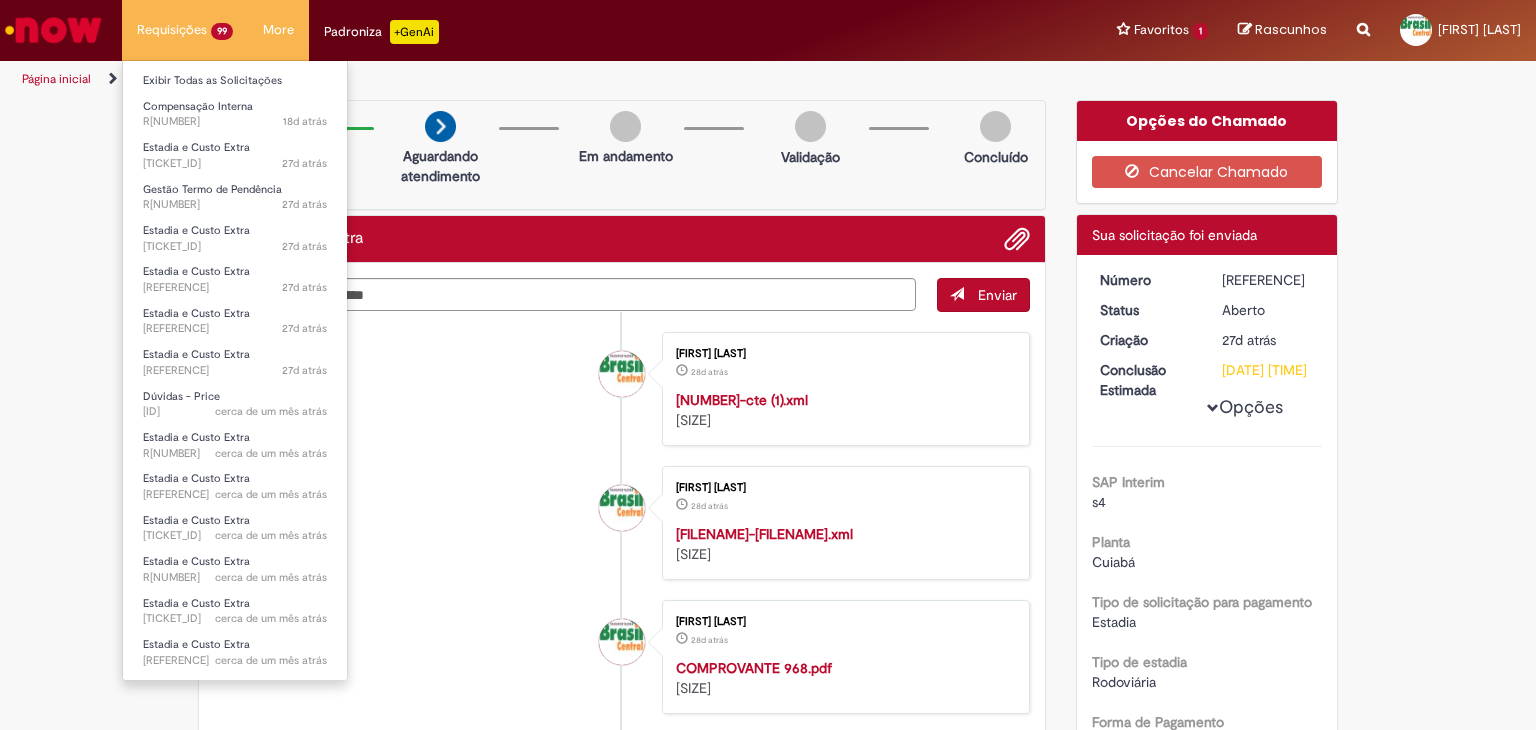 click on "Requisições   99
Exibir Todas as Solicitações
Compensação Interna
18d atrás 18 dias atrás  [TICKET_ID]
Estadia e Custo Extra
27d atrás 27 dias atrás  [TICKET_ID]
Gestão Termo de Pendência
27d atrás 27 dias atrás  [TICKET_ID]
Estadia e Custo Extra
27d atrás 27 dias atrás  [TICKET_ID]
Estadia e Custo Extra
27d atrás 27 dias atrás  [TICKET_ID]
Estadia e Custo Extra
27d atrás 27 dias atrás  [TICKET_ID]
Estadia e Custo Extra
27d atrás 27 dias atrás  [TICKET_ID]
Dúvidas - Price
cerca de um mês atrás cerca de um mês atrás  [TICKET_ID]
Estadia e Custo Extra
cerca de um mês atrás cerca de um mês atrás  [TICKET_ID]
Estadia e Custo Extra
cerca de um mês atrás cerca de um mês atrás  [TICKET_ID]
Estadia e Custo Extra" at bounding box center [185, 30] 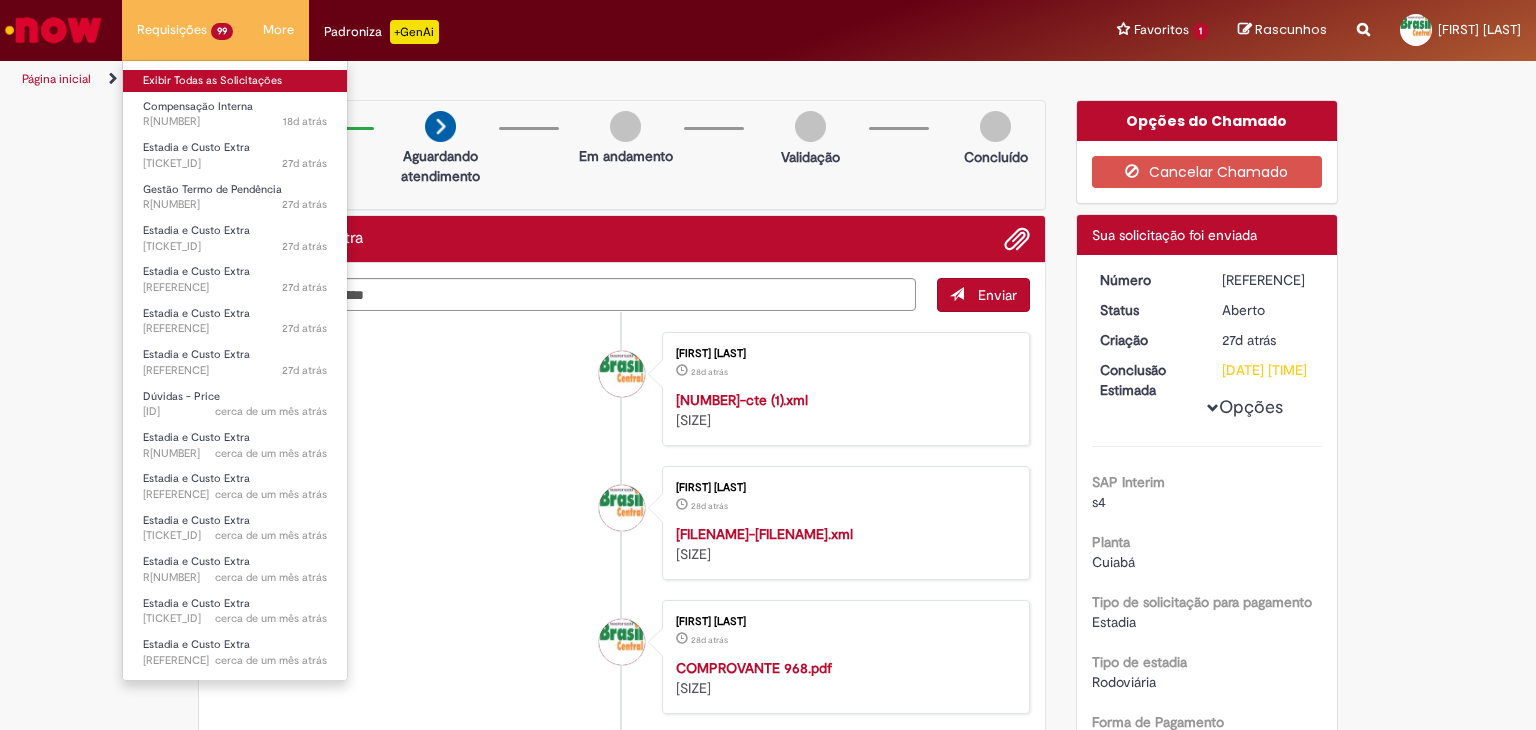 click on "Exibir Todas as Solicitações" at bounding box center [235, 81] 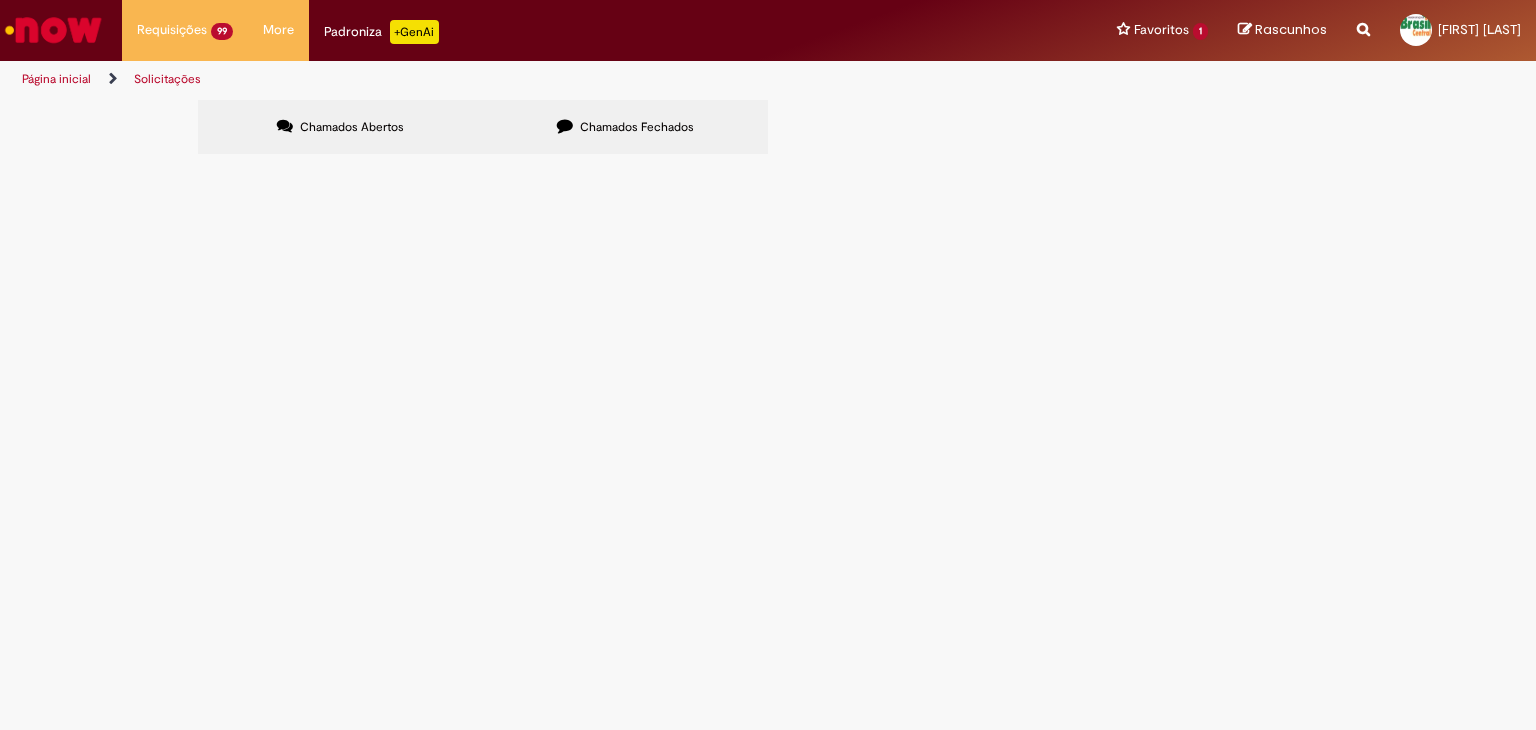 click at bounding box center (0, 0) 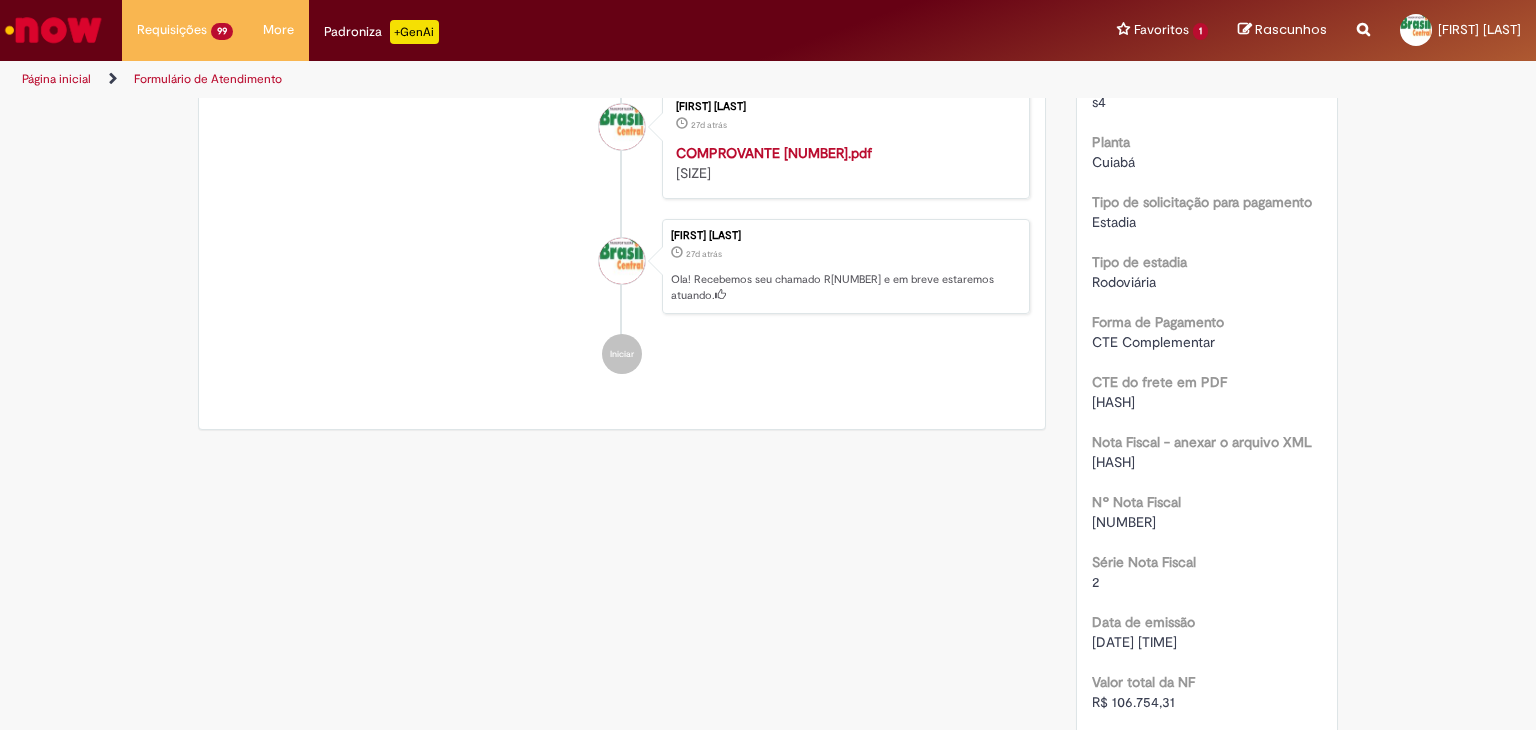 scroll, scrollTop: 514, scrollLeft: 0, axis: vertical 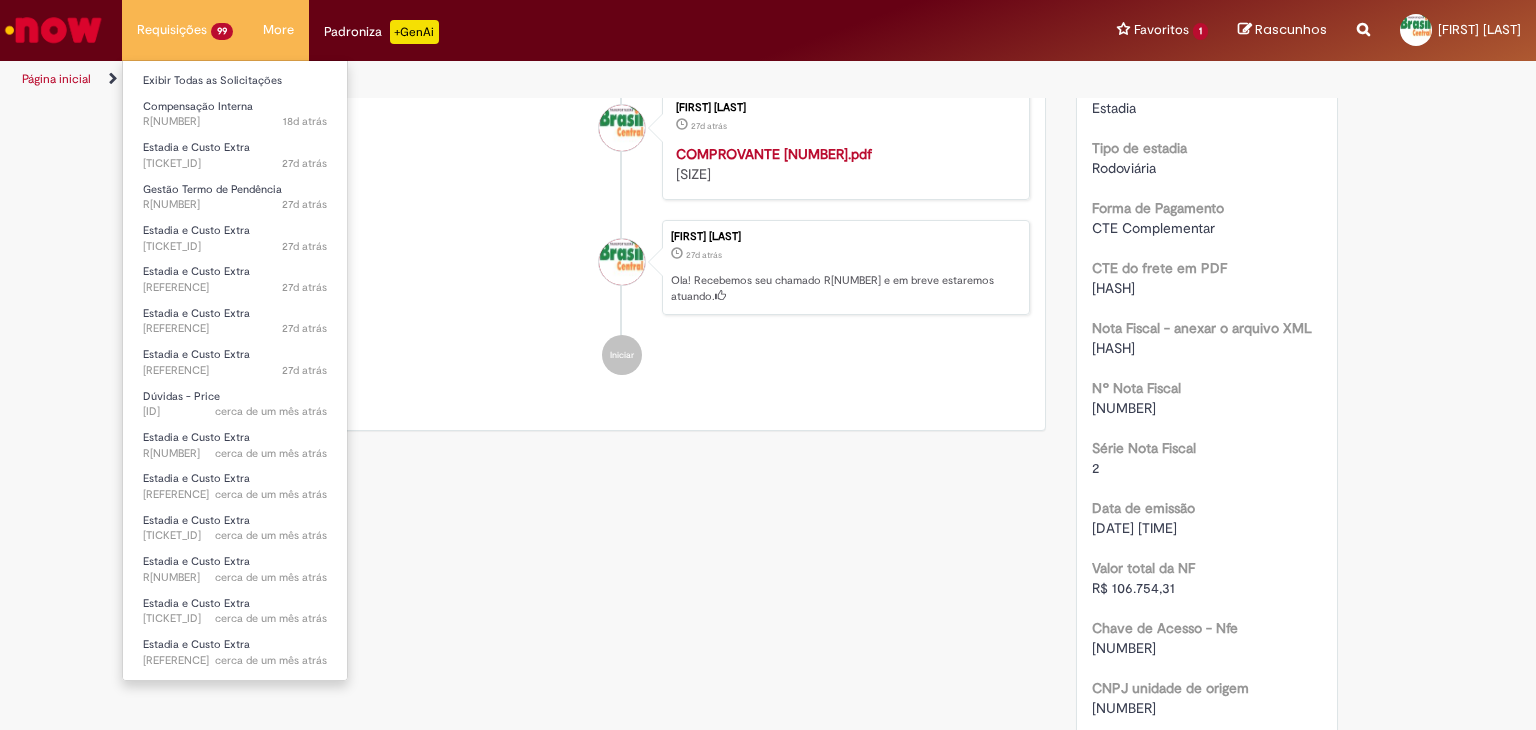 click on "Requisições   99
Exibir Todas as Solicitações
Compensação Interna
18d atrás 18 dias atrás  [TICKET_ID]
Estadia e Custo Extra
27d atrás 27 dias atrás  [TICKET_ID]
Gestão Termo de Pendência
27d atrás 27 dias atrás  [TICKET_ID]
Estadia e Custo Extra
27d atrás 27 dias atrás  [TICKET_ID]
Estadia e Custo Extra
27d atrás 27 dias atrás  [TICKET_ID]
Estadia e Custo Extra
27d atrás 27 dias atrás  [TICKET_ID]
Estadia e Custo Extra
27d atrás 27 dias atrás  [TICKET_ID]
Dúvidas - Price
cerca de um mês atrás cerca de um mês atrás  [TICKET_ID]
Estadia e Custo Extra
cerca de um mês atrás cerca de um mês atrás  [TICKET_ID]
Estadia e Custo Extra
cerca de um mês atrás cerca de um mês atrás  [TICKET_ID]
Estadia e Custo Extra" at bounding box center (185, 30) 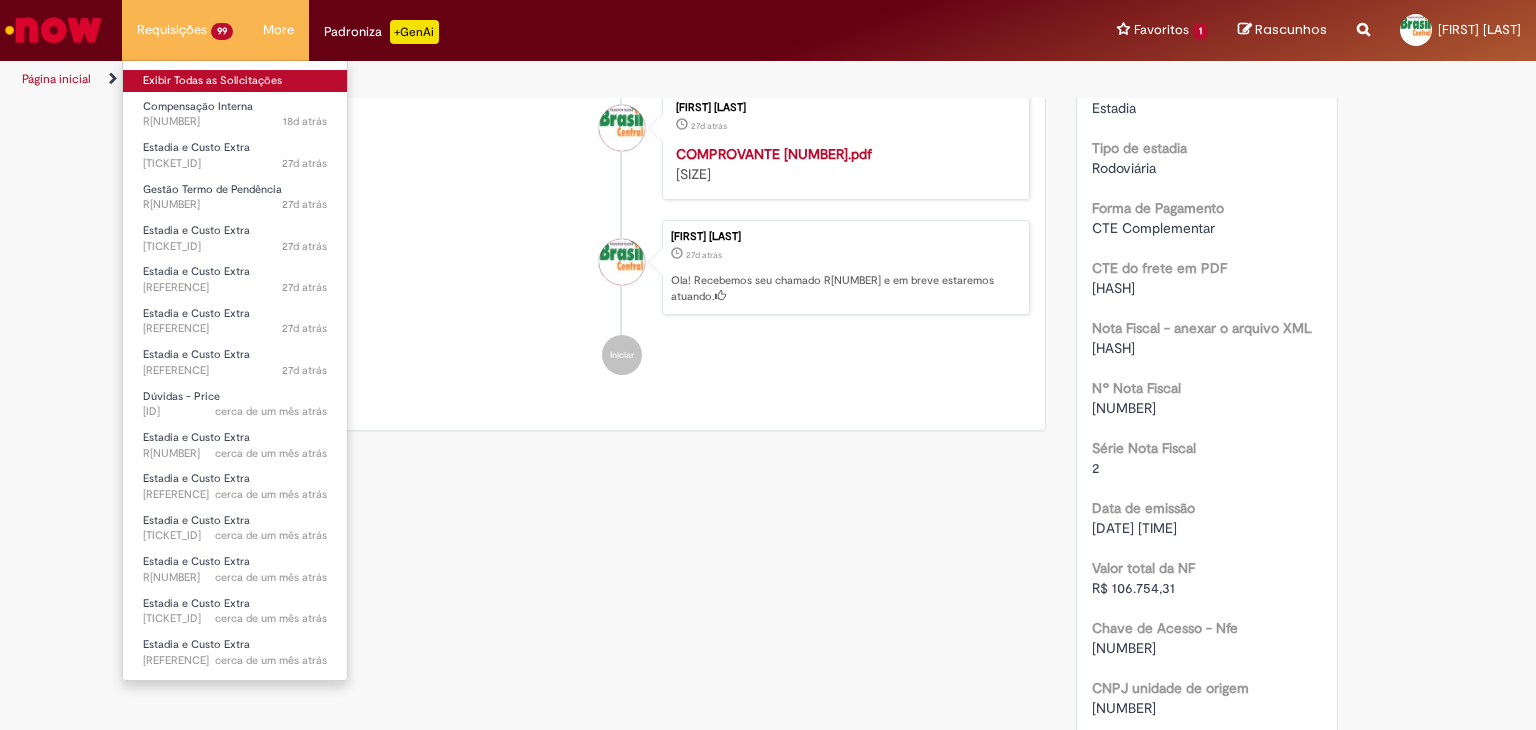 click on "Exibir Todas as Solicitações" at bounding box center (235, 81) 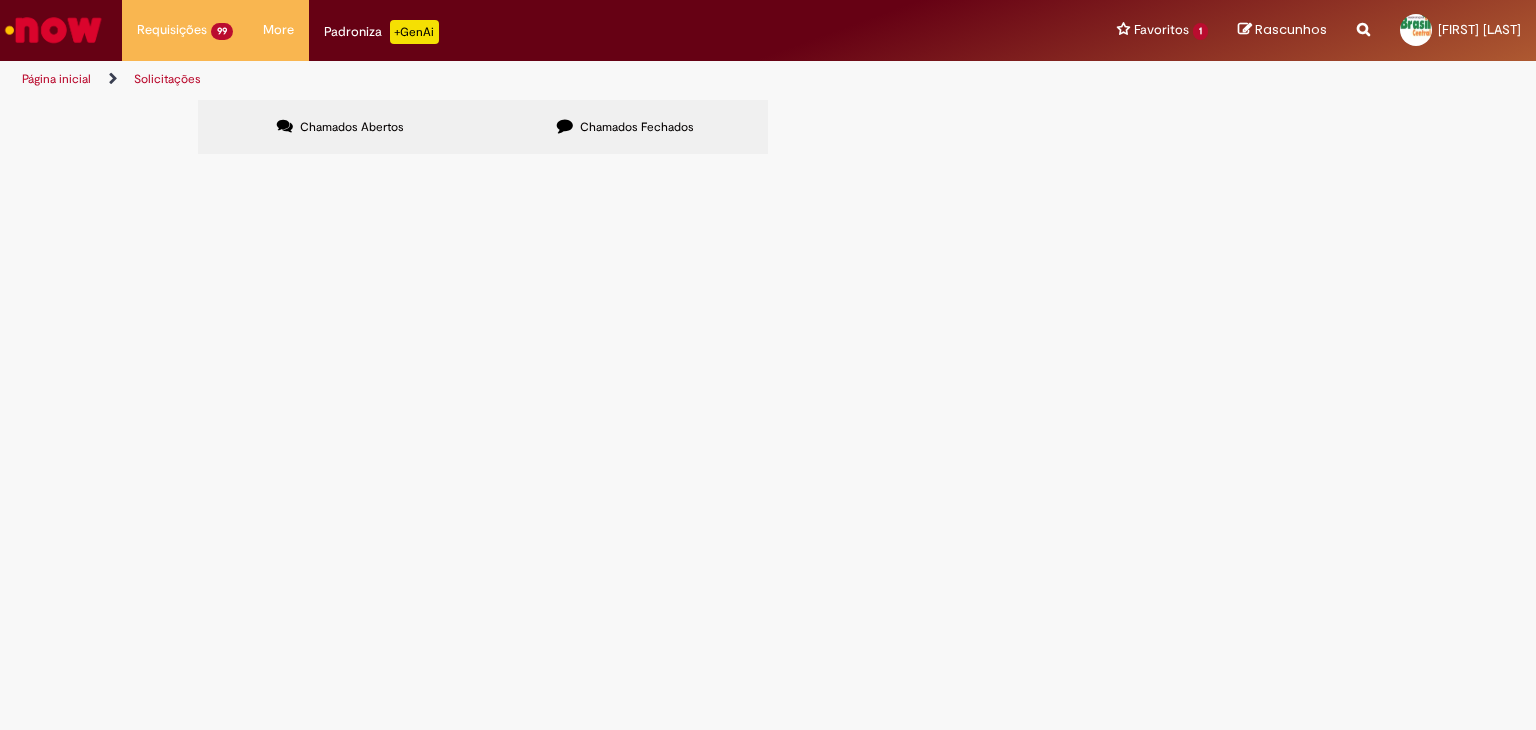 scroll, scrollTop: 0, scrollLeft: 0, axis: both 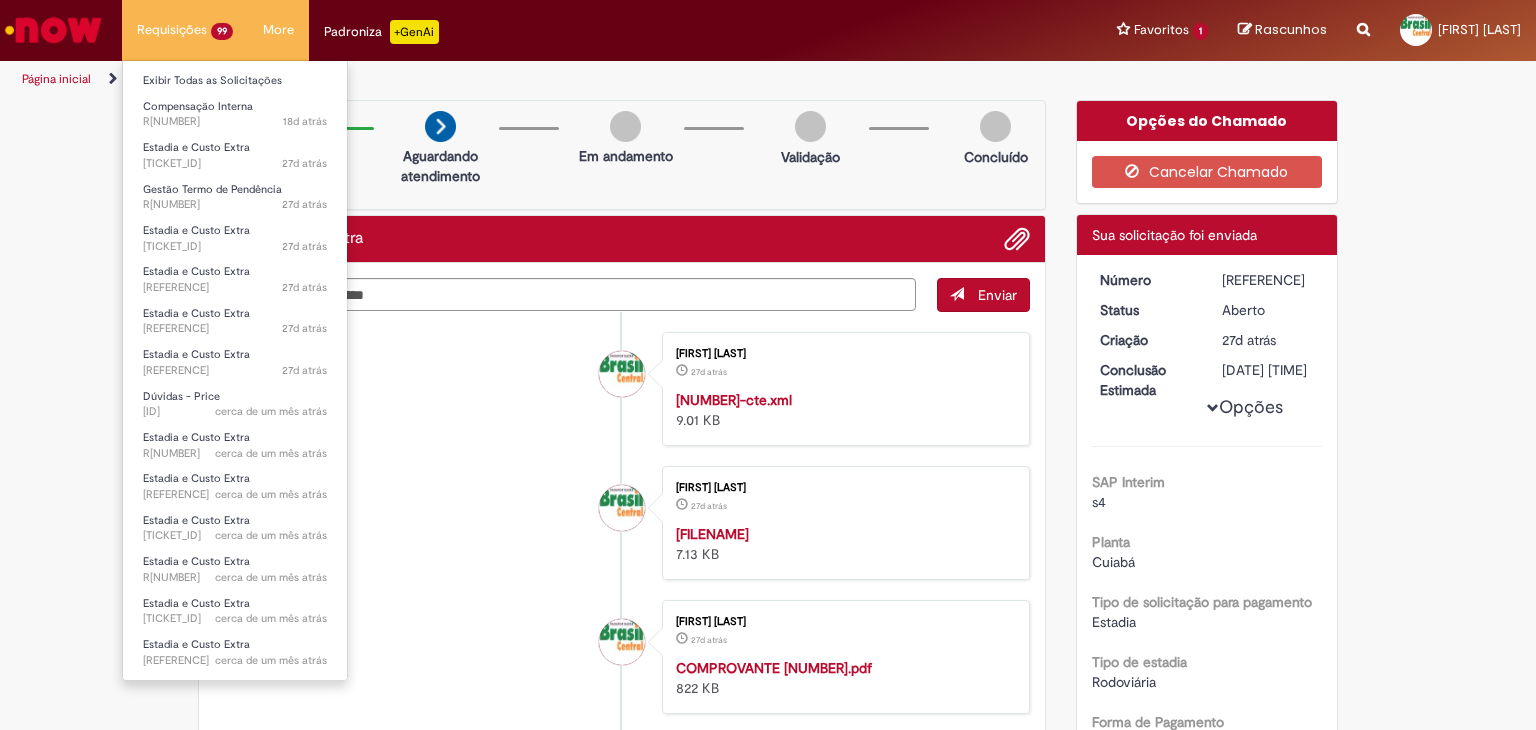 click on "Requisições   99
Exibir Todas as Solicitações
Compensação Interna
18d atrás 18 dias atrás  [TICKET_ID]
Estadia e Custo Extra
27d atrás 27 dias atrás  [TICKET_ID]
Gestão Termo de Pendência
27d atrás 27 dias atrás  [TICKET_ID]
Estadia e Custo Extra
27d atrás 27 dias atrás  [TICKET_ID]
Estadia e Custo Extra
27d atrás 27 dias atrás  [TICKET_ID]
Estadia e Custo Extra
27d atrás 27 dias atrás  [TICKET_ID]
Estadia e Custo Extra
27d atrás 27 dias atrás  [TICKET_ID]
Dúvidas - Price
cerca de um mês atrás cerca de um mês atrás  [TICKET_ID]
Estadia e Custo Extra
cerca de um mês atrás cerca de um mês atrás  [TICKET_ID]
Estadia e Custo Extra
cerca de um mês atrás cerca de um mês atrás  [TICKET_ID]
Estadia e Custo Extra" at bounding box center [185, 30] 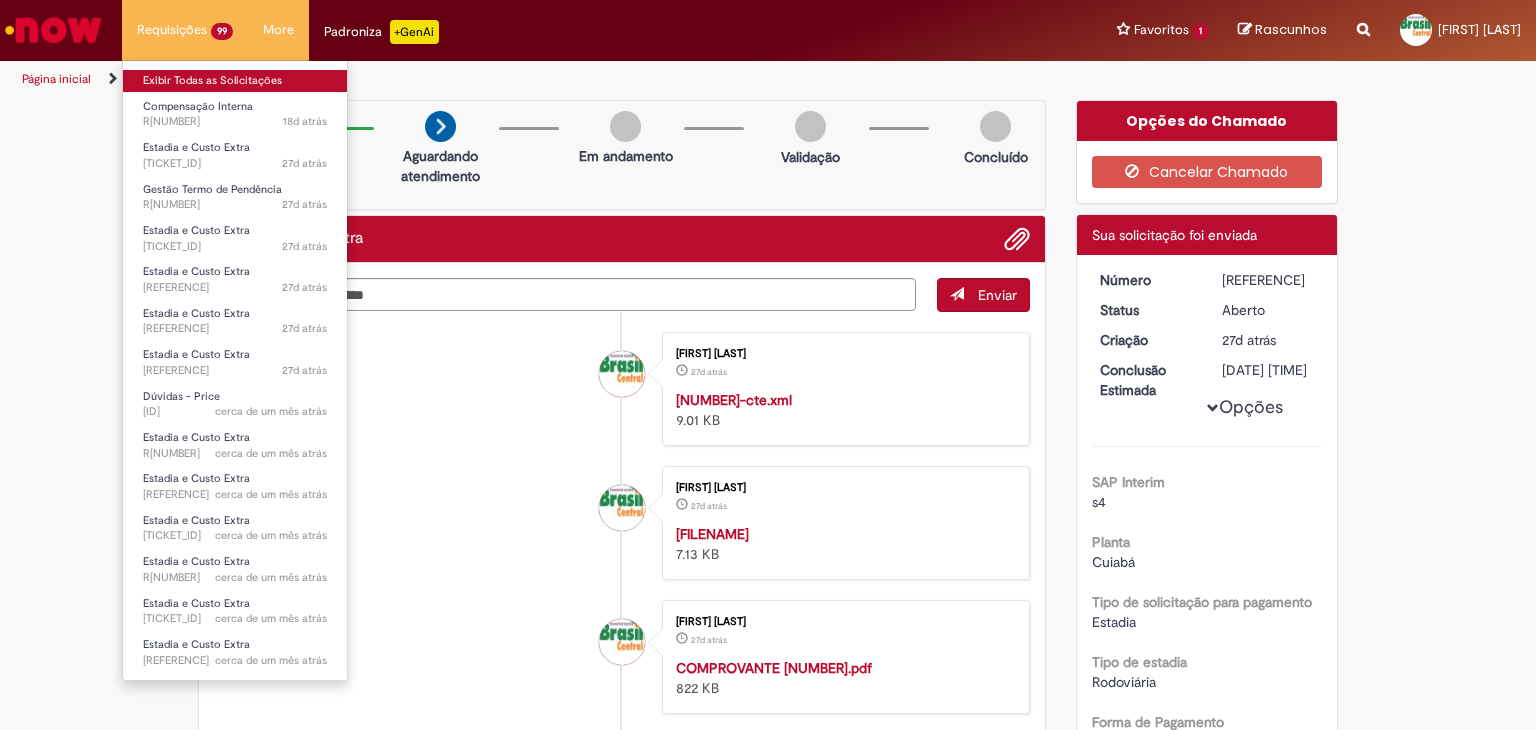 click on "Exibir Todas as Solicitações" at bounding box center (235, 81) 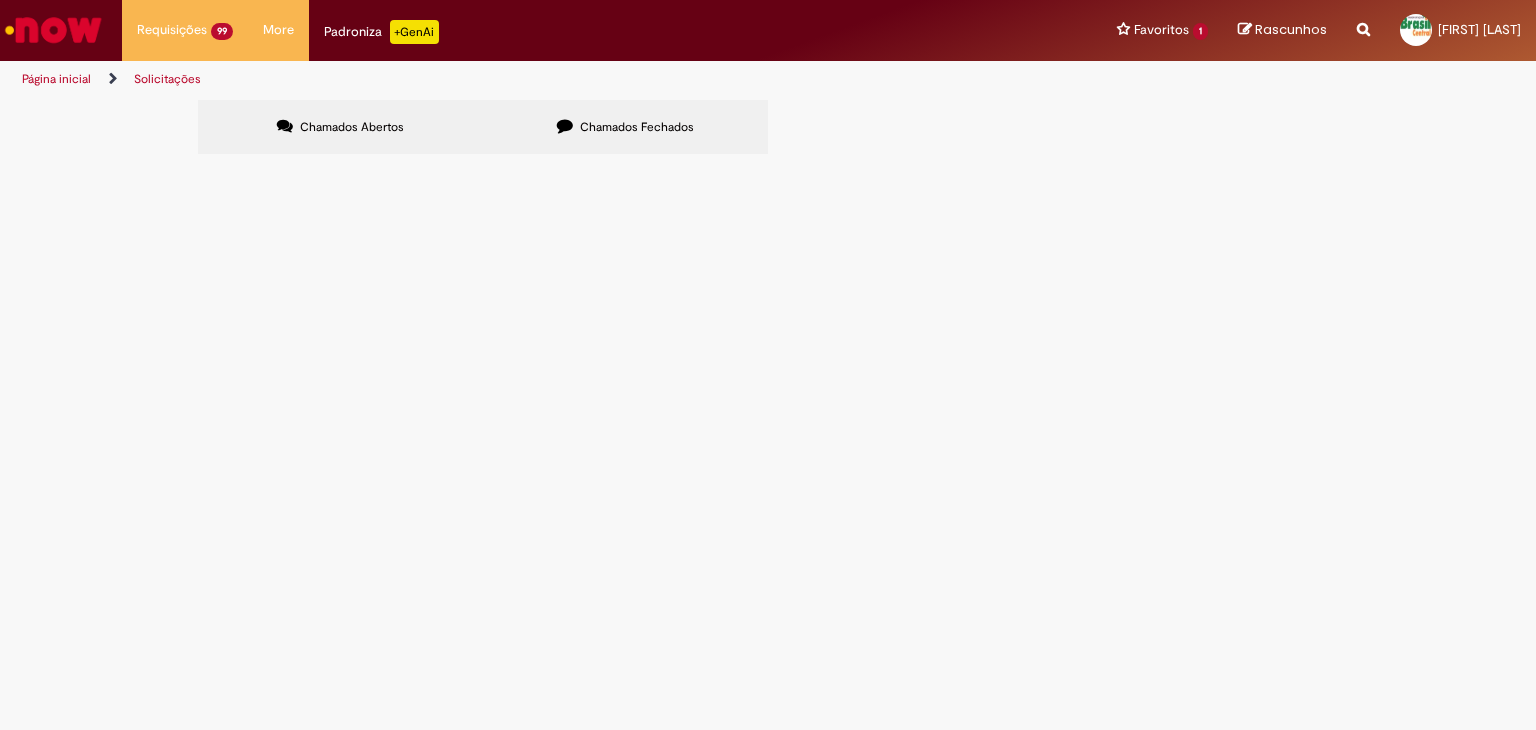 click at bounding box center (0, 0) 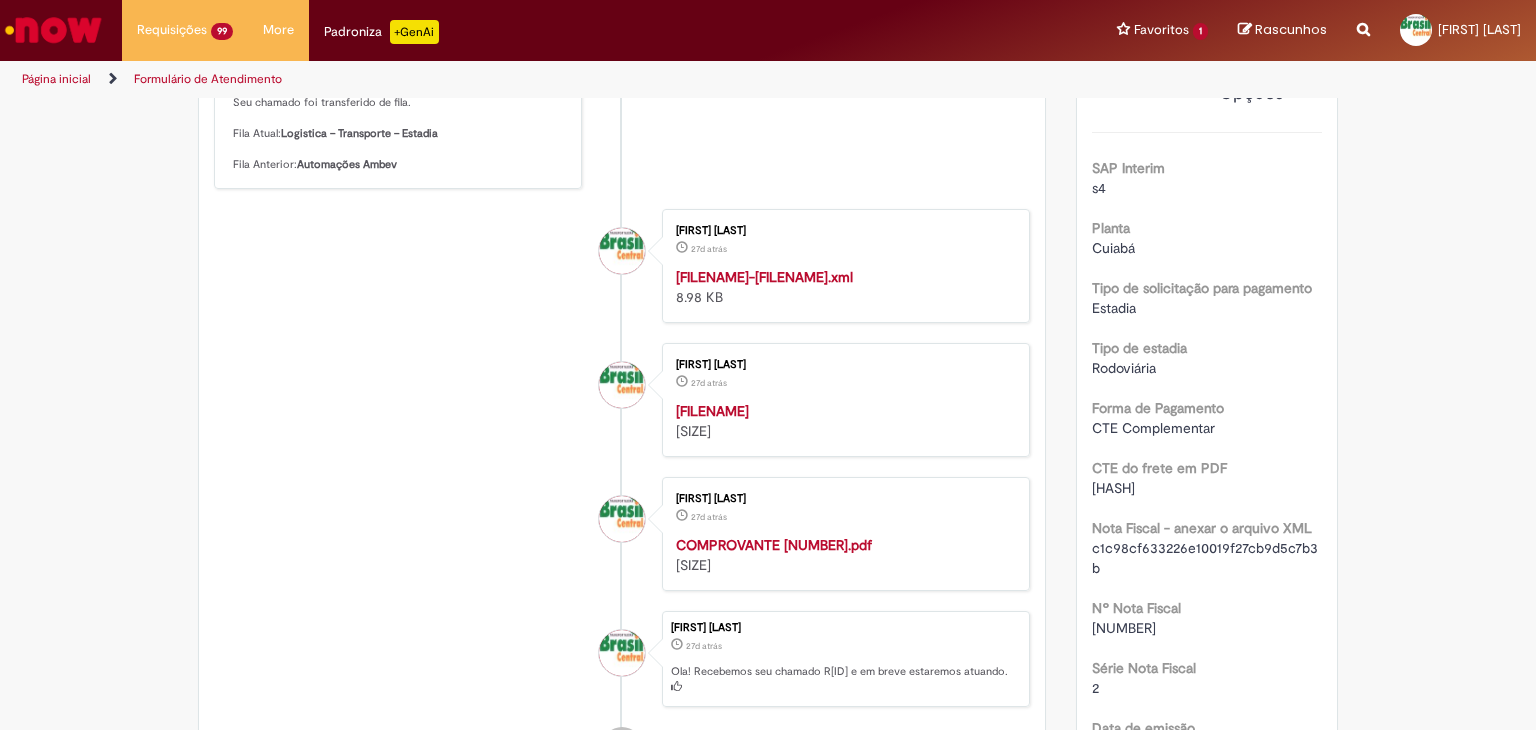 scroll, scrollTop: 0, scrollLeft: 0, axis: both 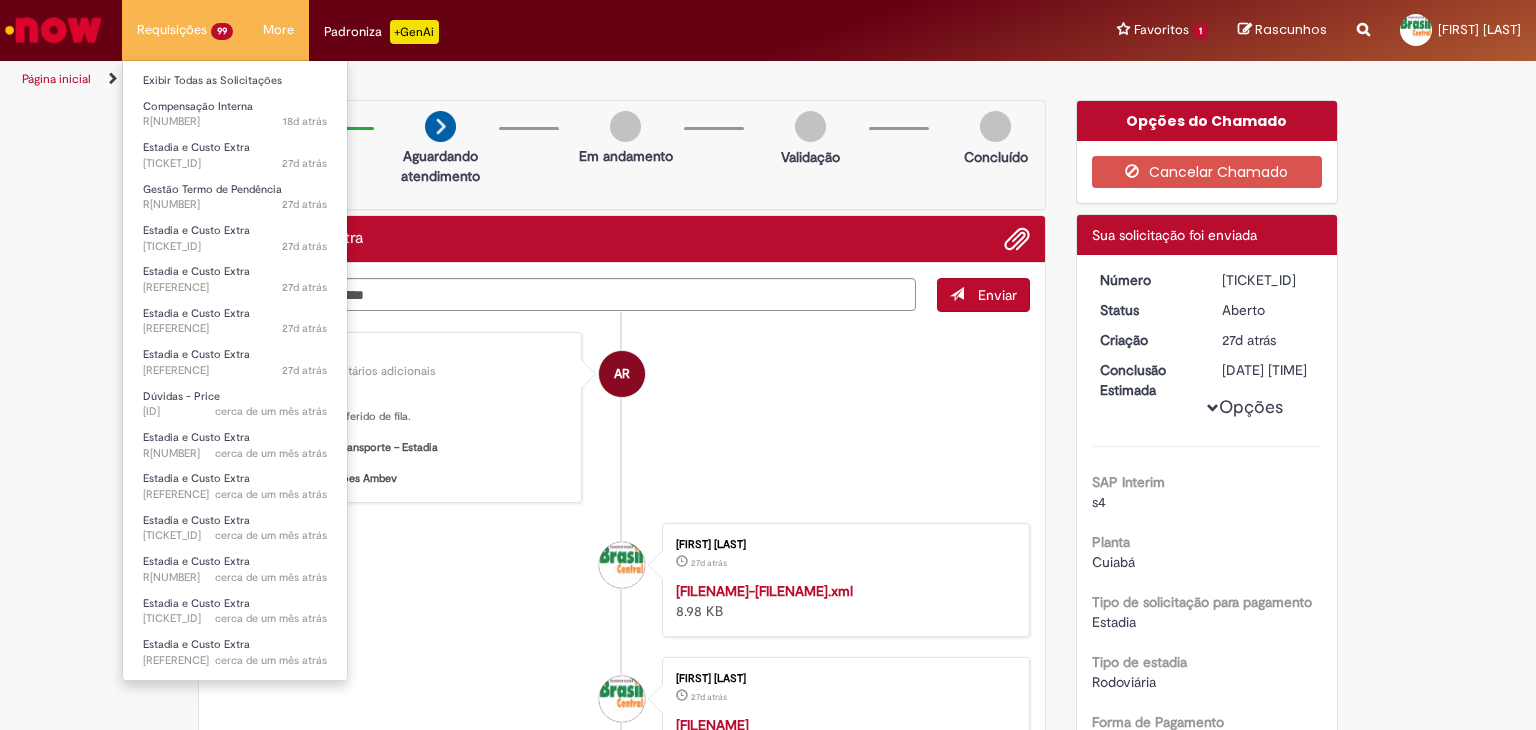 click on "Requisições   99
Exibir Todas as Solicitações
Compensação Interna
18d atrás 18 dias atrás  [TICKET_ID]
Estadia e Custo Extra
27d atrás 27 dias atrás  [TICKET_ID]
Gestão Termo de Pendência
27d atrás 27 dias atrás  [TICKET_ID]
Estadia e Custo Extra
27d atrás 27 dias atrás  [TICKET_ID]
Estadia e Custo Extra
27d atrás 27 dias atrás  [TICKET_ID]
Estadia e Custo Extra
27d atrás 27 dias atrás  [TICKET_ID]
Estadia e Custo Extra
27d atrás 27 dias atrás  [TICKET_ID]
Dúvidas - Price
cerca de um mês atrás cerca de um mês atrás  [TICKET_ID]
Estadia e Custo Extra
cerca de um mês atrás cerca de um mês atrás  [TICKET_ID]
Estadia e Custo Extra
cerca de um mês atrás cerca de um mês atrás  [TICKET_ID]
Estadia e Custo Extra" at bounding box center [185, 30] 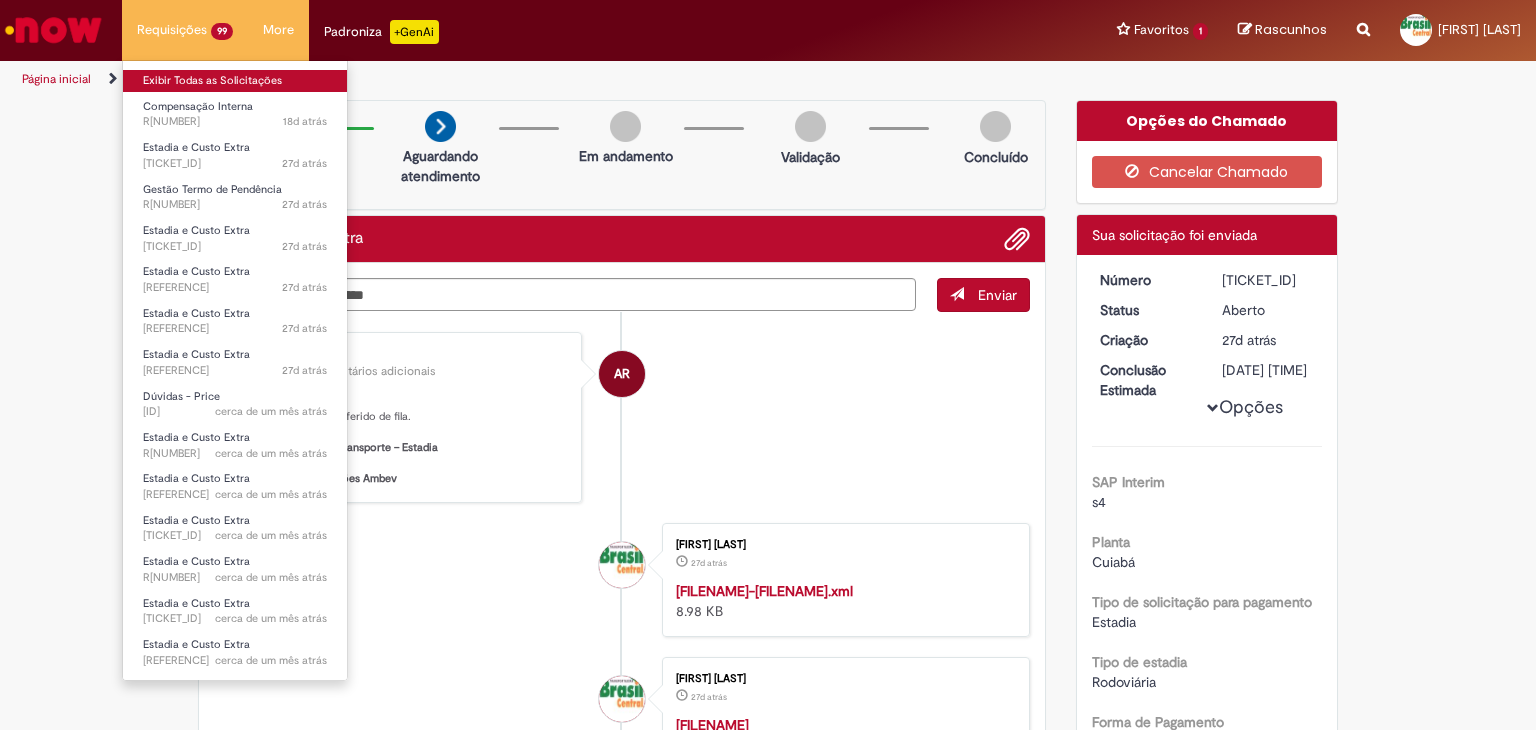 click on "Exibir Todas as Solicitações" at bounding box center [235, 81] 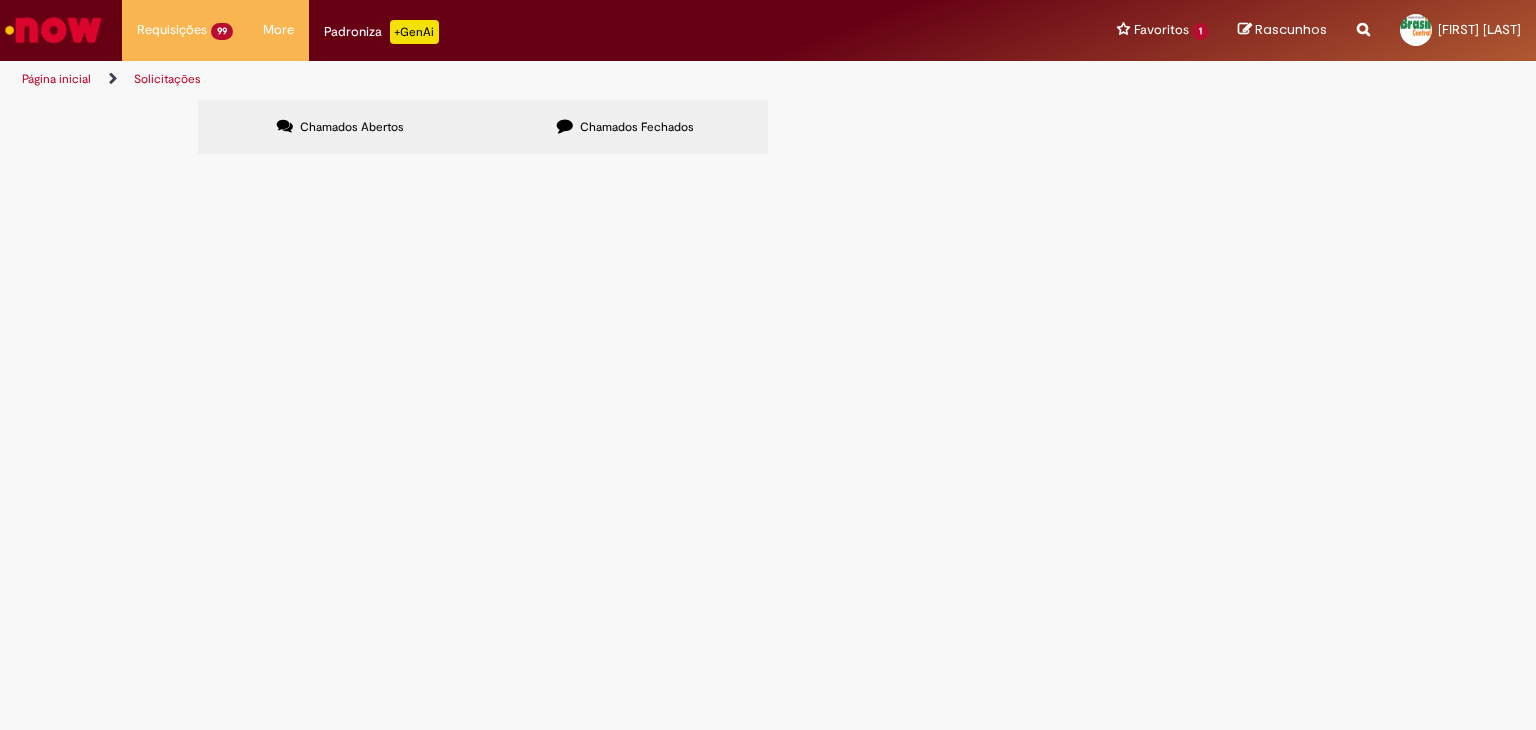 click at bounding box center [0, 0] 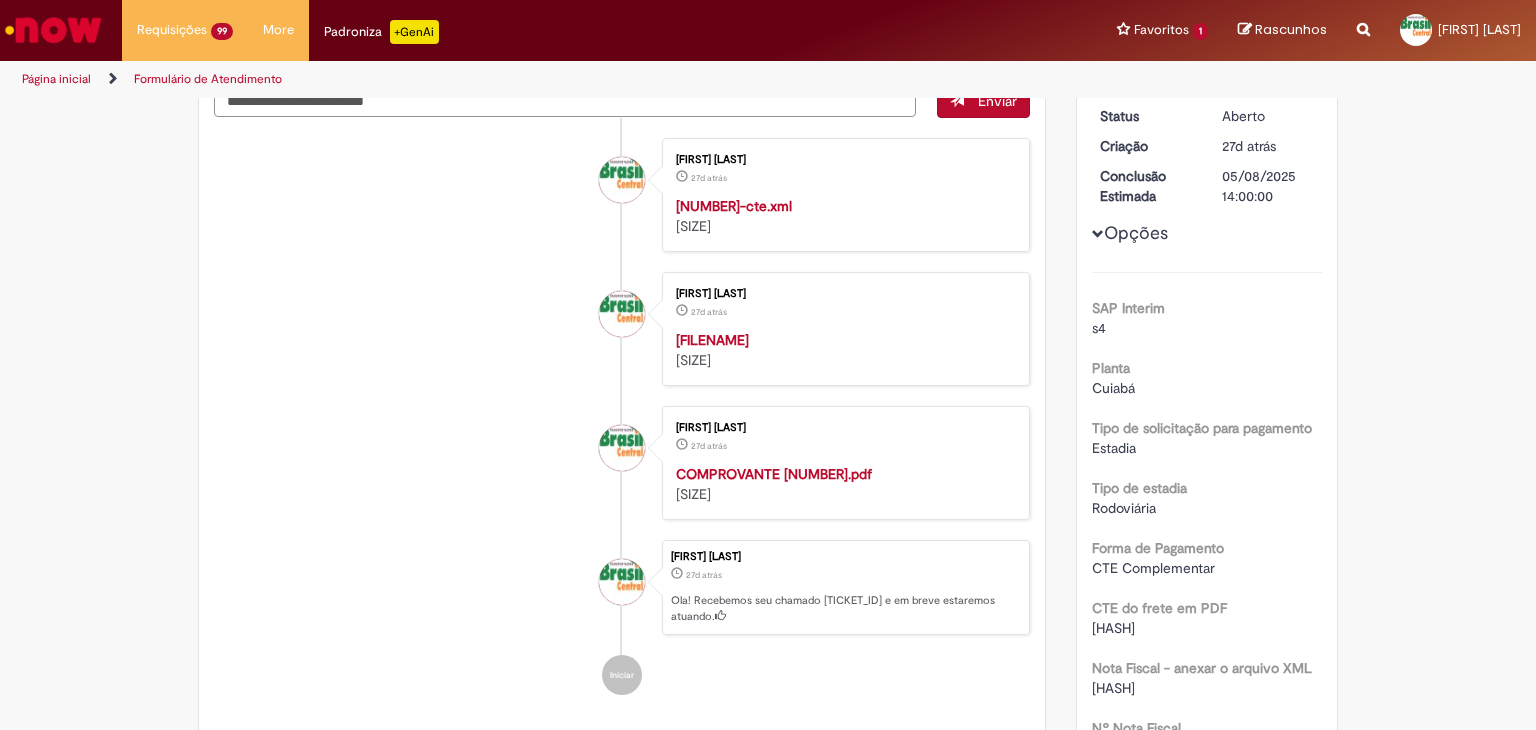 scroll, scrollTop: 0, scrollLeft: 0, axis: both 